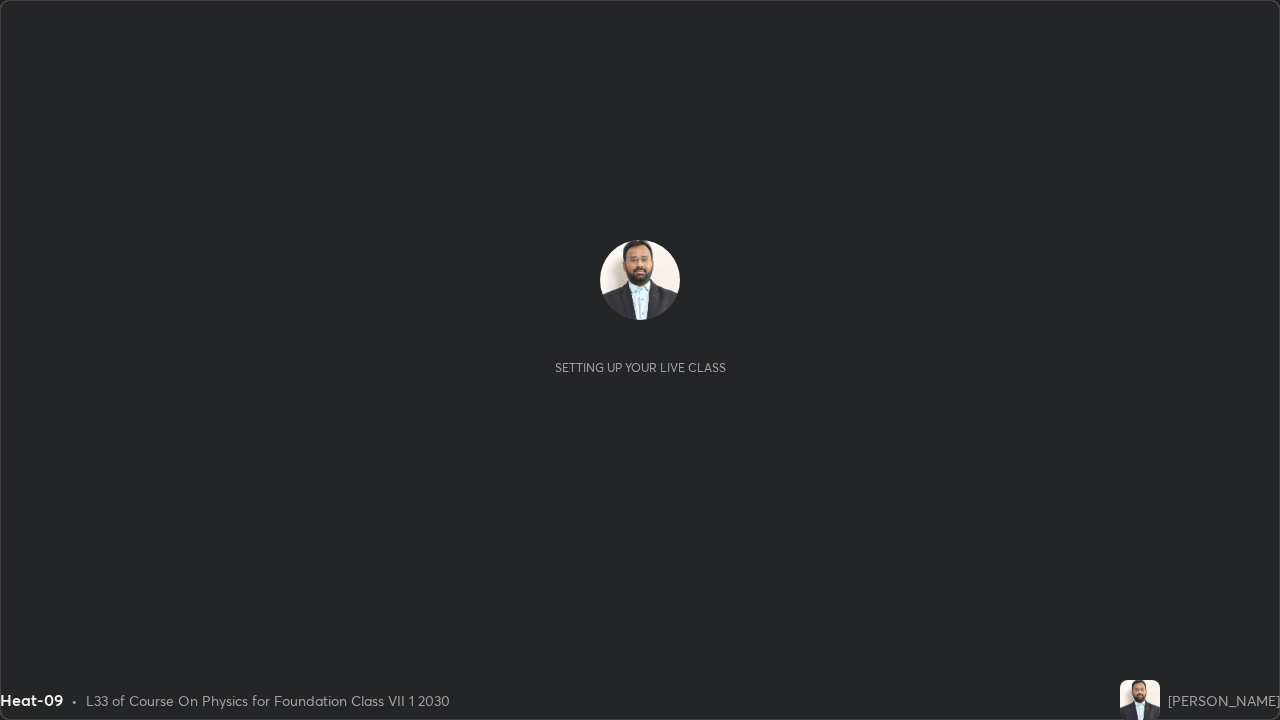 scroll, scrollTop: 0, scrollLeft: 0, axis: both 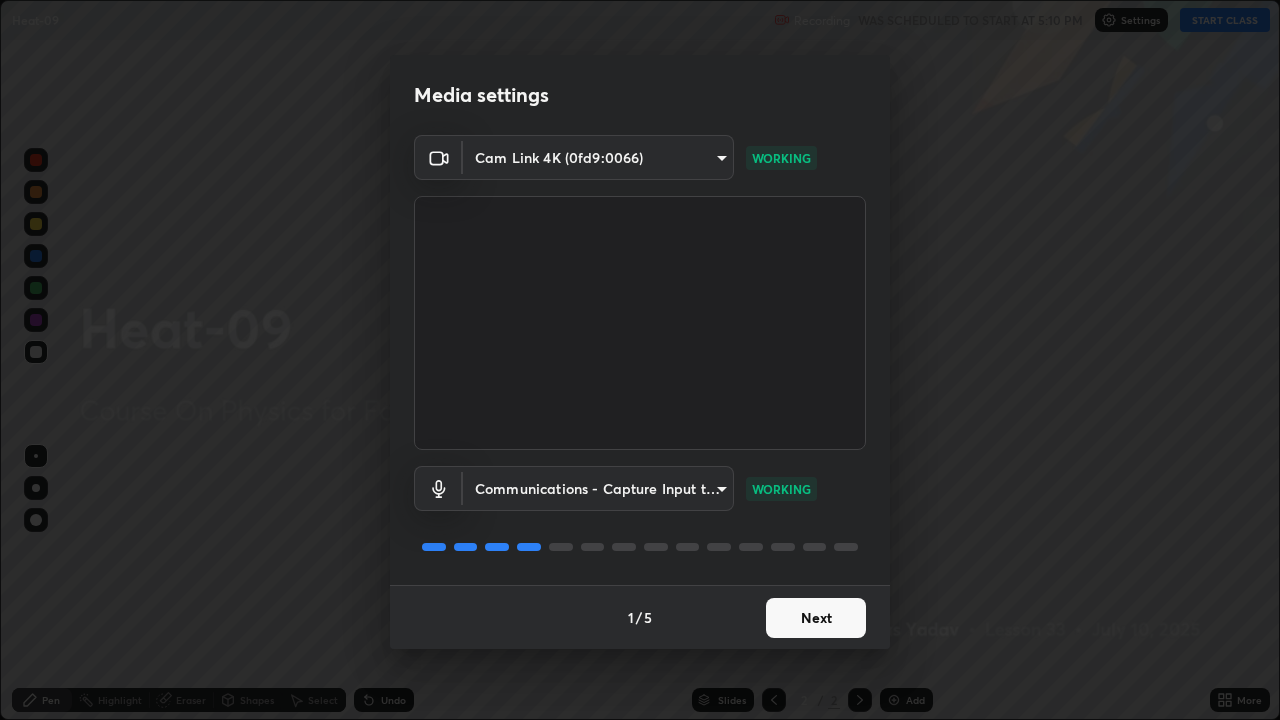 click on "Next" at bounding box center (816, 618) 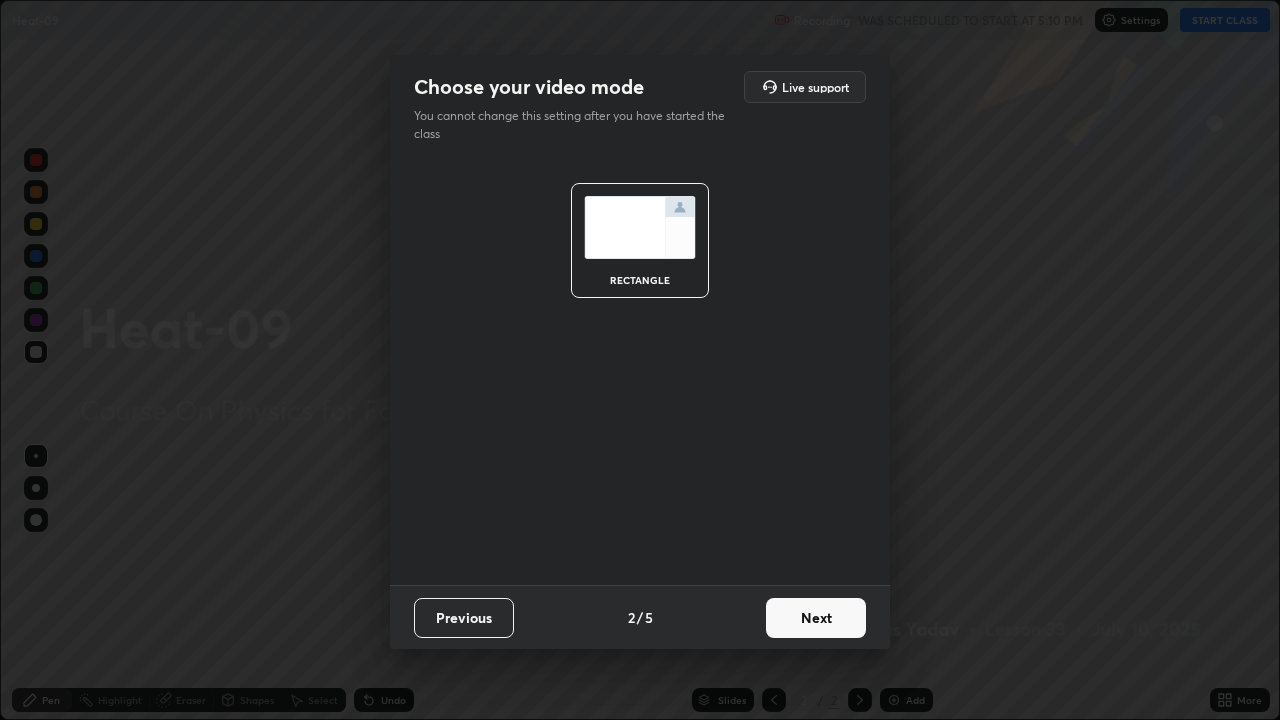 click on "Next" at bounding box center (816, 618) 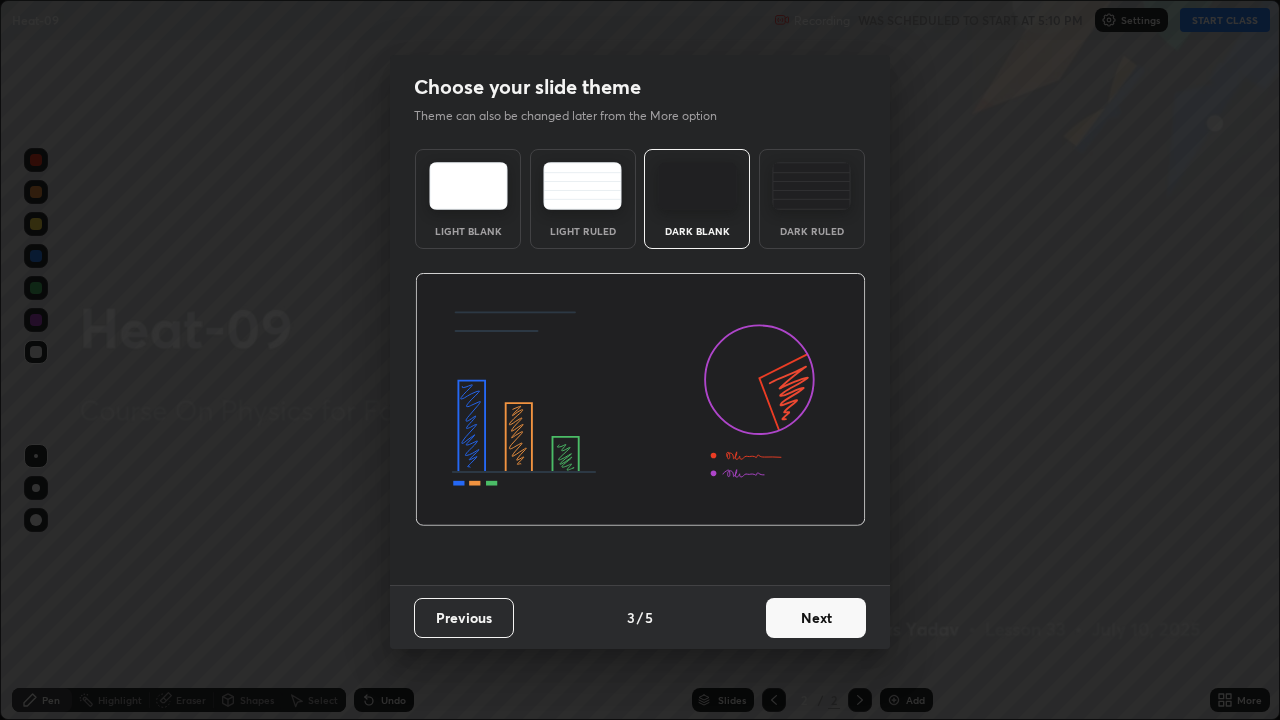 click on "Next" at bounding box center [816, 618] 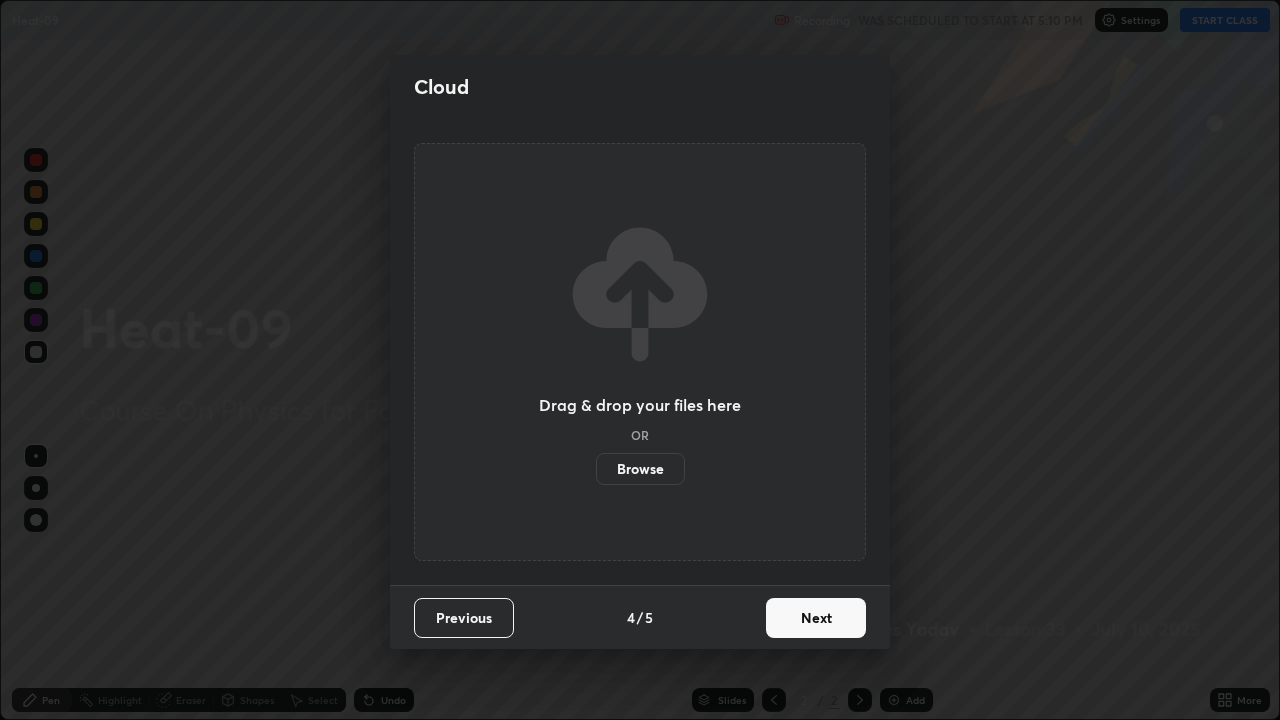 click on "Browse" at bounding box center (640, 469) 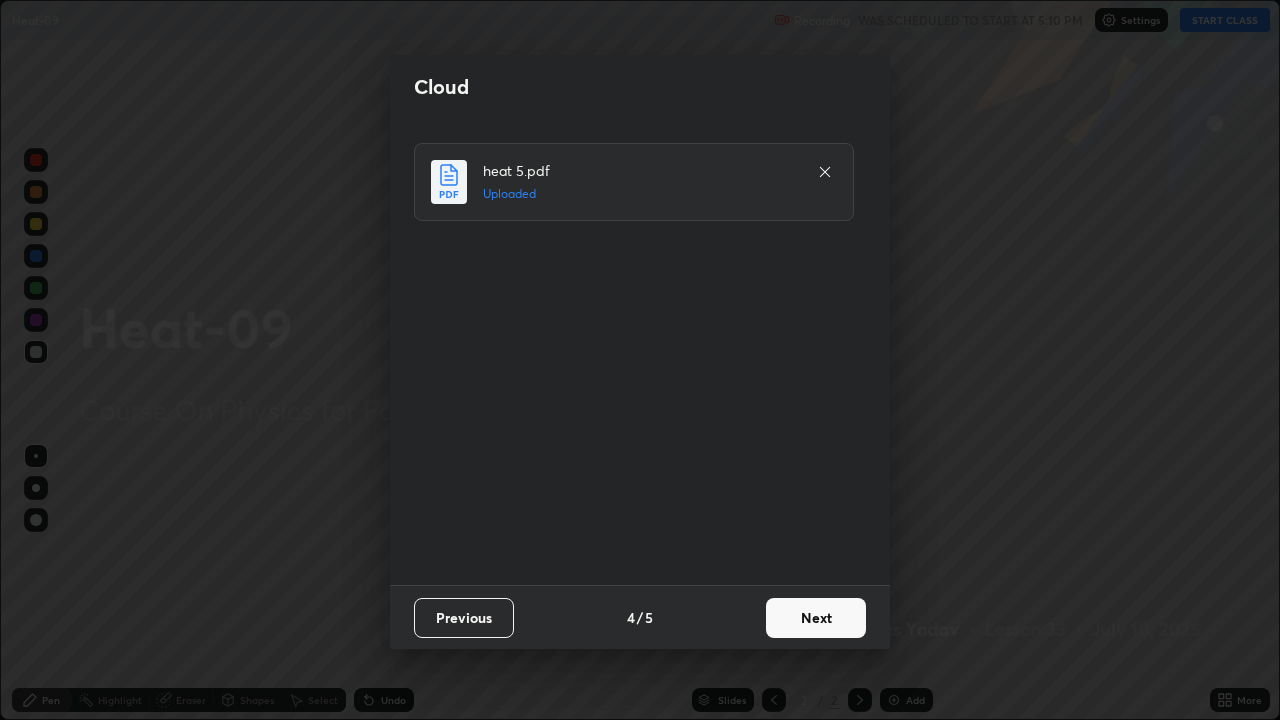 click on "Next" at bounding box center [816, 618] 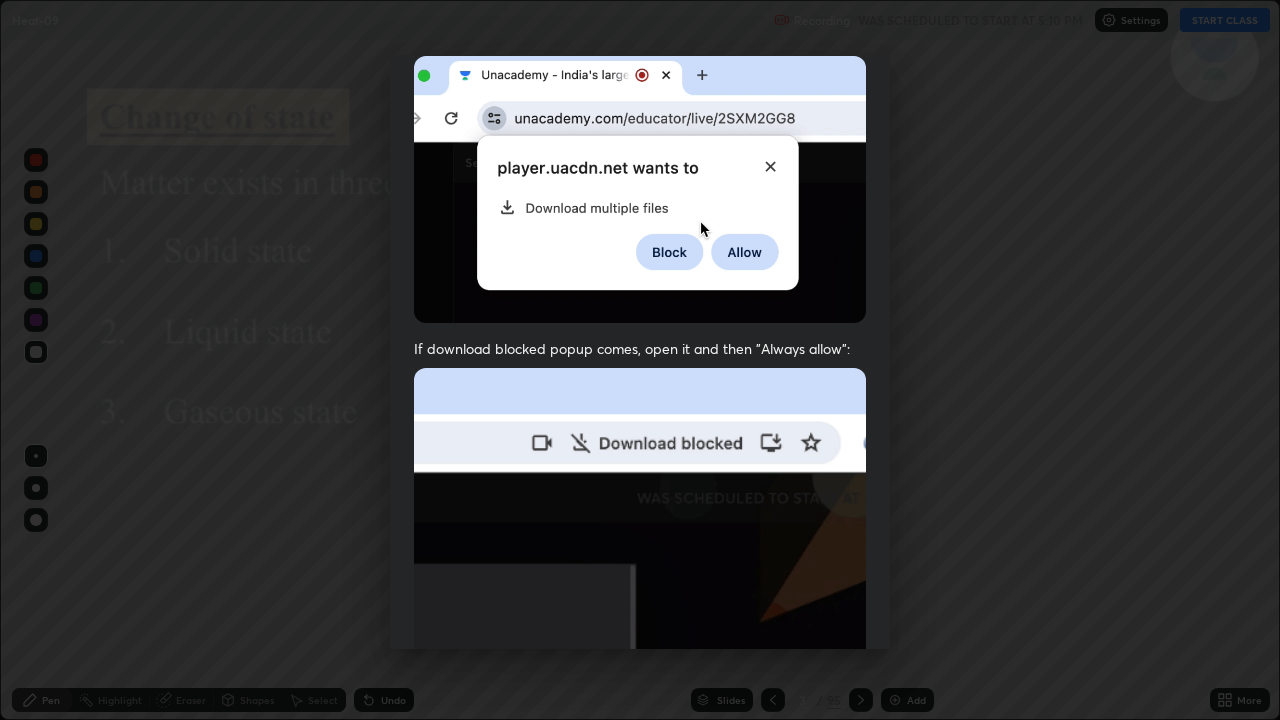 scroll, scrollTop: 406, scrollLeft: 0, axis: vertical 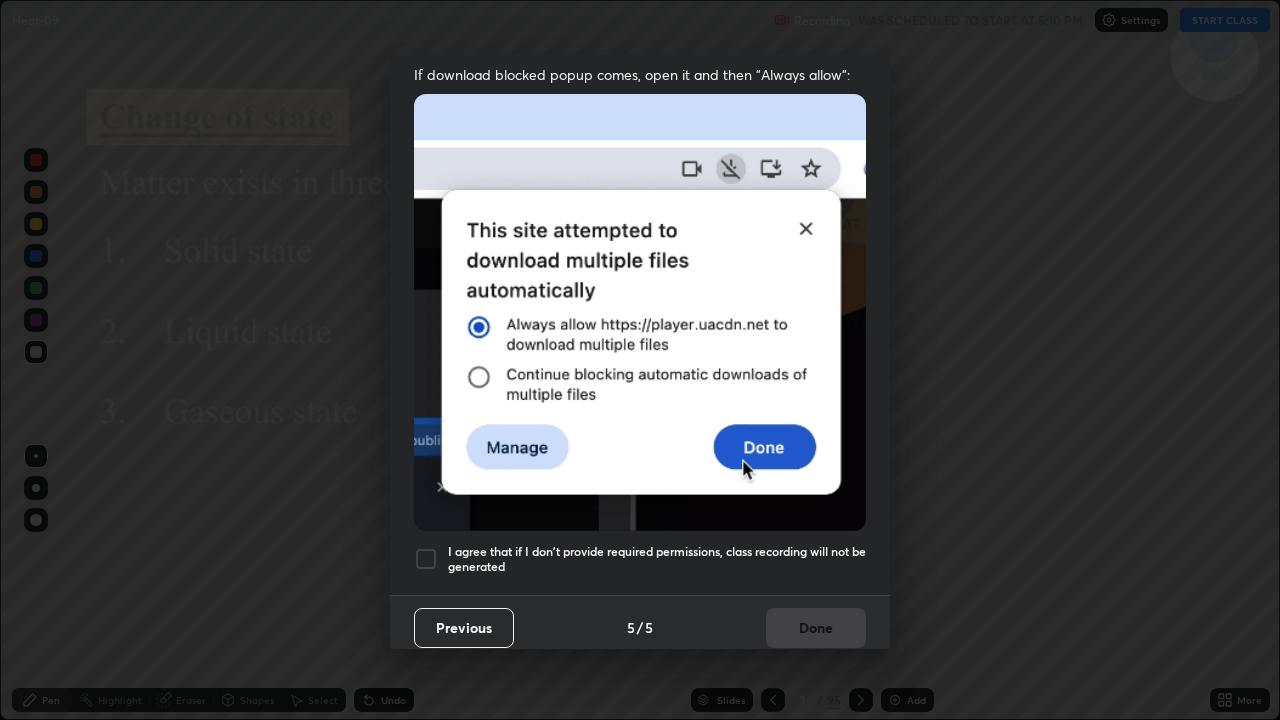 click at bounding box center (426, 559) 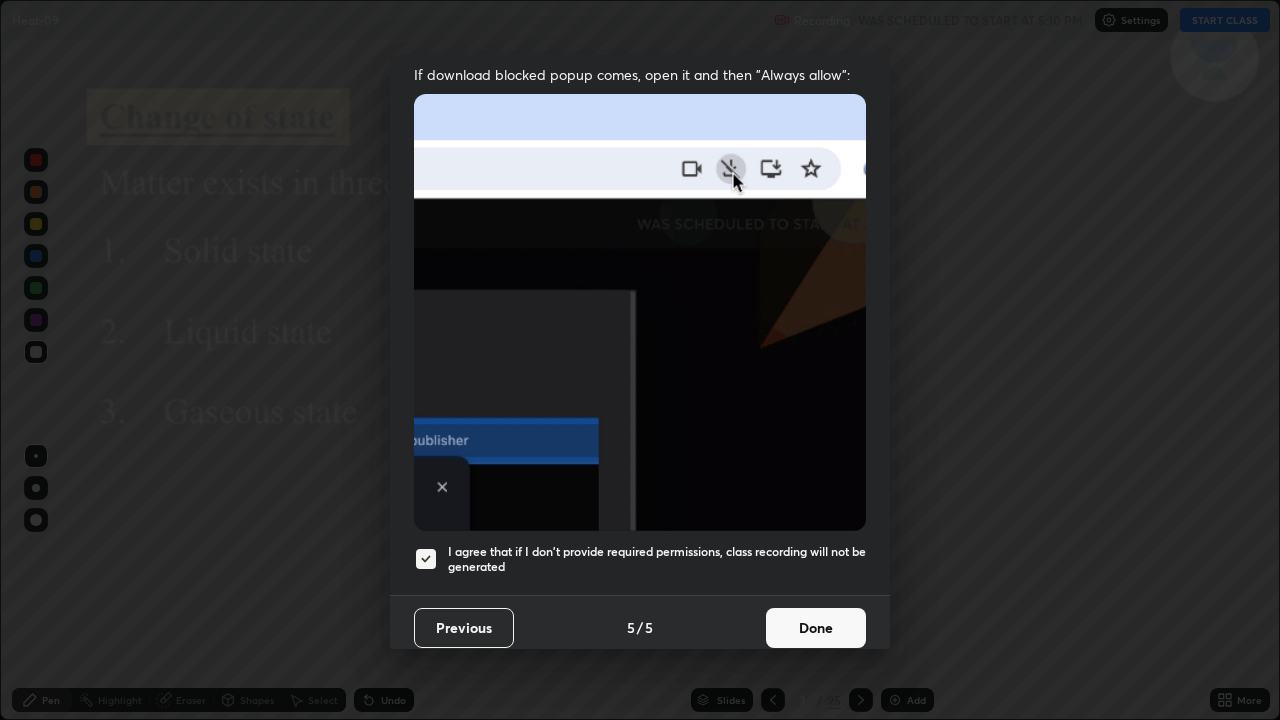 click on "Done" at bounding box center [816, 628] 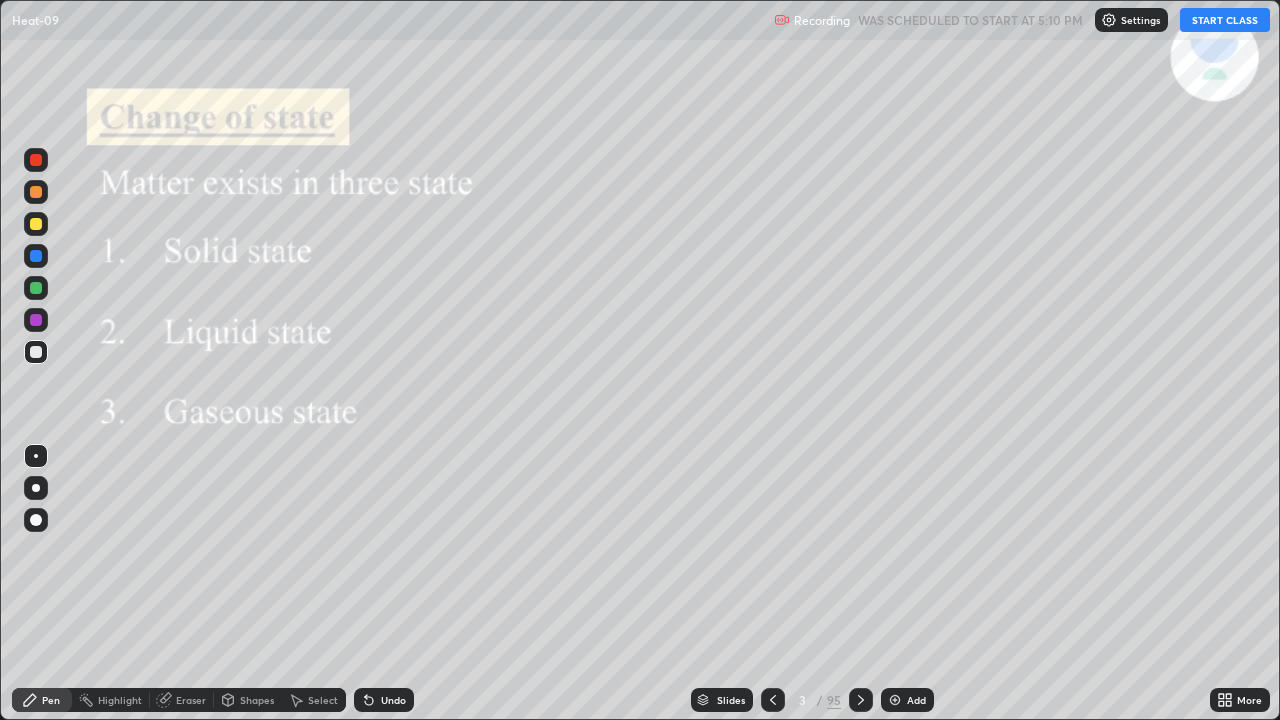 click on "Slides" at bounding box center (722, 700) 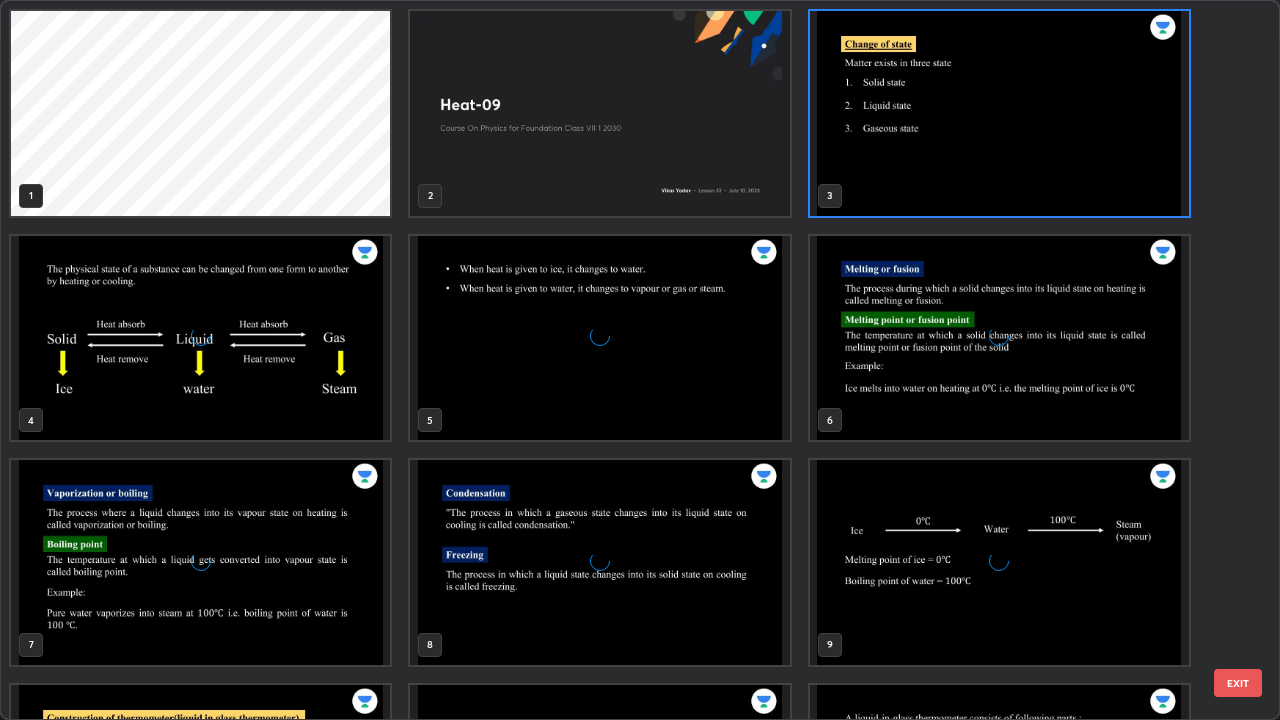 scroll, scrollTop: 7, scrollLeft: 11, axis: both 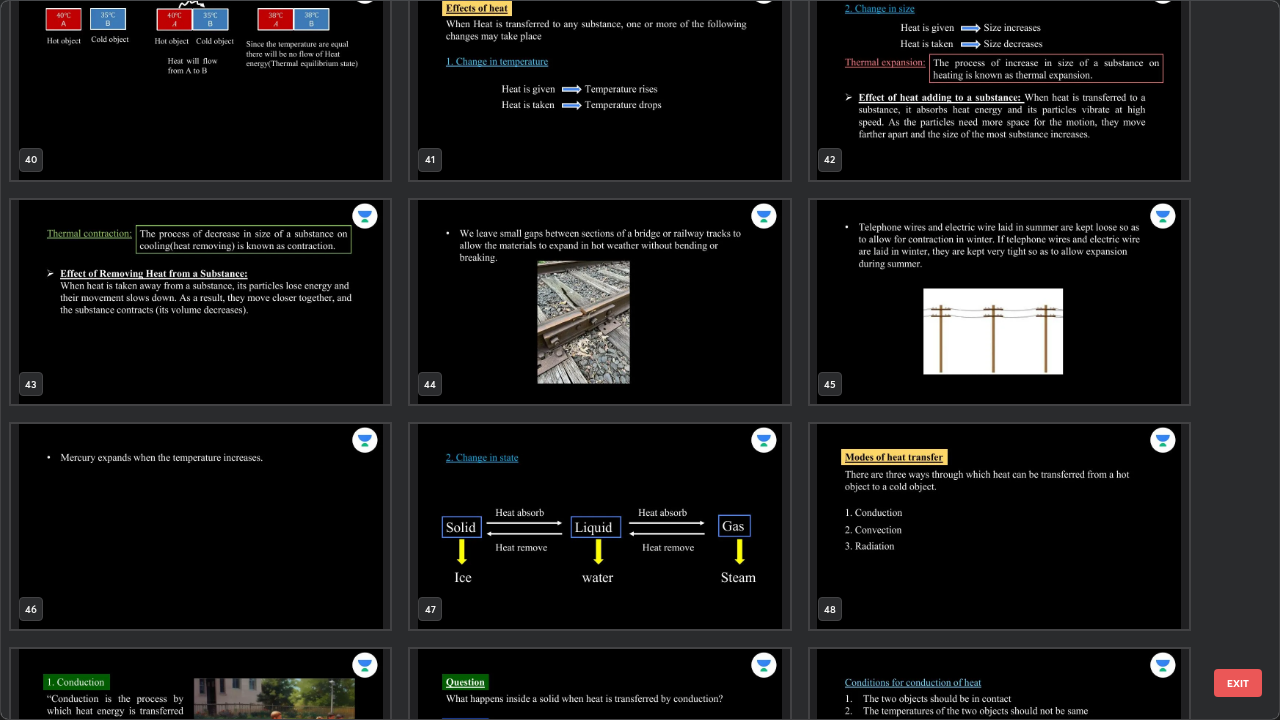 click on "45" at bounding box center (999, 302) 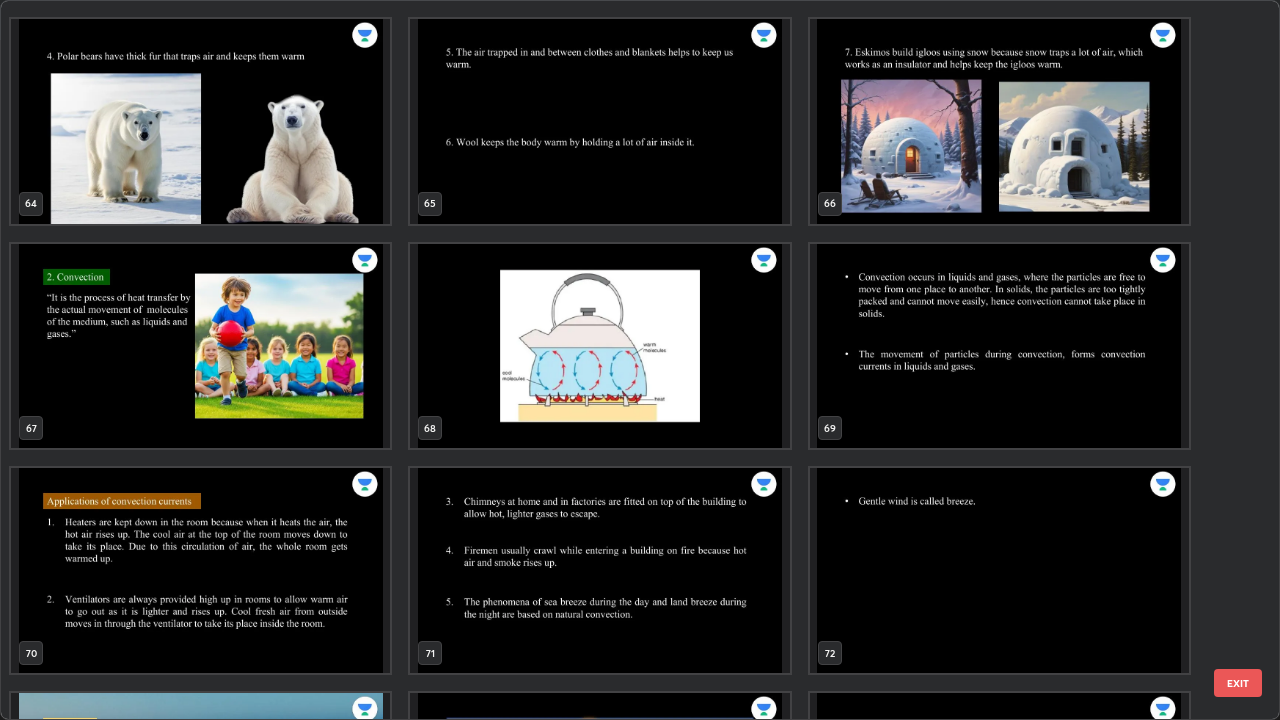 scroll, scrollTop: 4703, scrollLeft: 0, axis: vertical 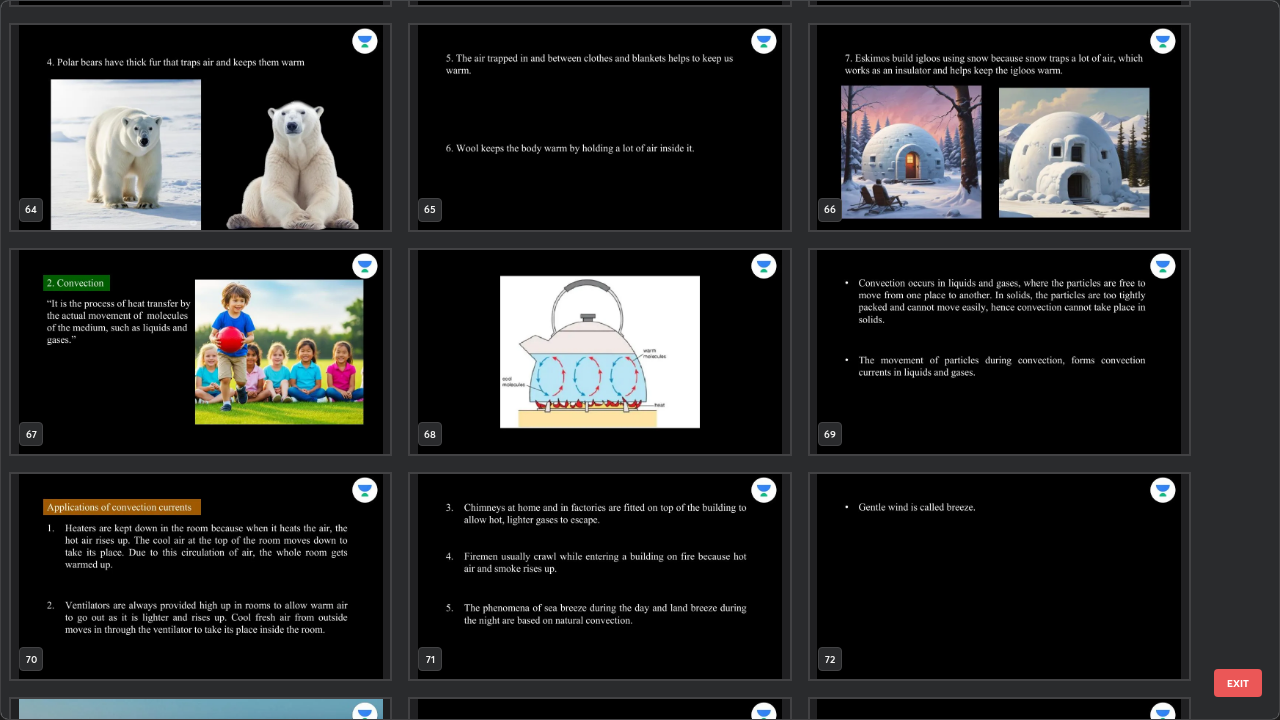click at bounding box center (200, 352) 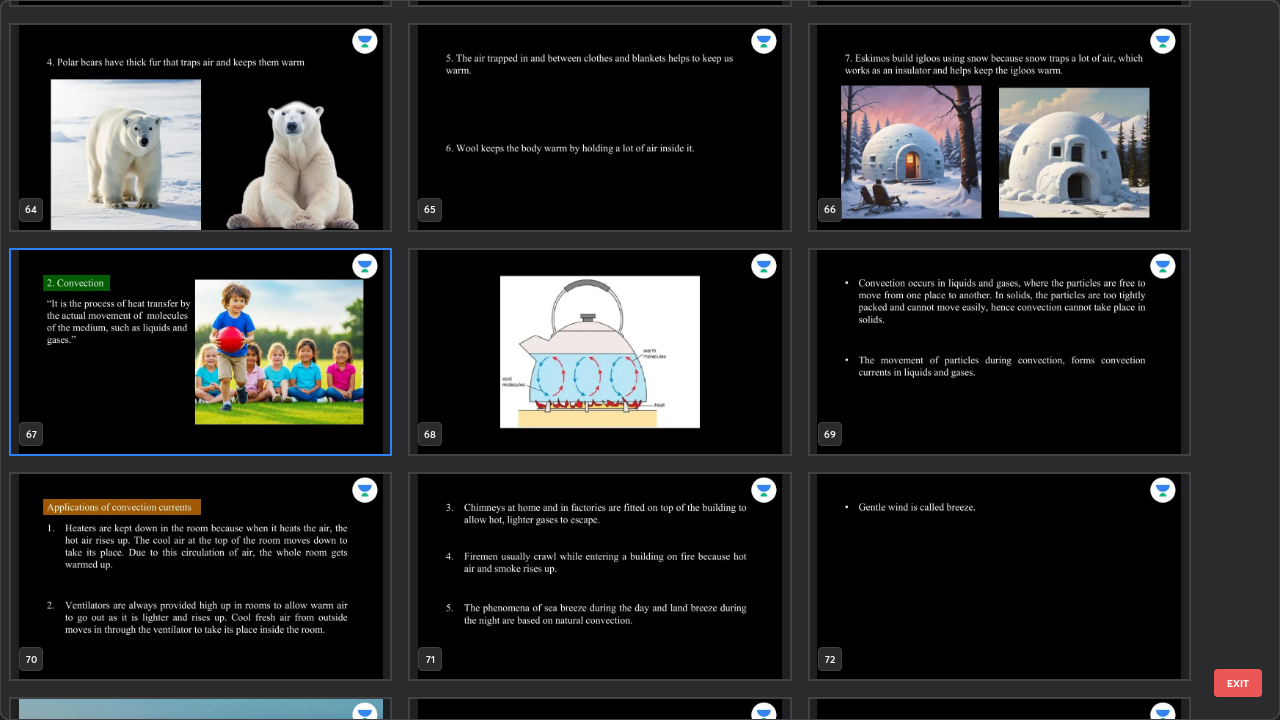 click at bounding box center (200, 352) 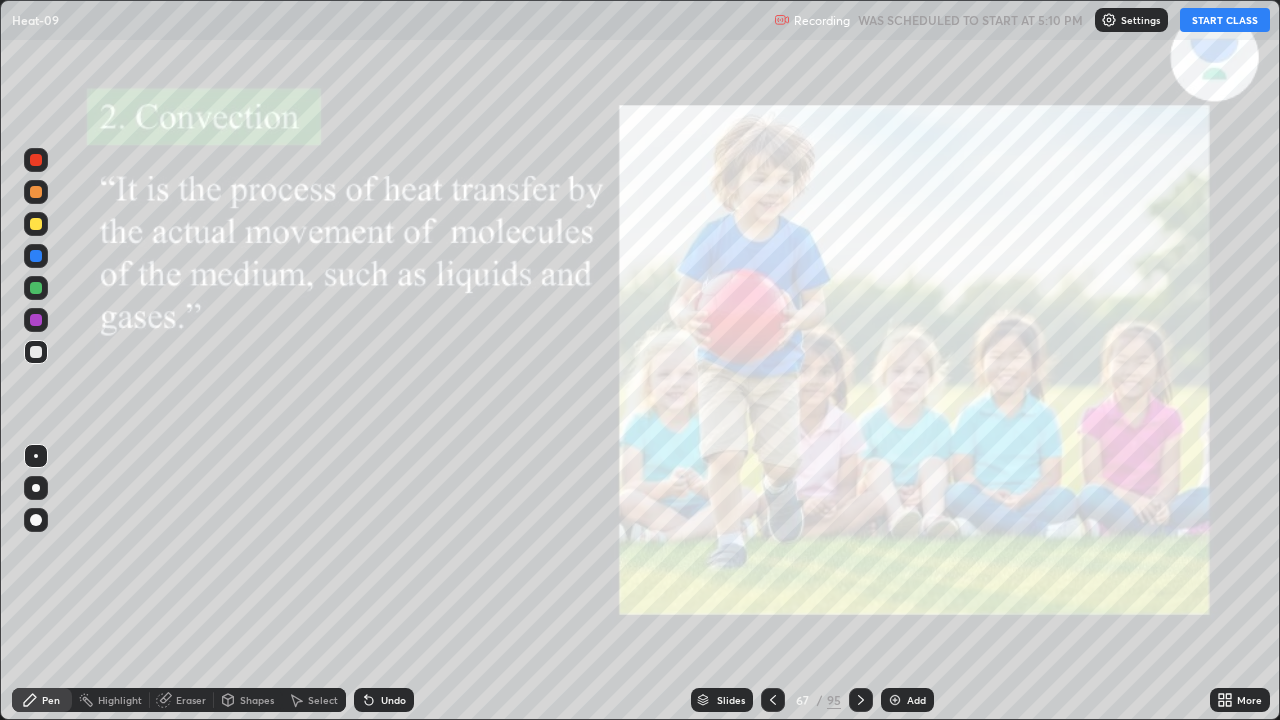 click on "START CLASS" at bounding box center [1225, 20] 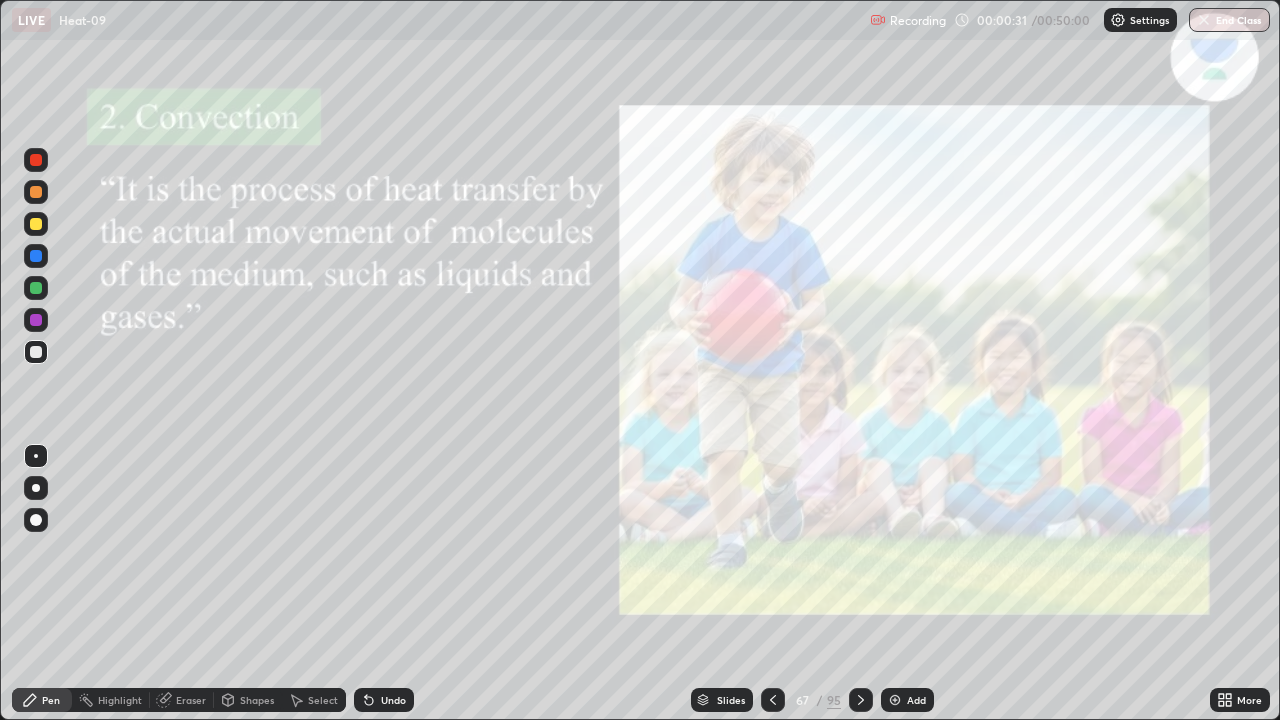 click 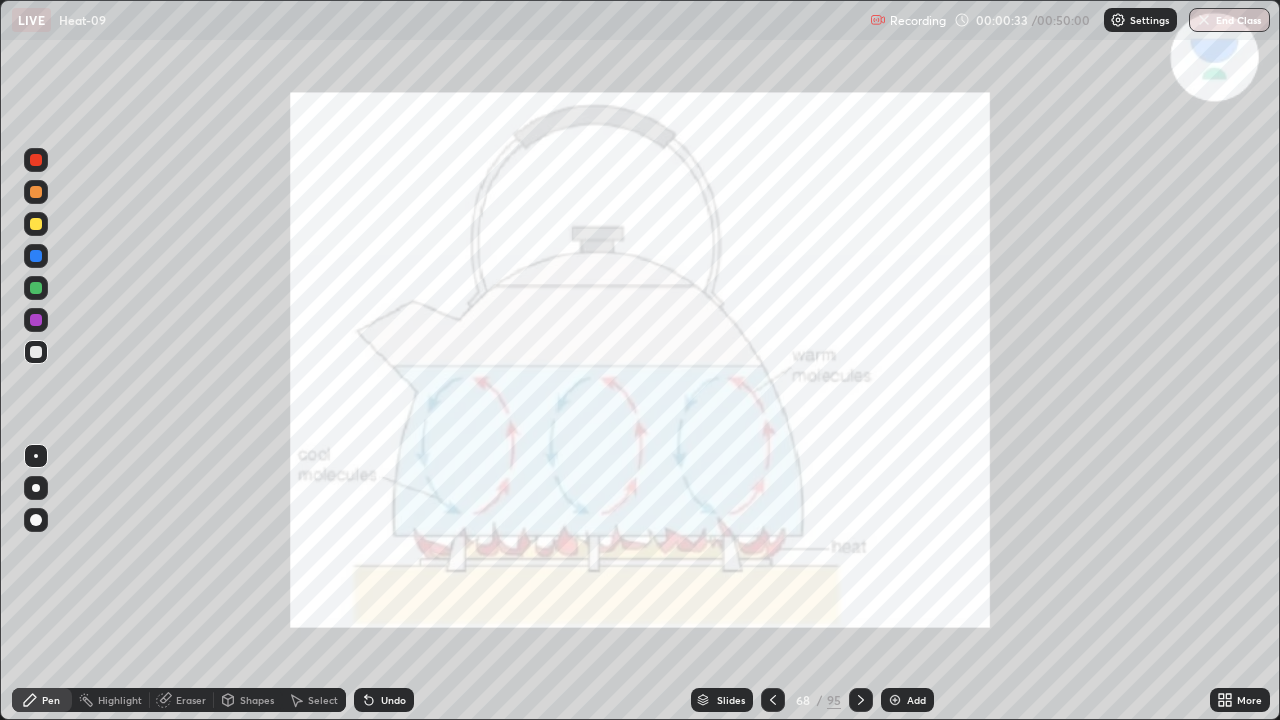 click 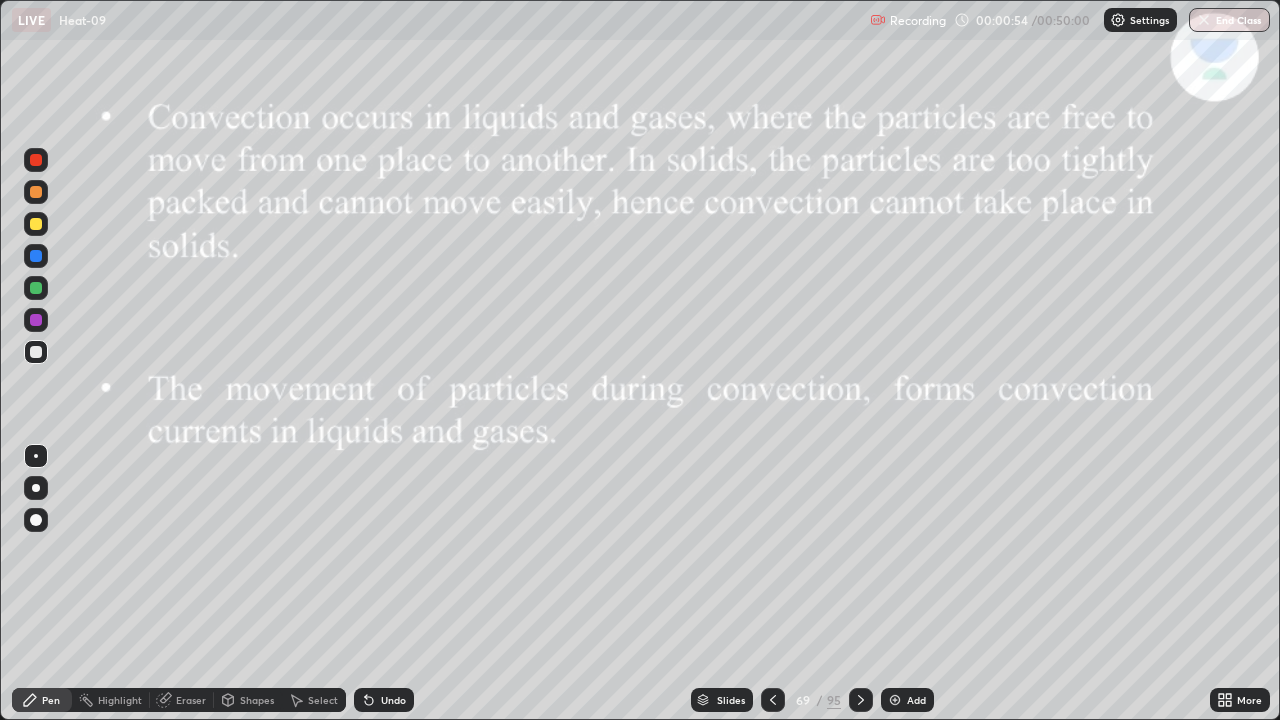 click on "Slides" at bounding box center (722, 700) 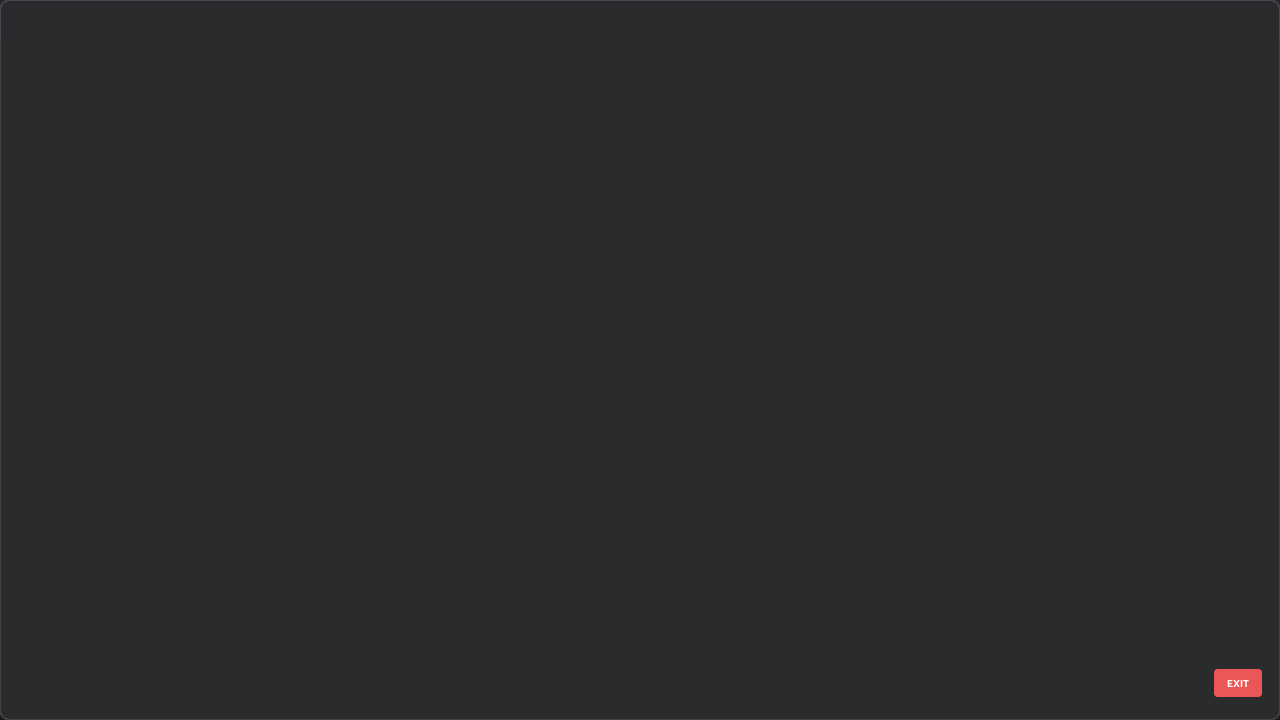 scroll, scrollTop: 4448, scrollLeft: 0, axis: vertical 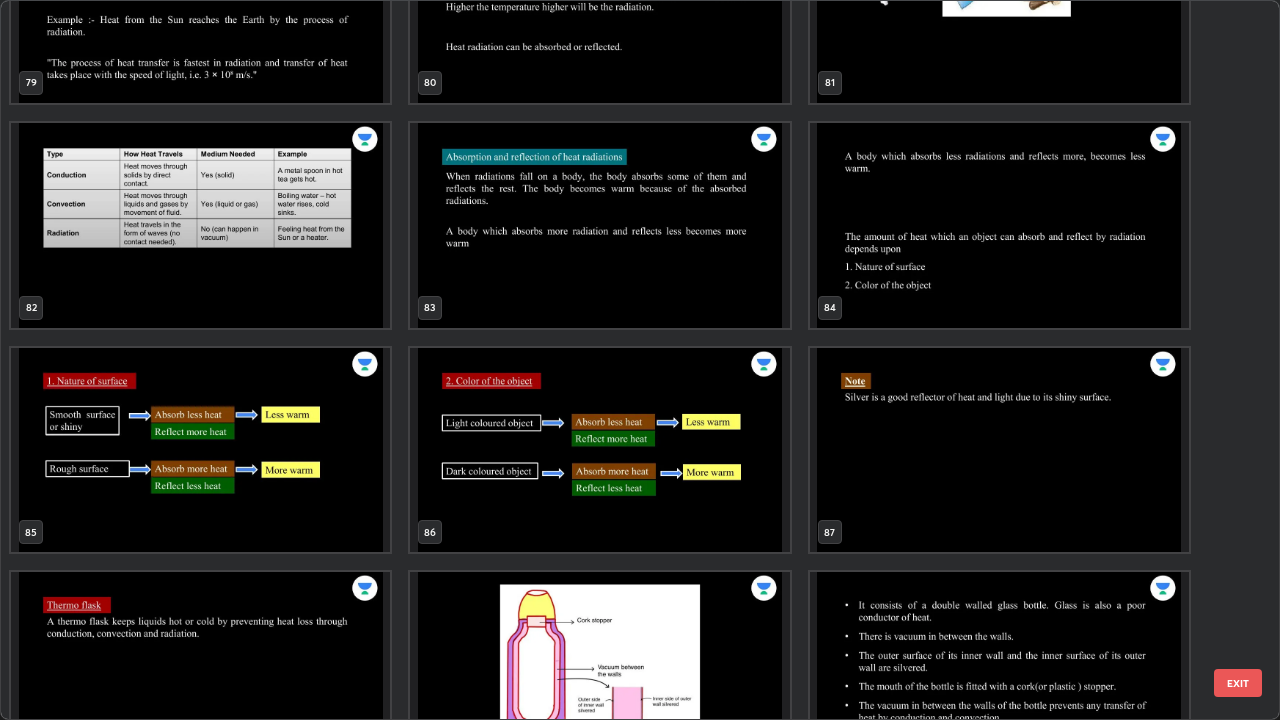 click at bounding box center [599, 450] 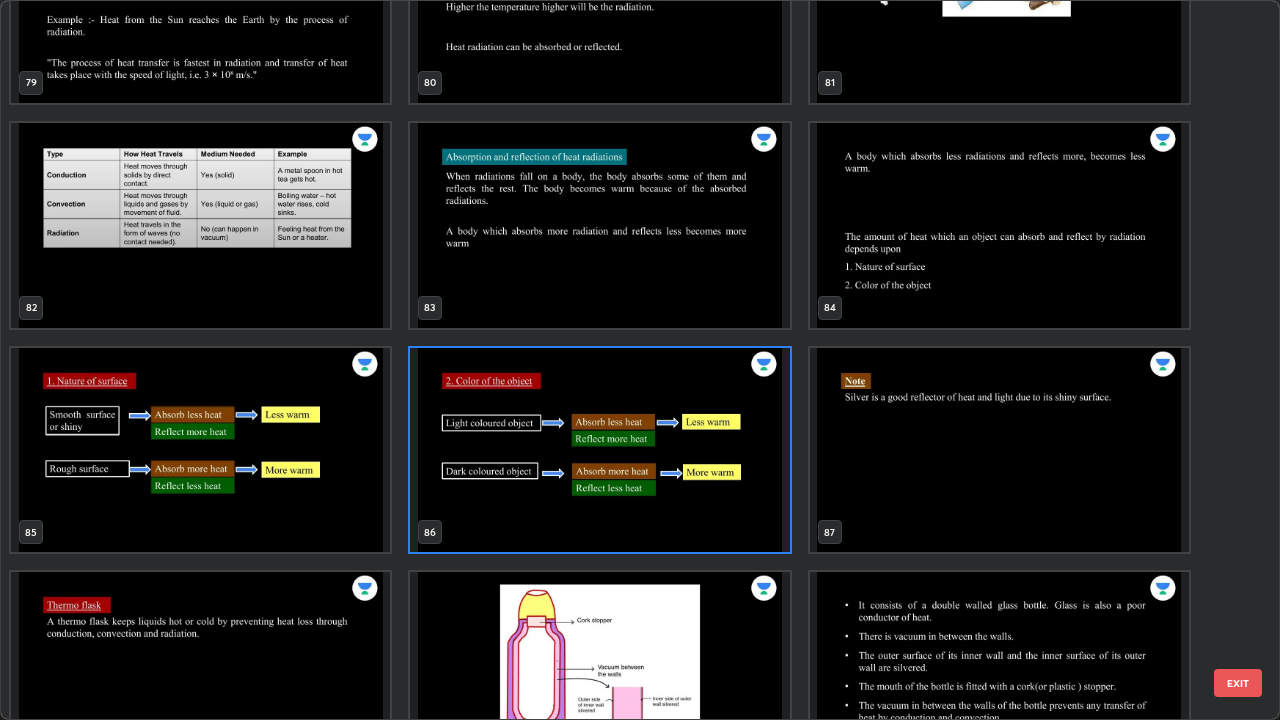 click at bounding box center [599, 450] 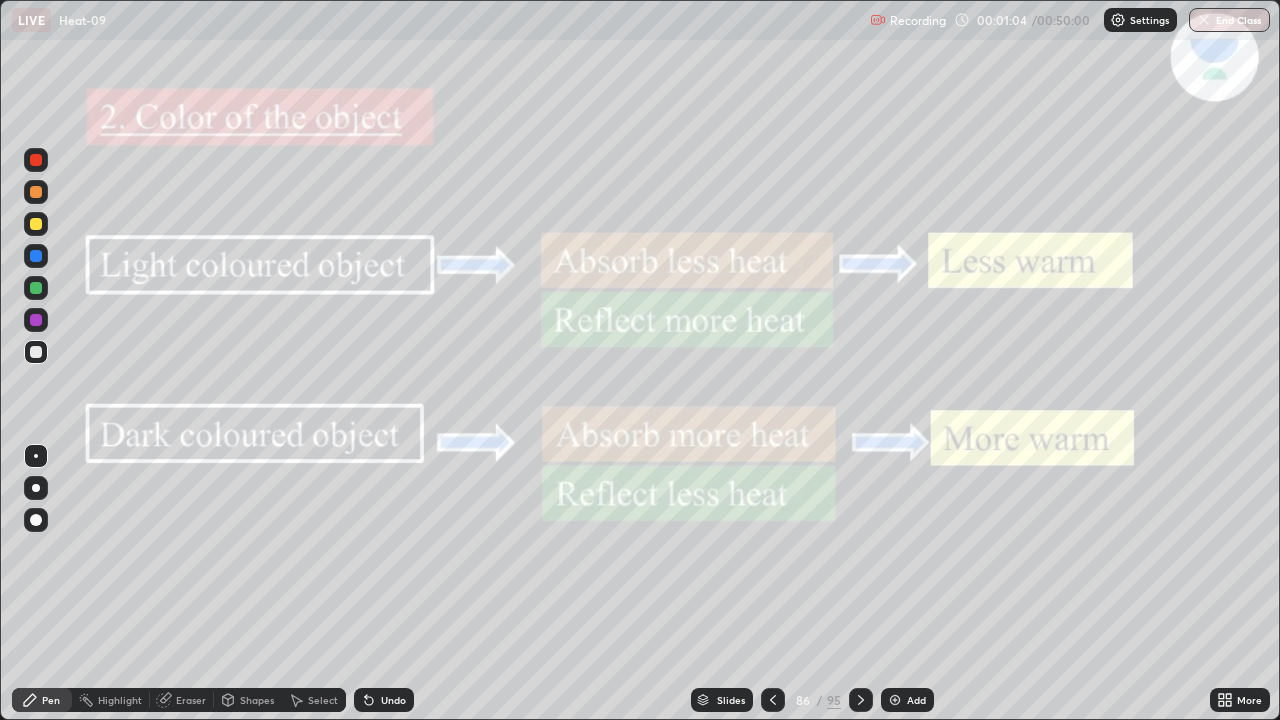 click 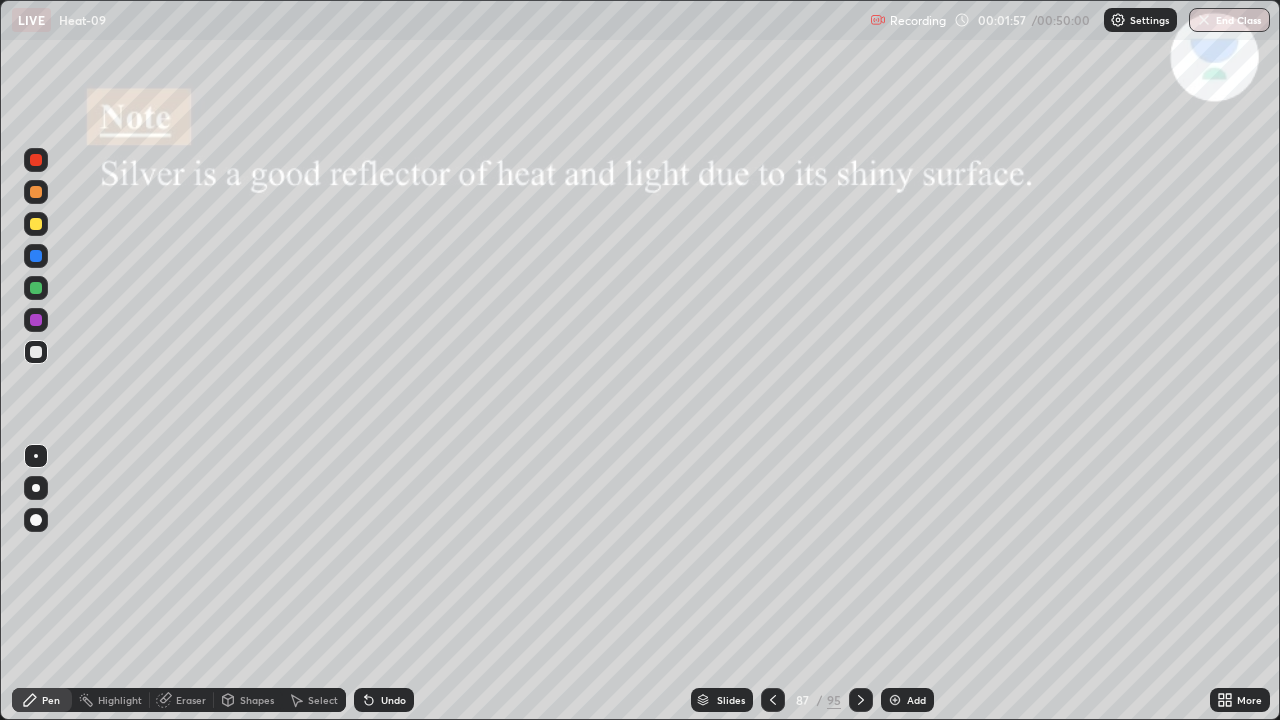 click at bounding box center (861, 700) 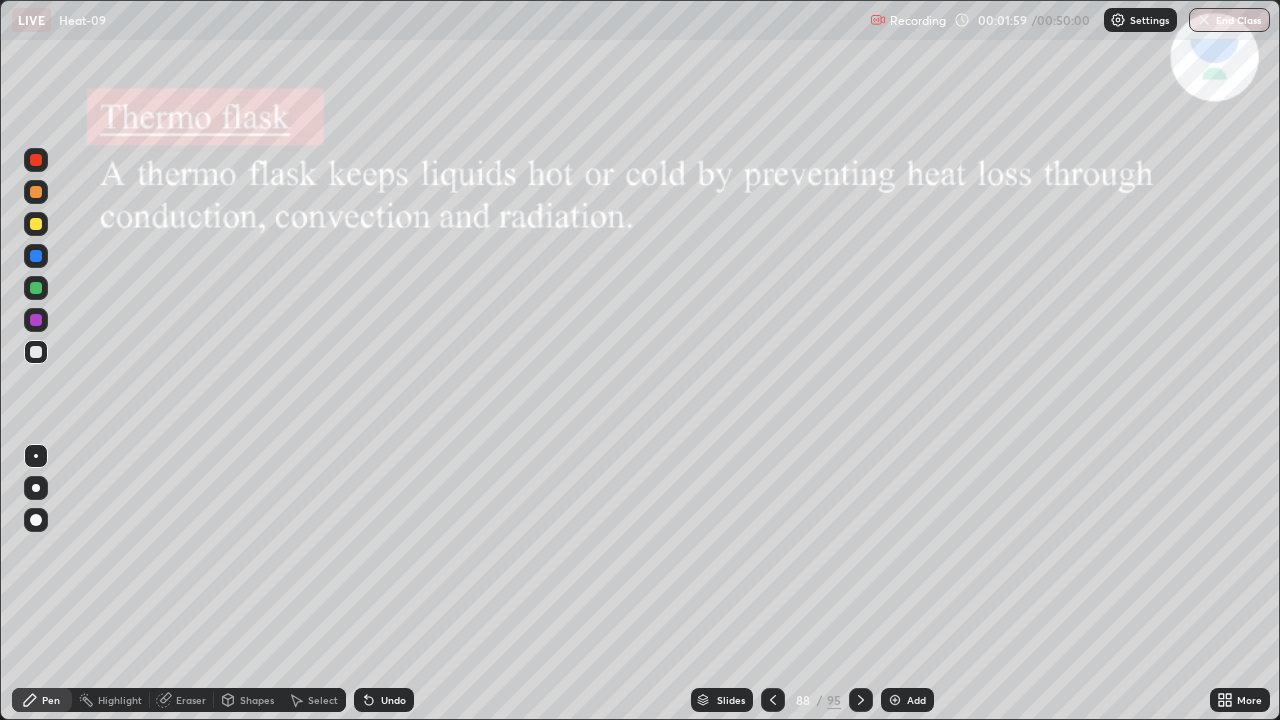 click 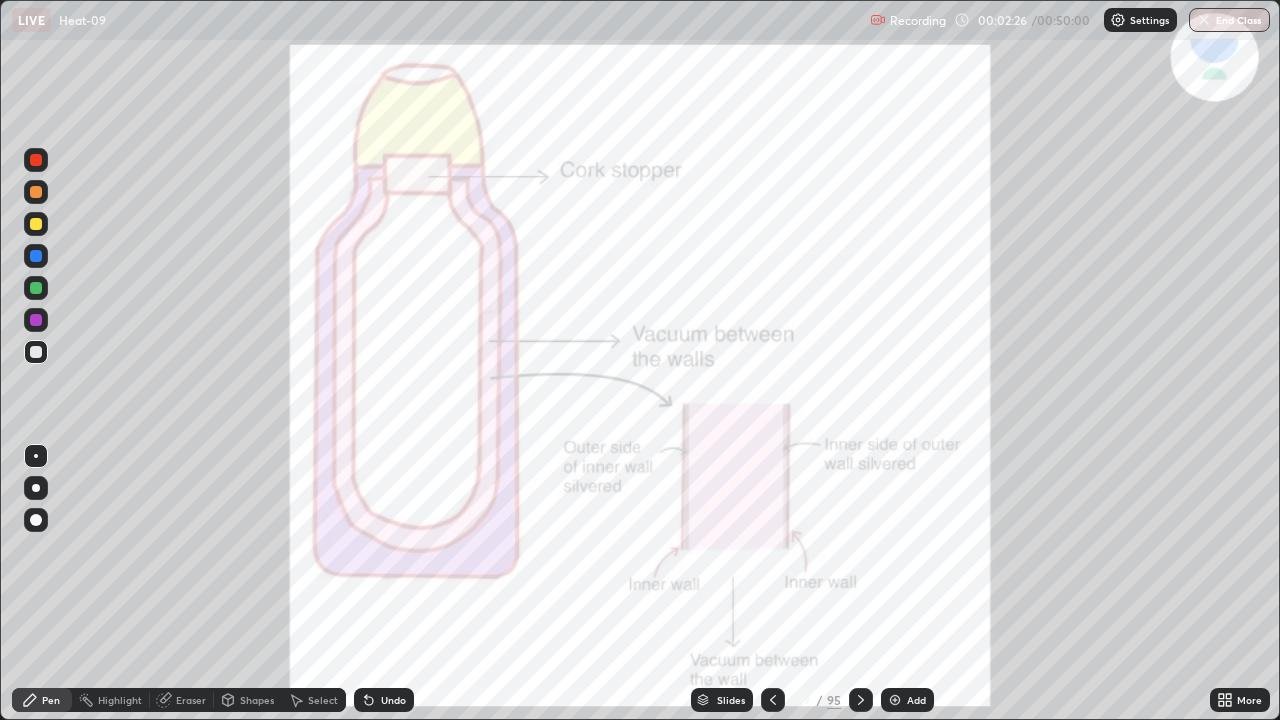 click 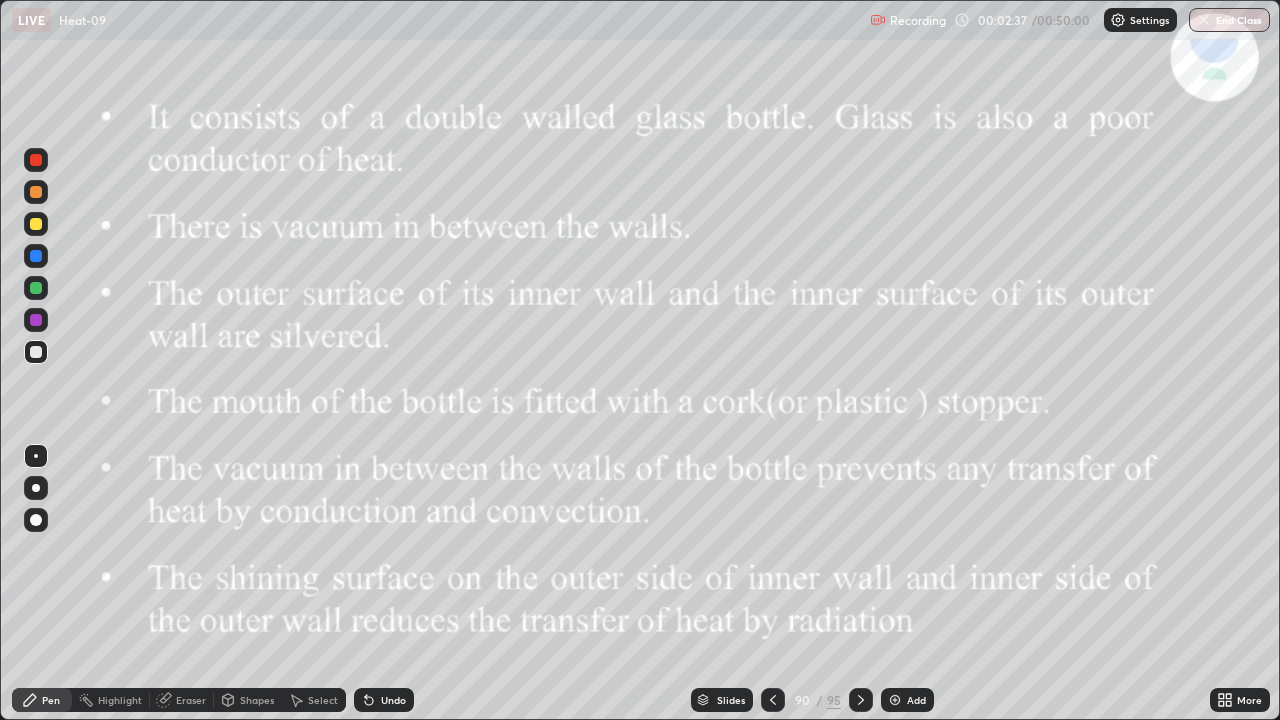 click 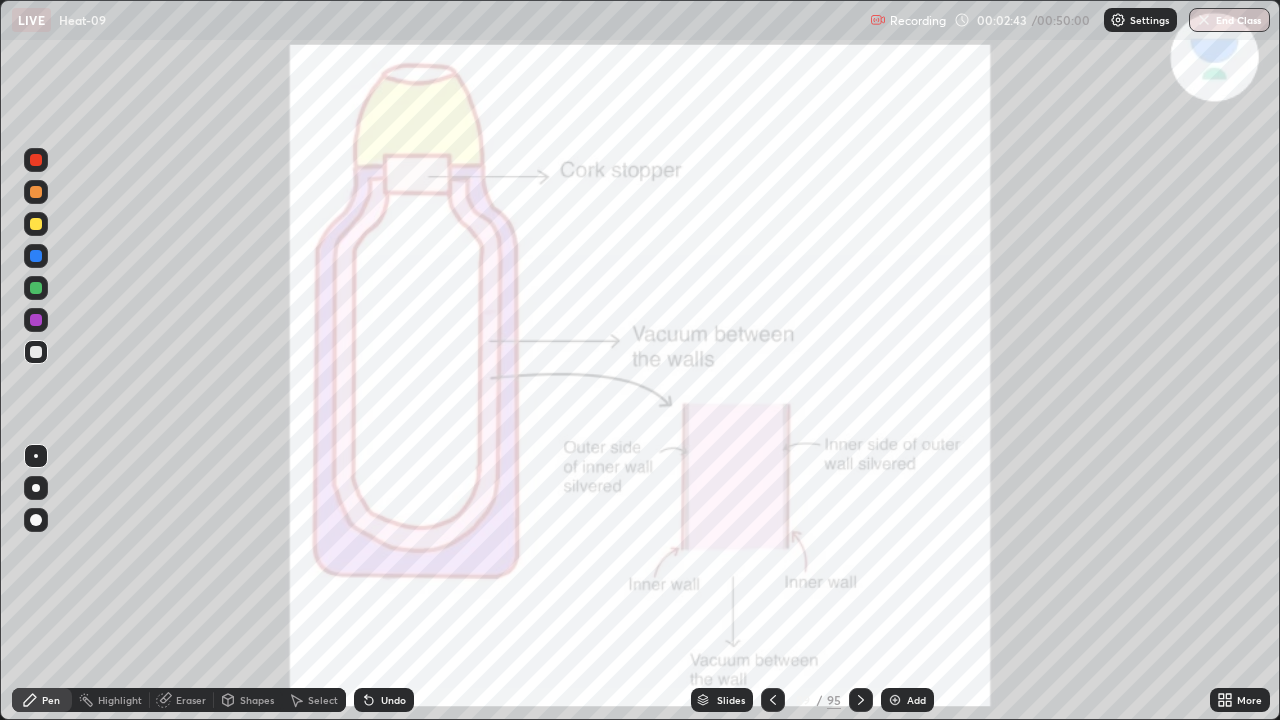 click at bounding box center [36, 256] 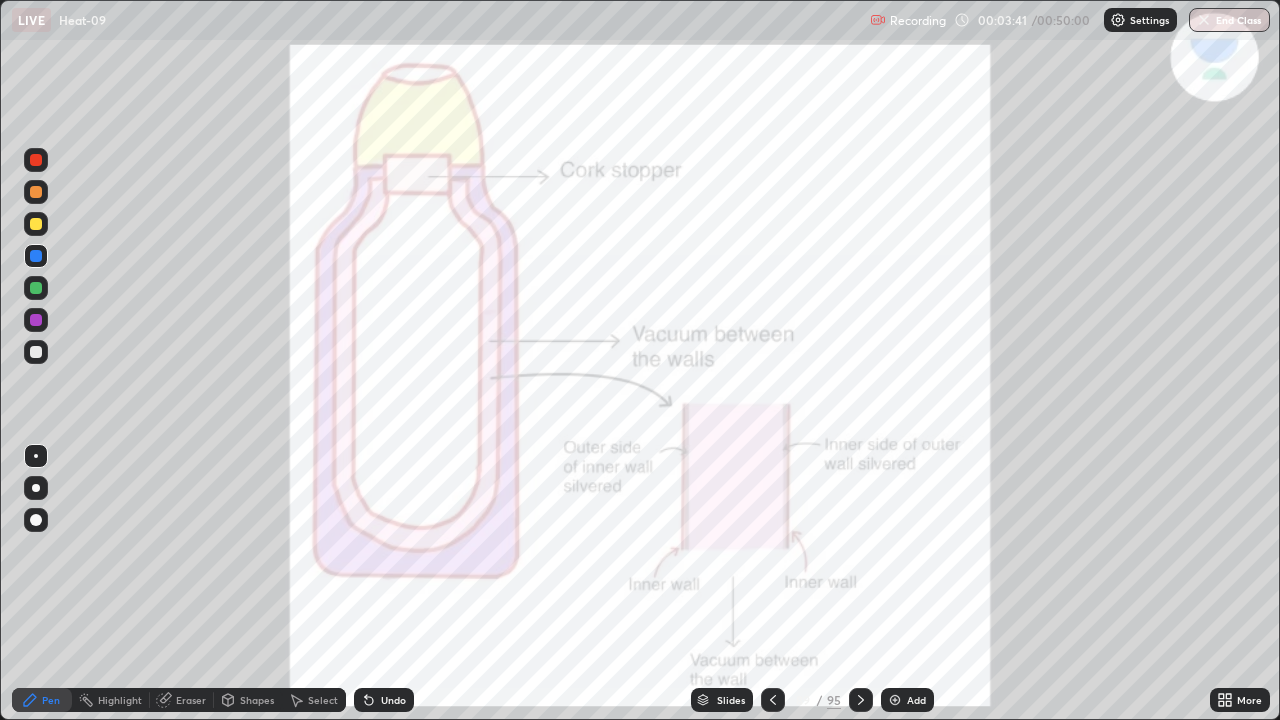 click 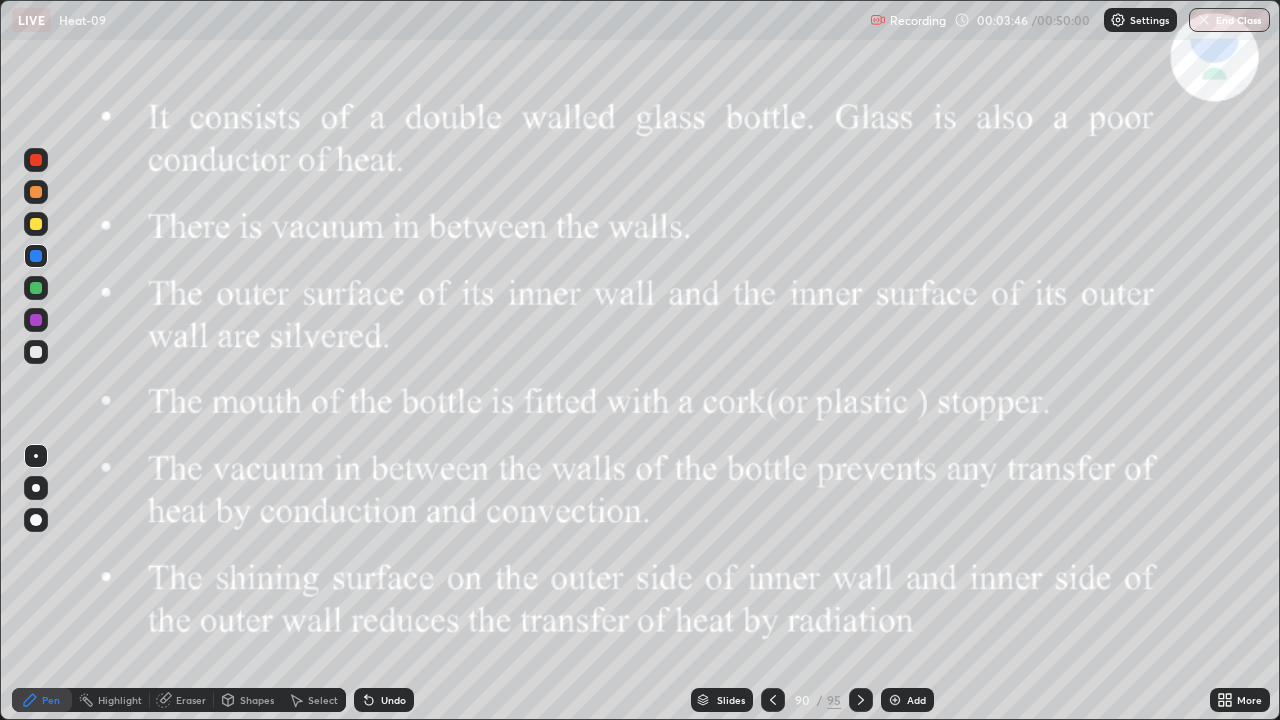 click 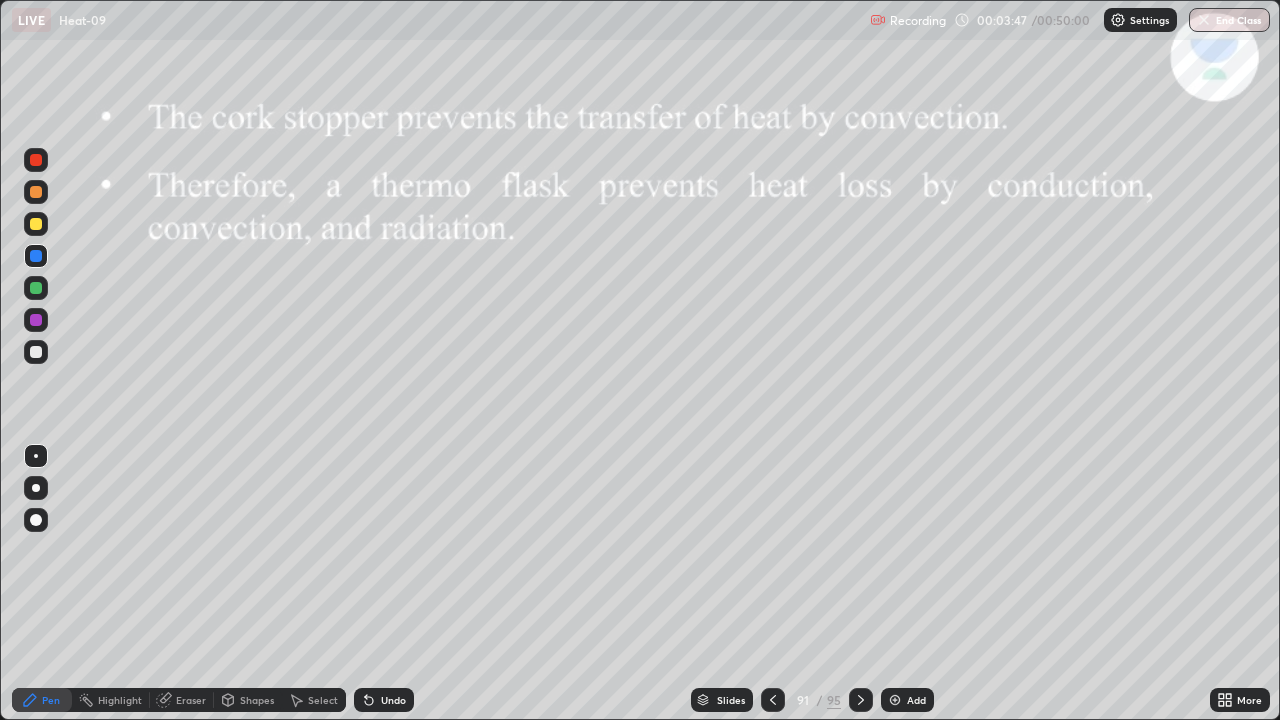 click at bounding box center [773, 700] 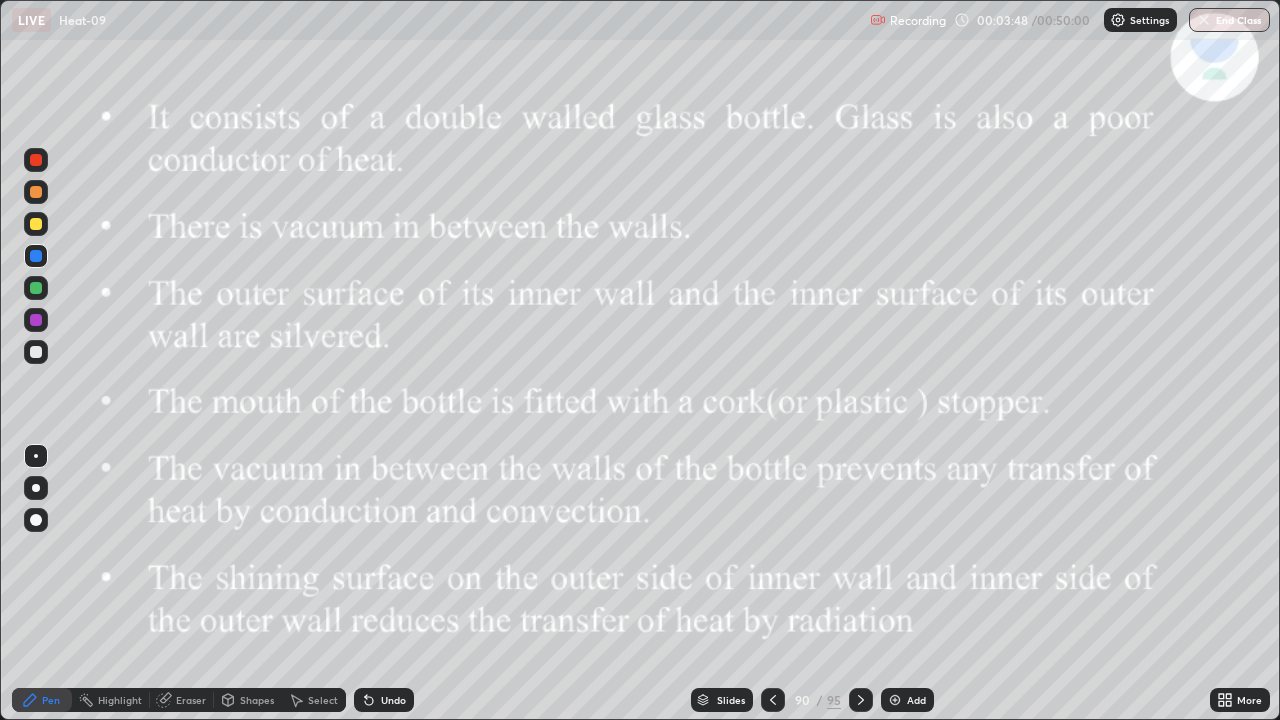 click 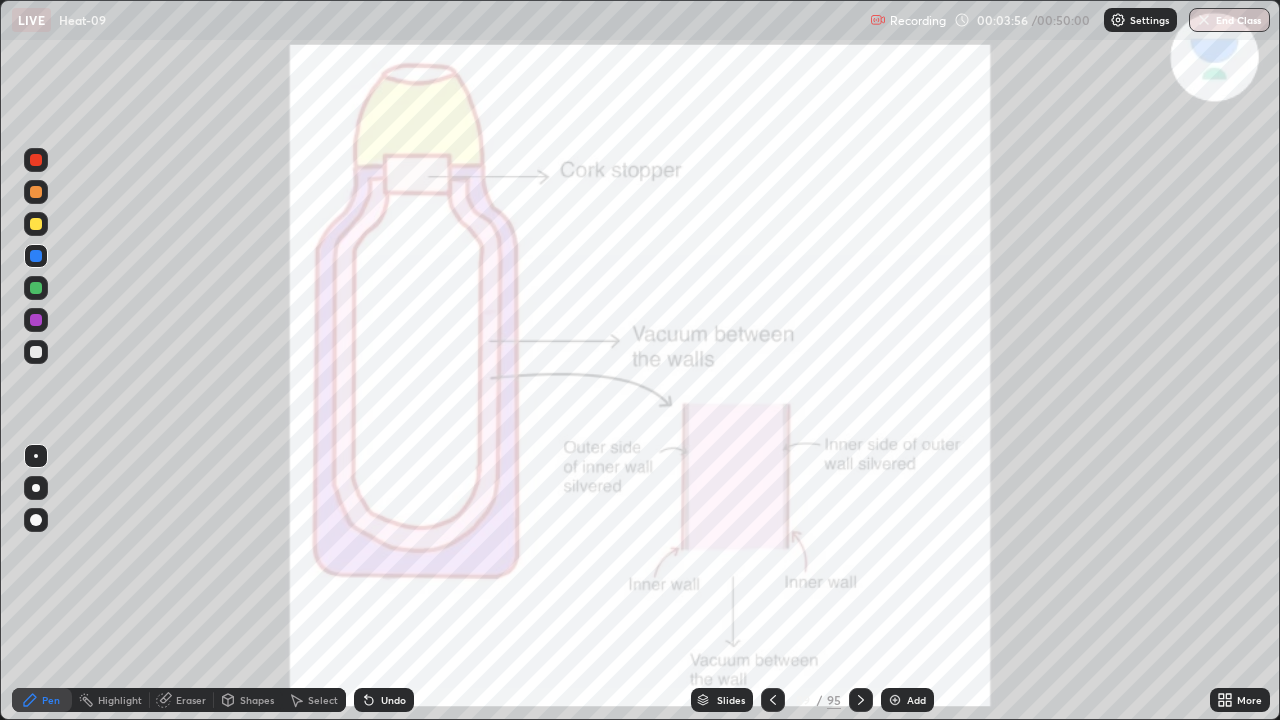click on "Eraser" at bounding box center (191, 700) 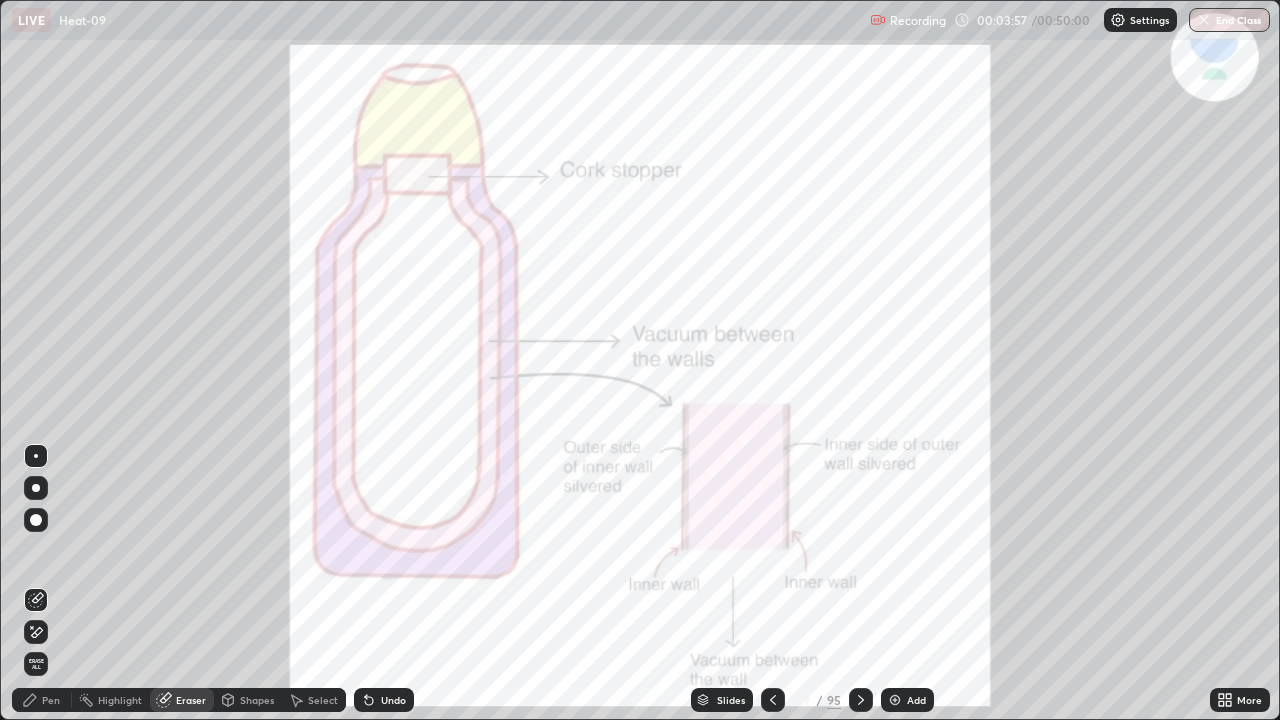 click on "Eraser" at bounding box center [191, 700] 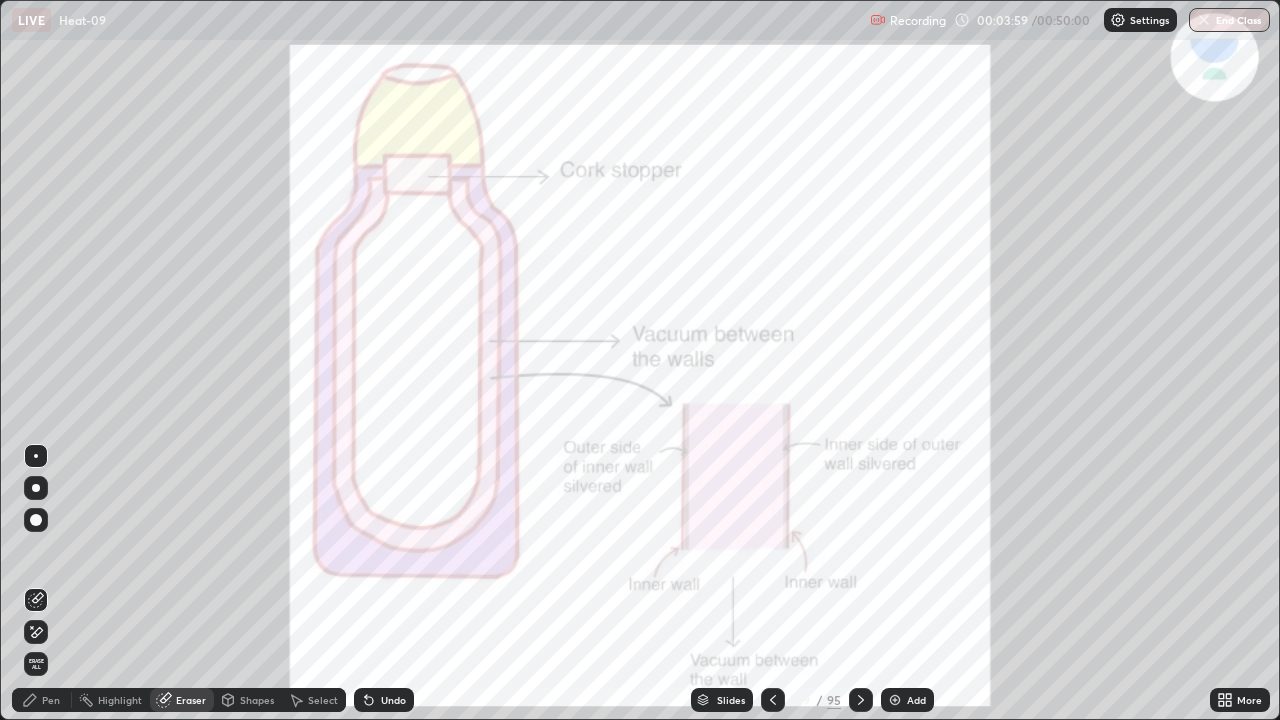 click on "Erase all" at bounding box center (36, 664) 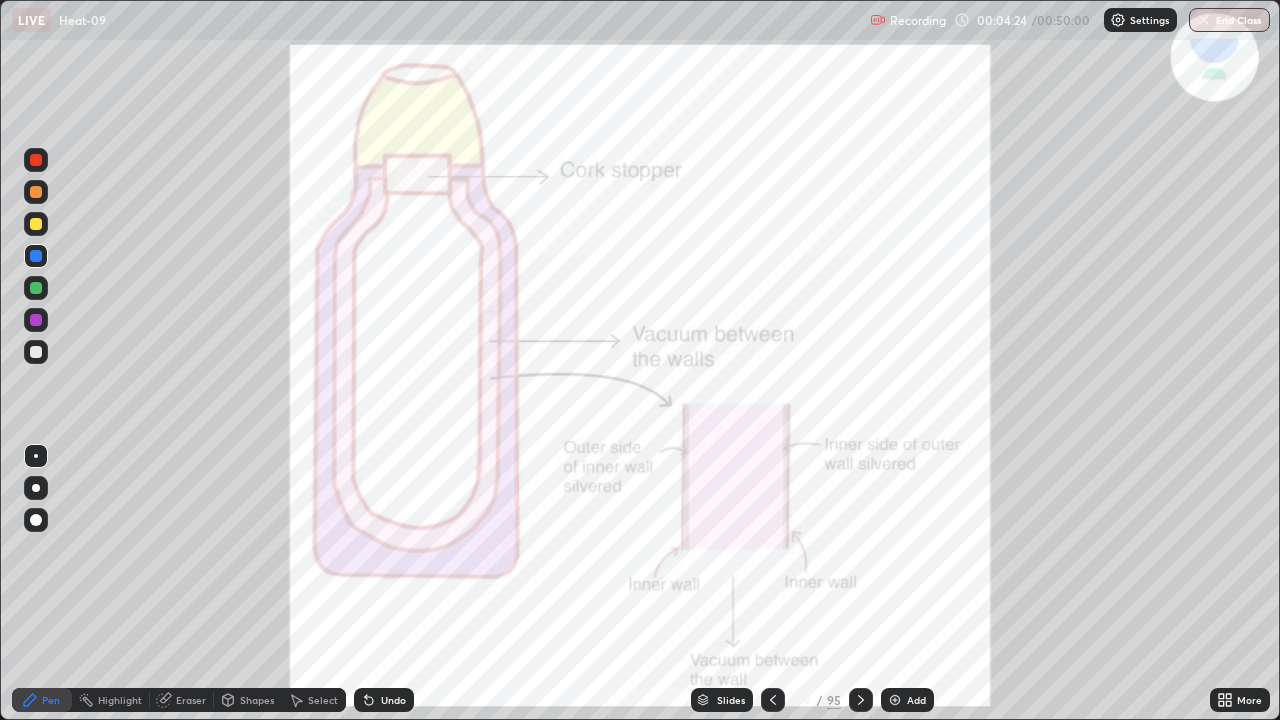click 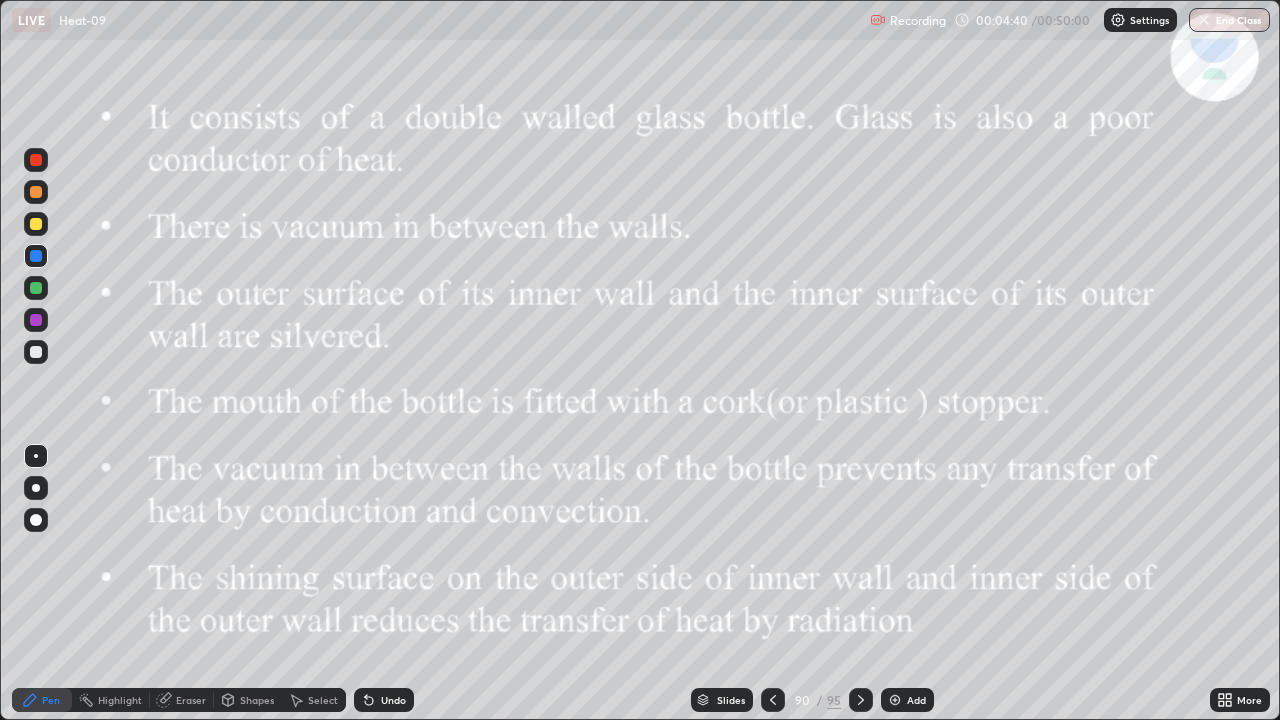 click 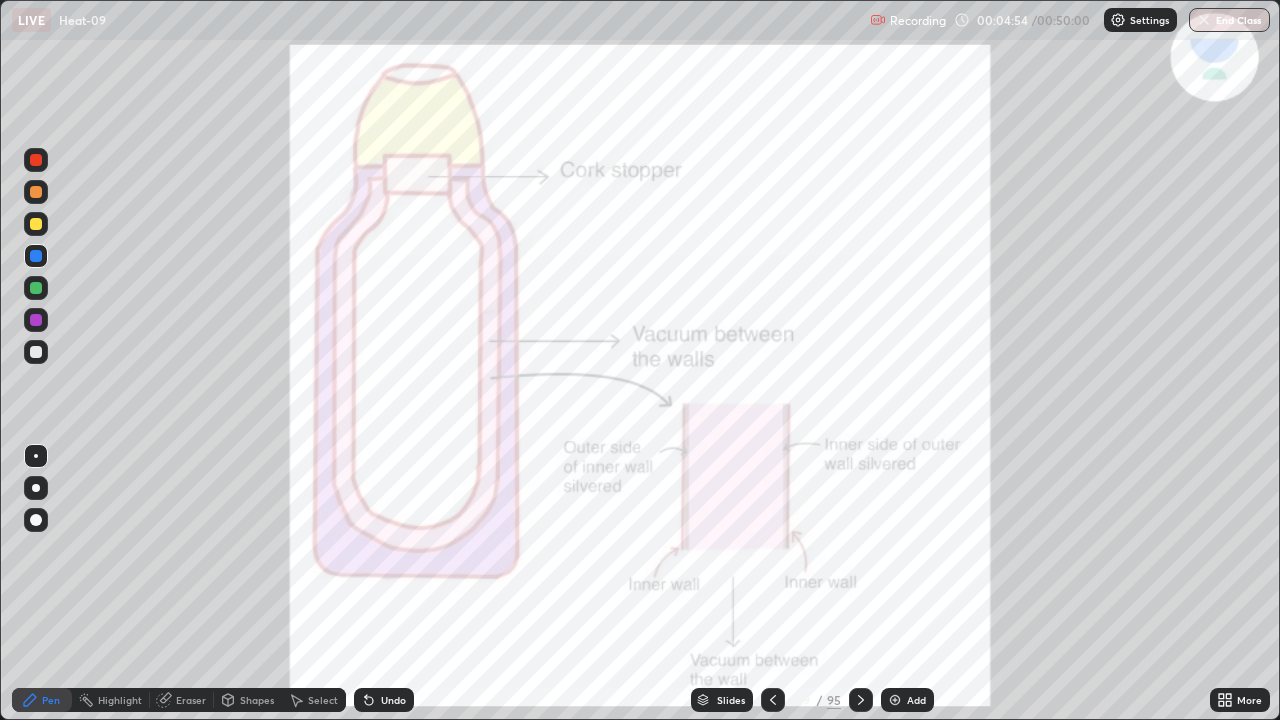 click 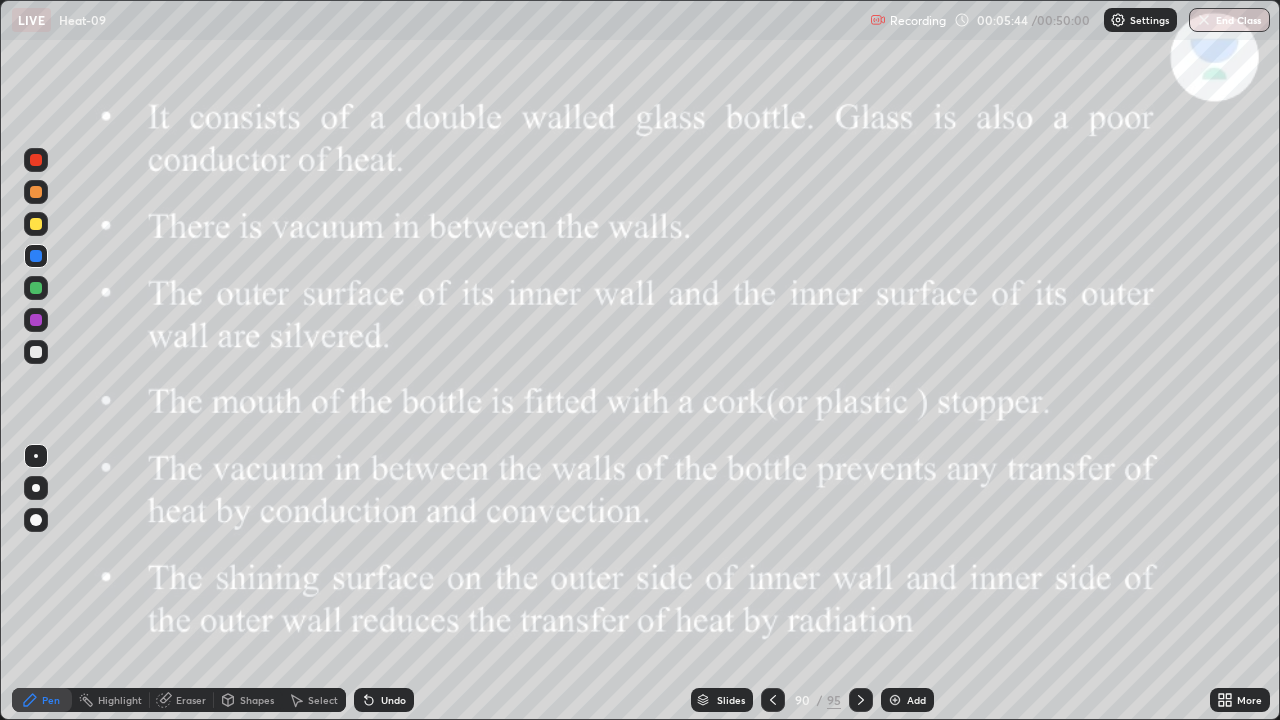 click 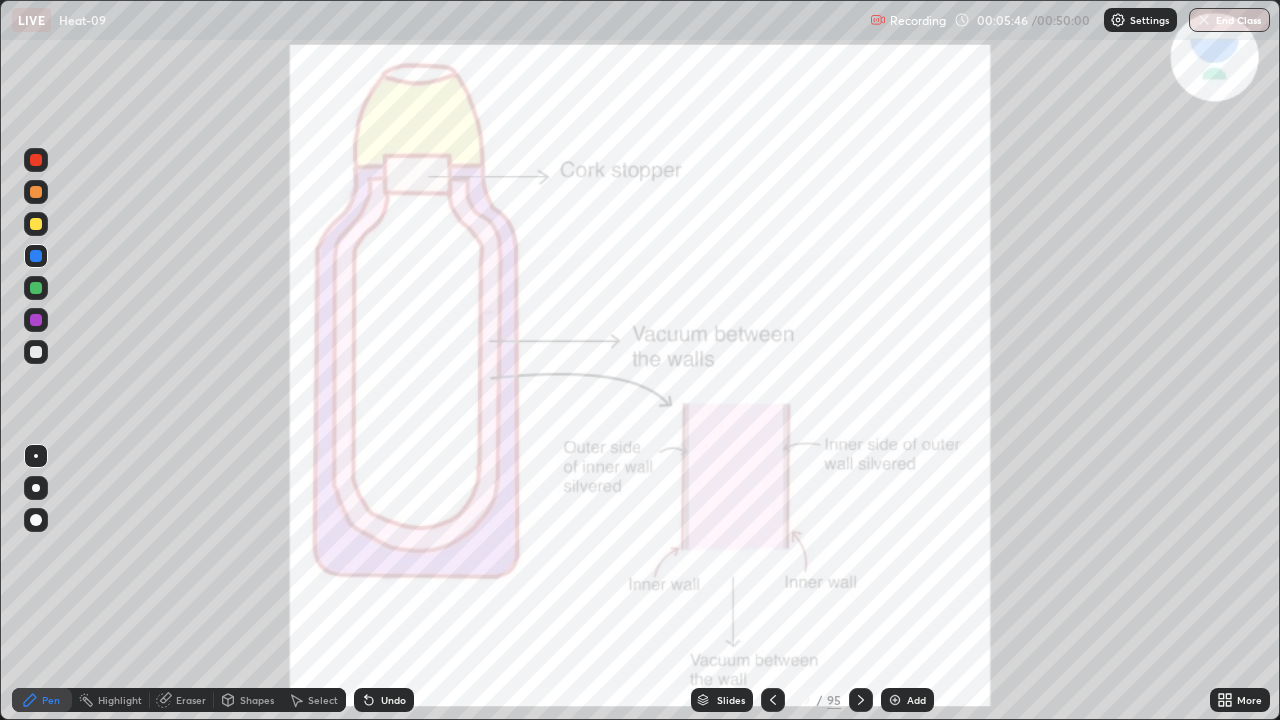 click on "Eraser" at bounding box center [191, 700] 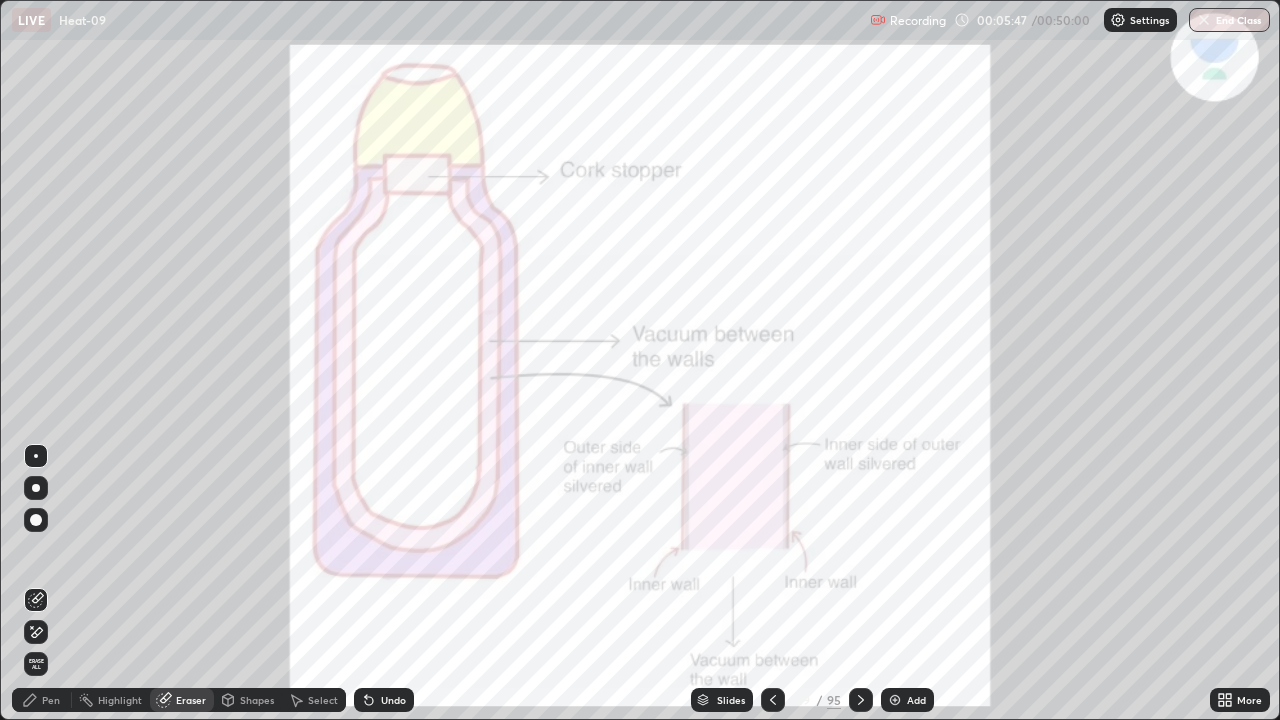 click on "Eraser" at bounding box center (191, 700) 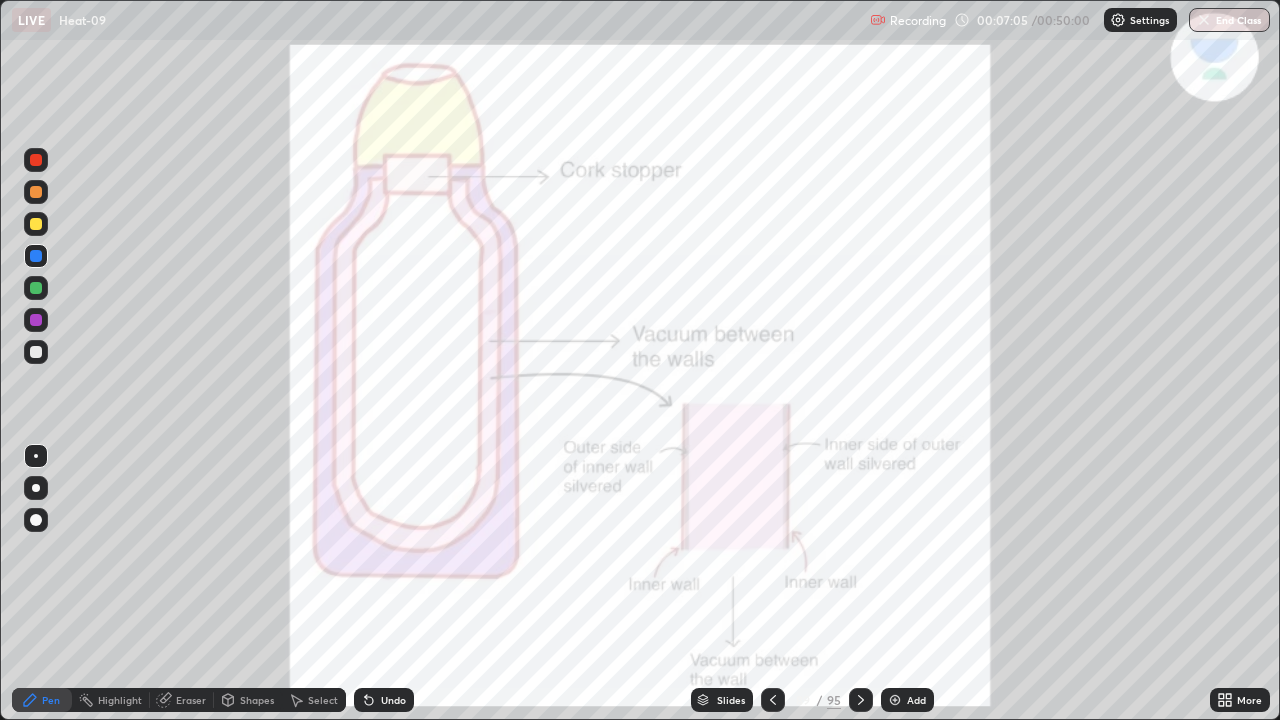 click 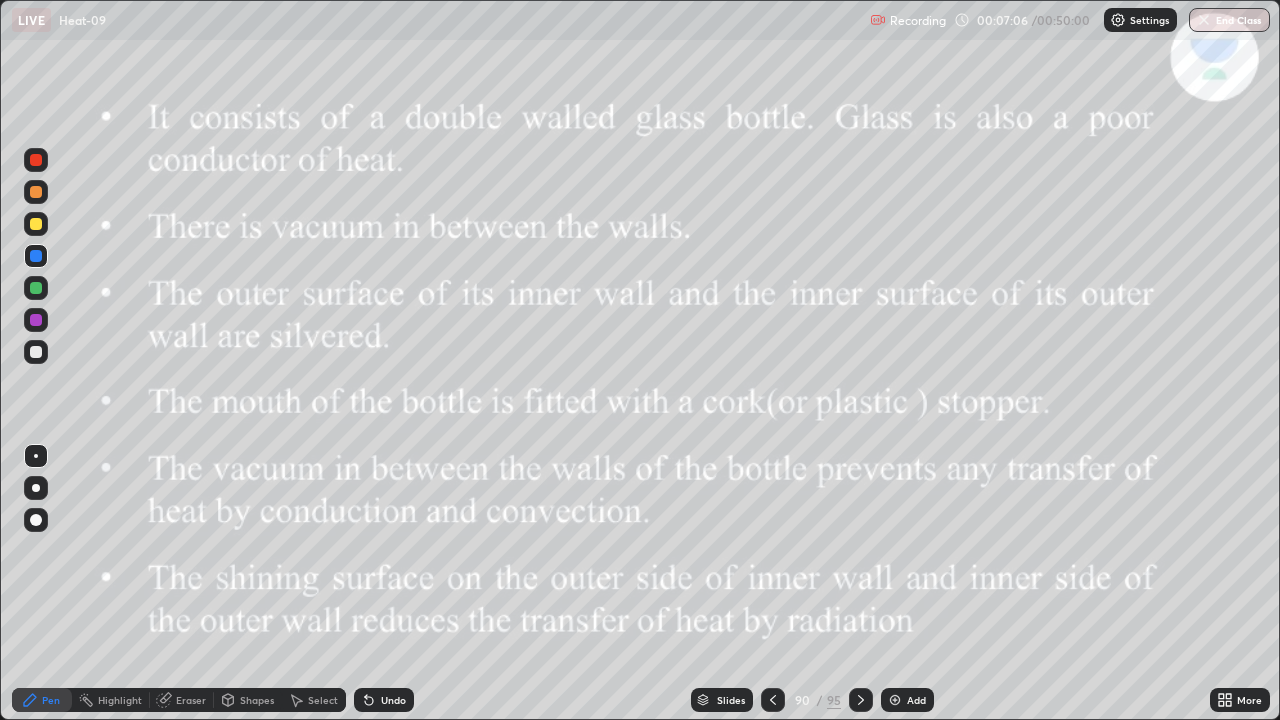 click at bounding box center (861, 700) 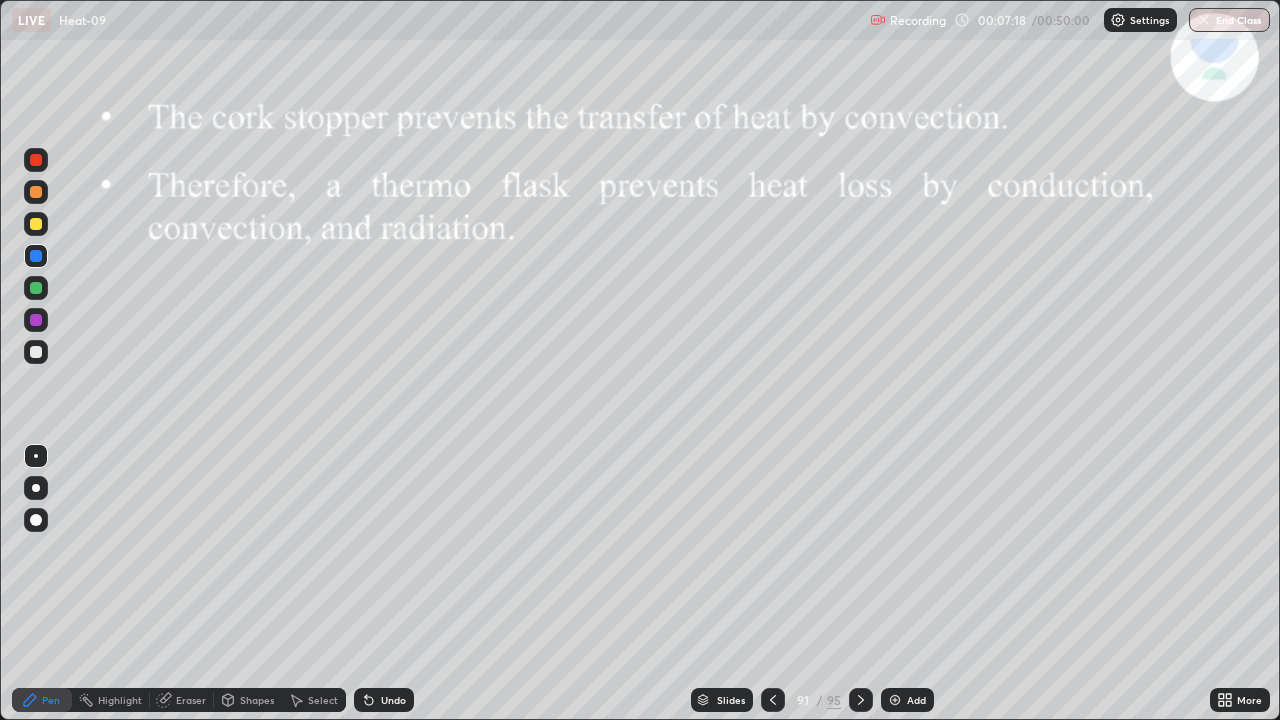 click 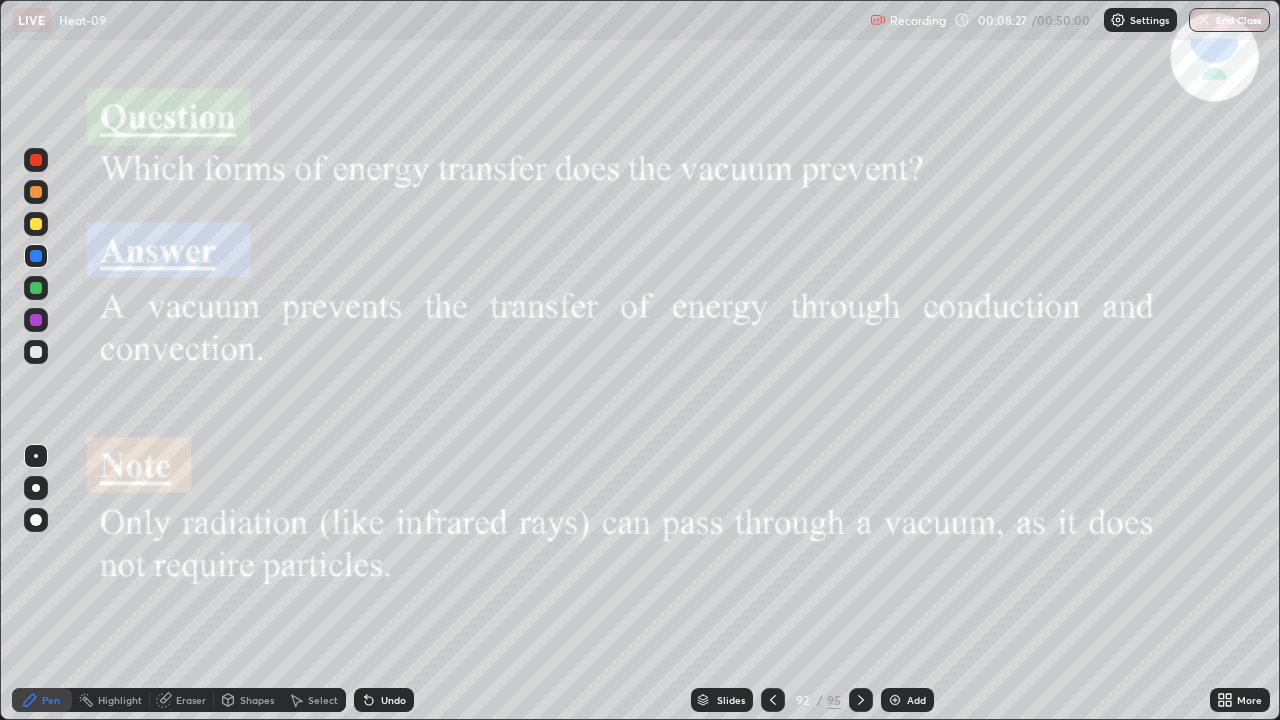 click 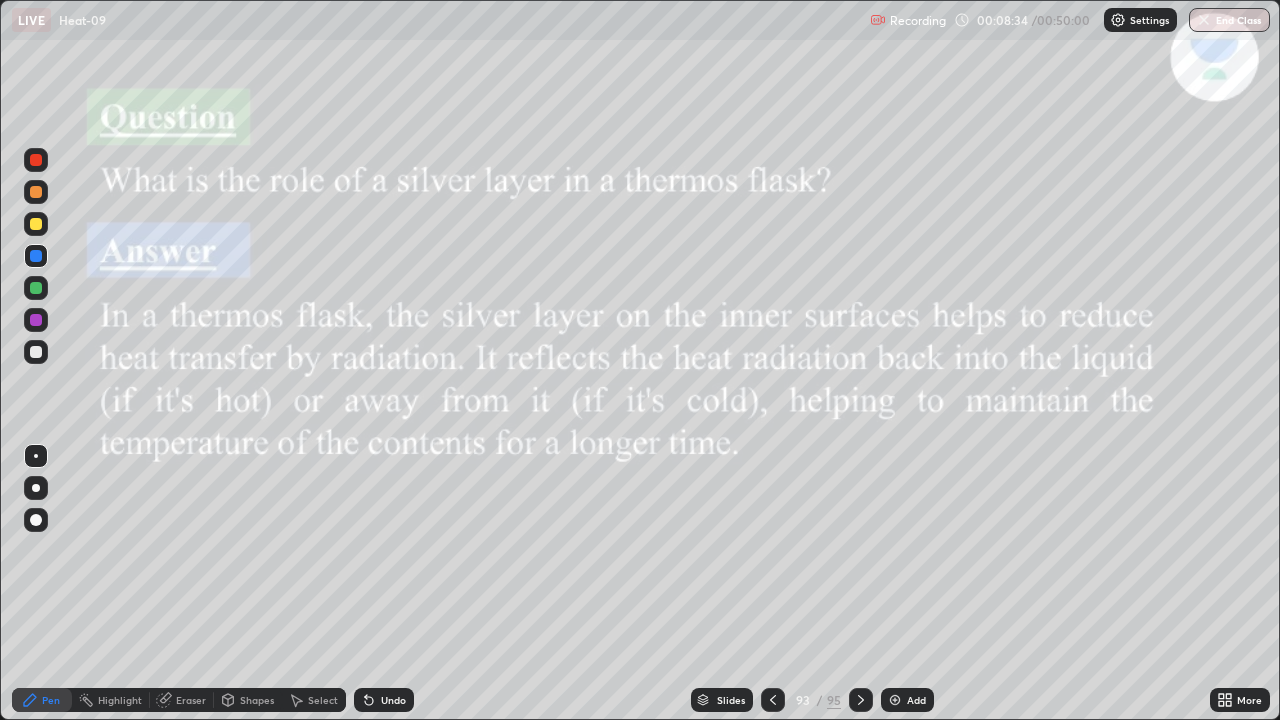 click 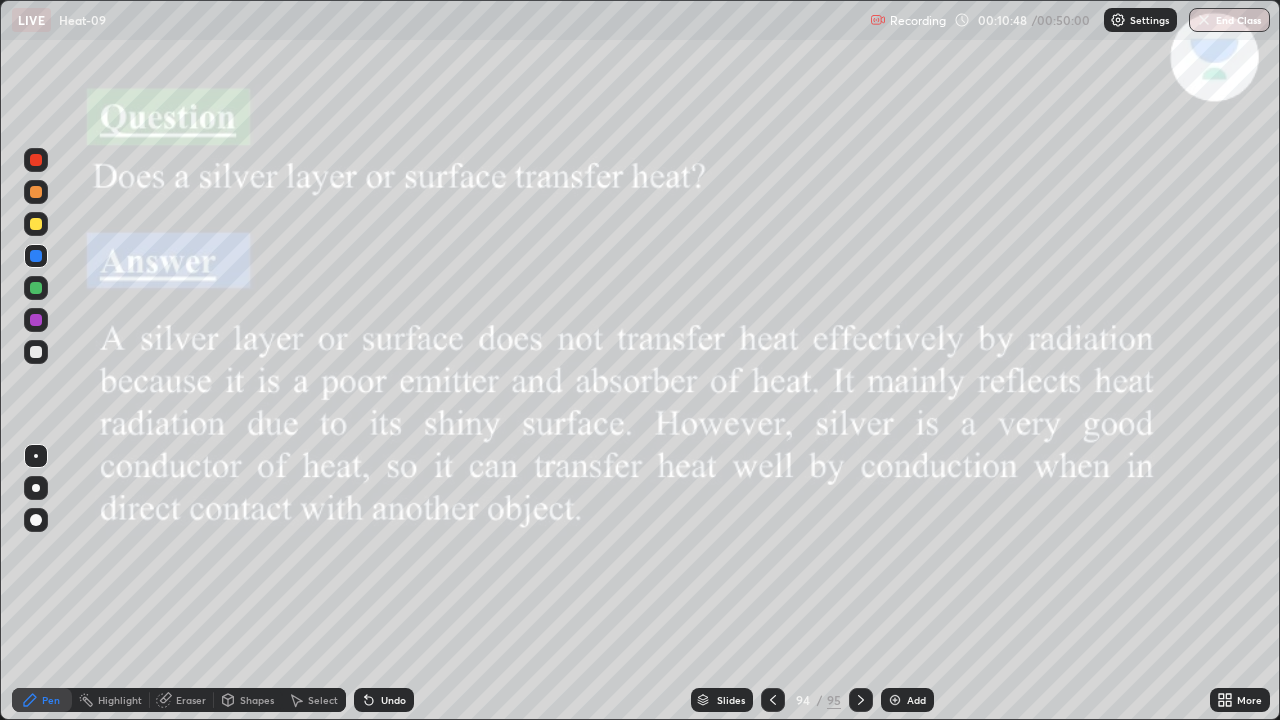 click 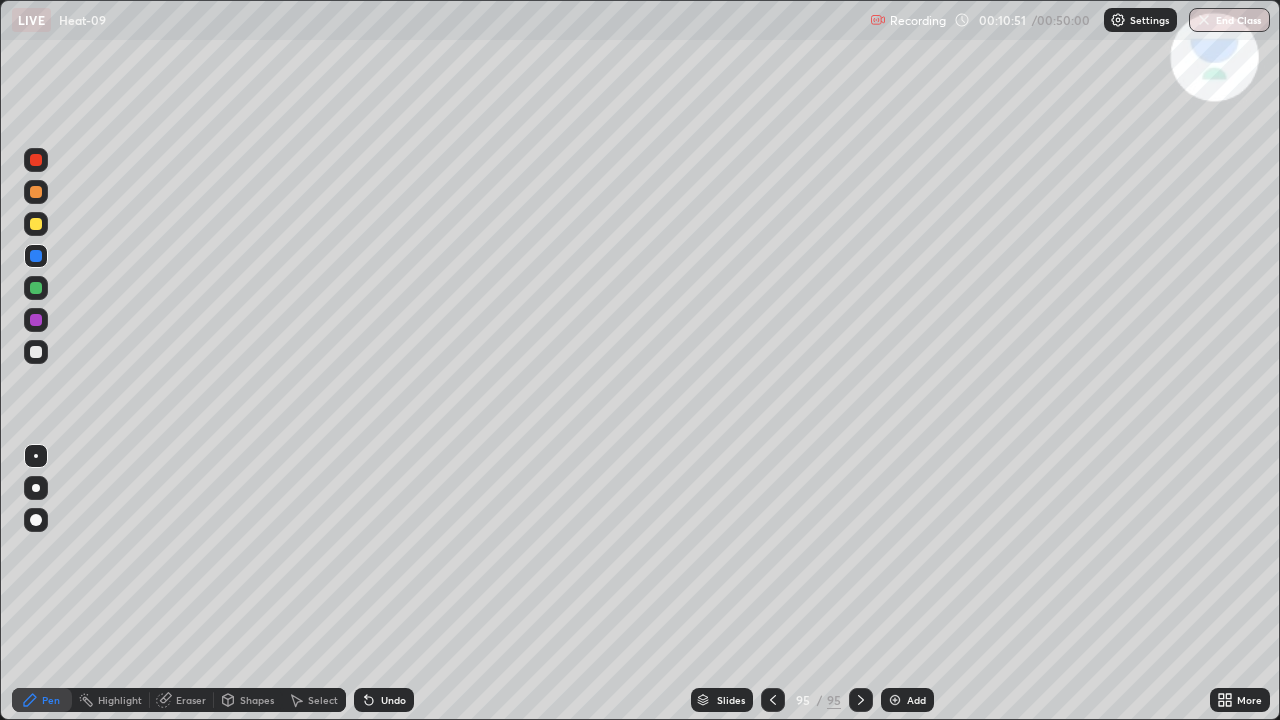 click 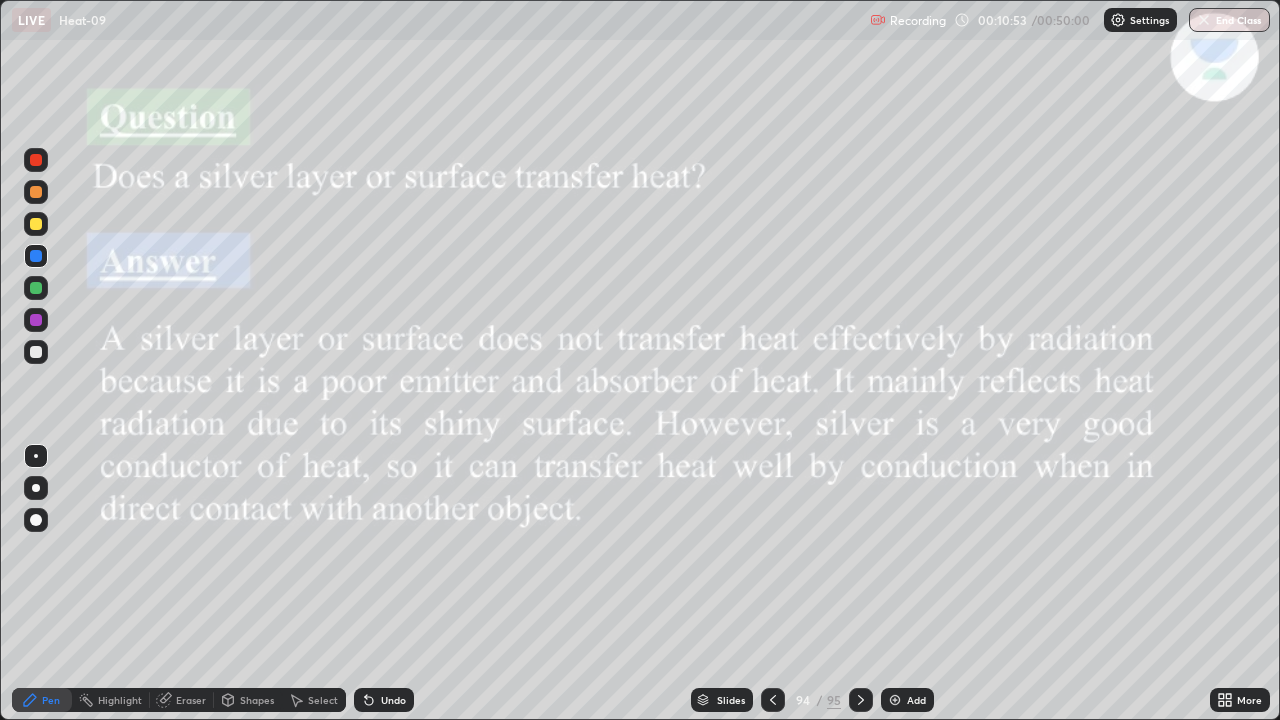 click at bounding box center [773, 700] 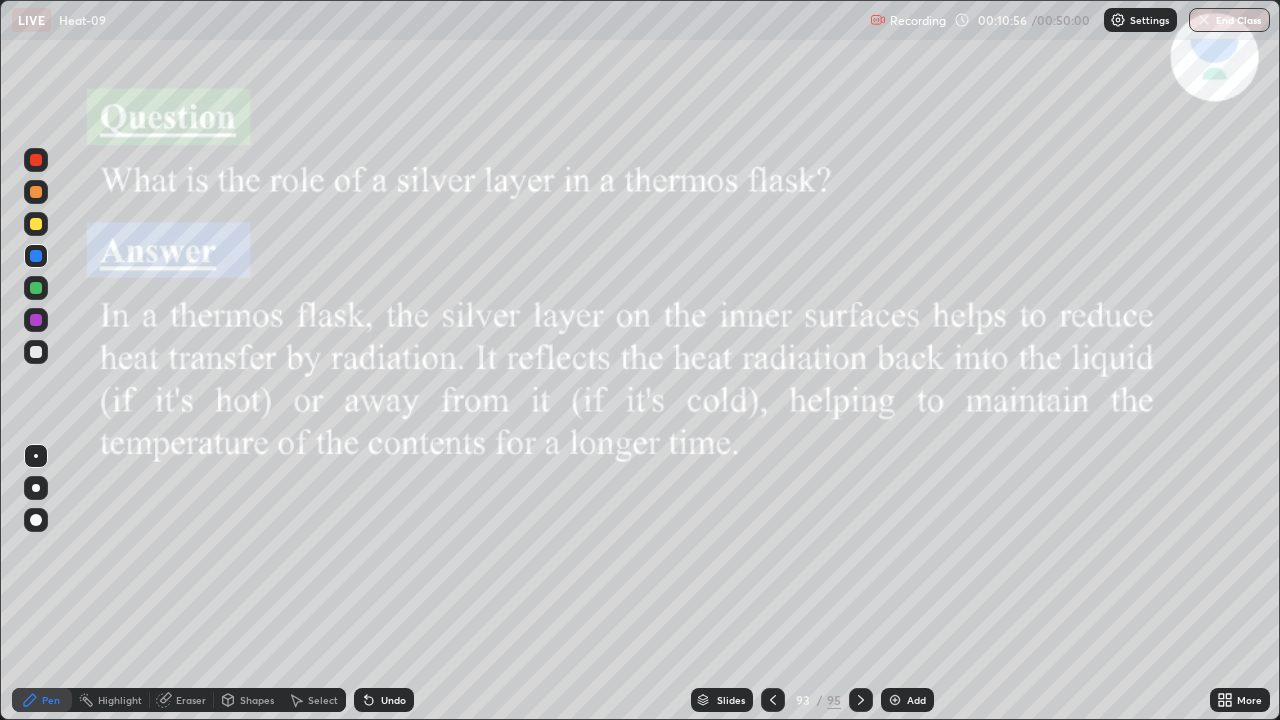 click 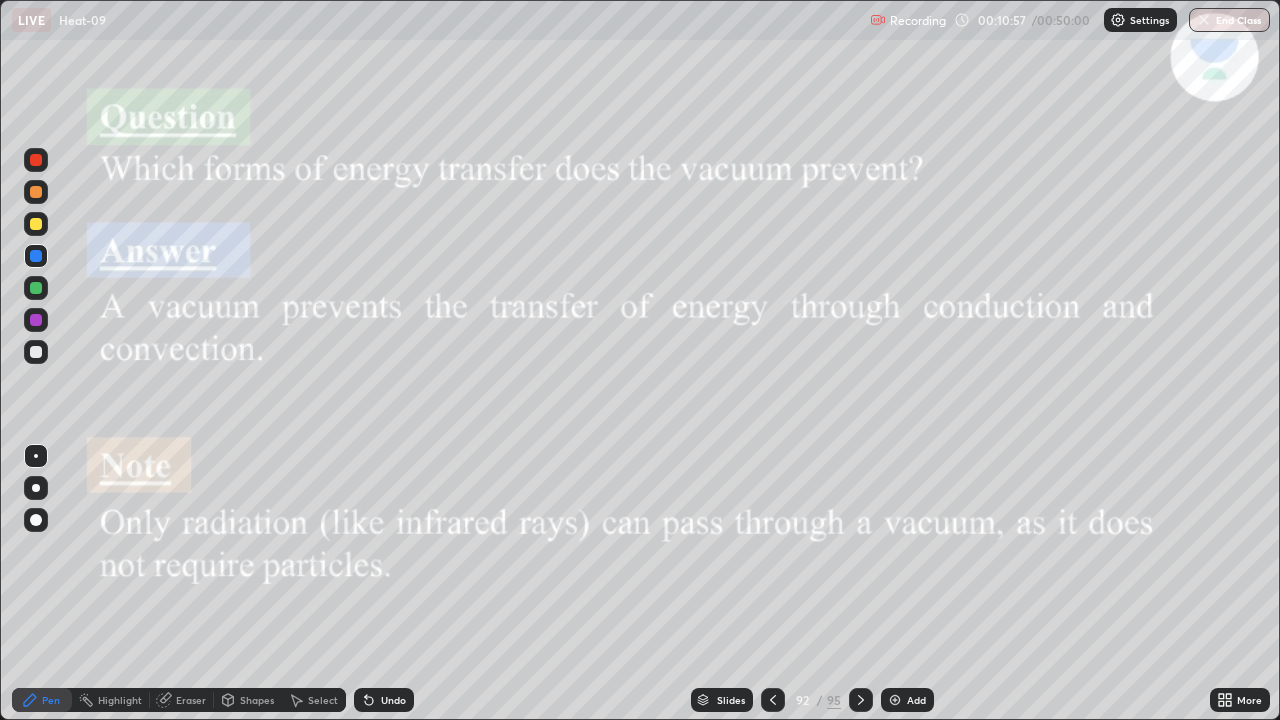 click 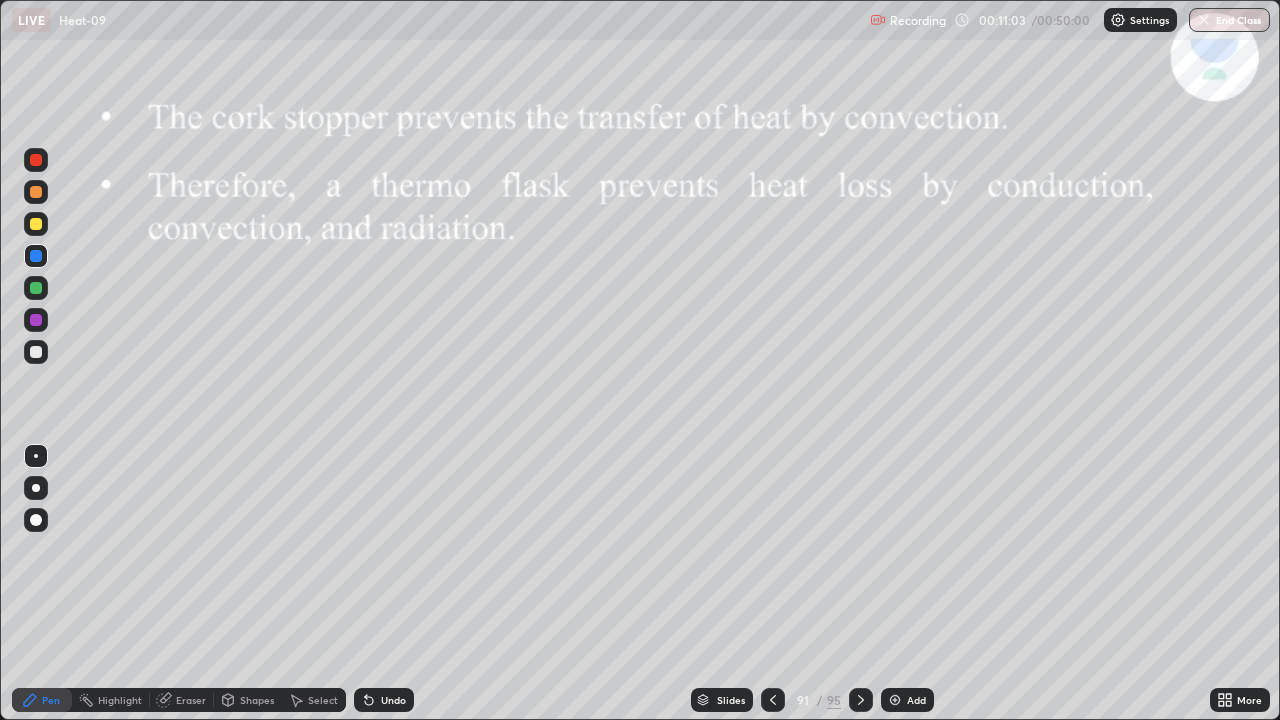 click 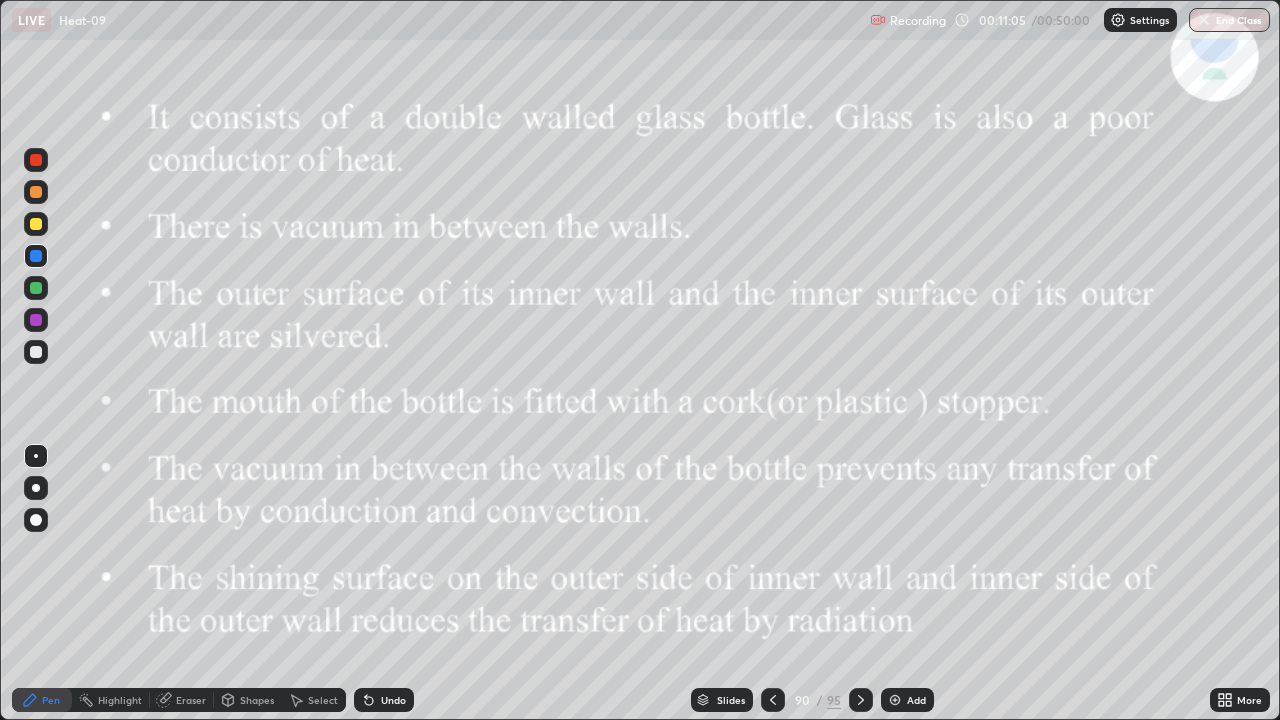 click 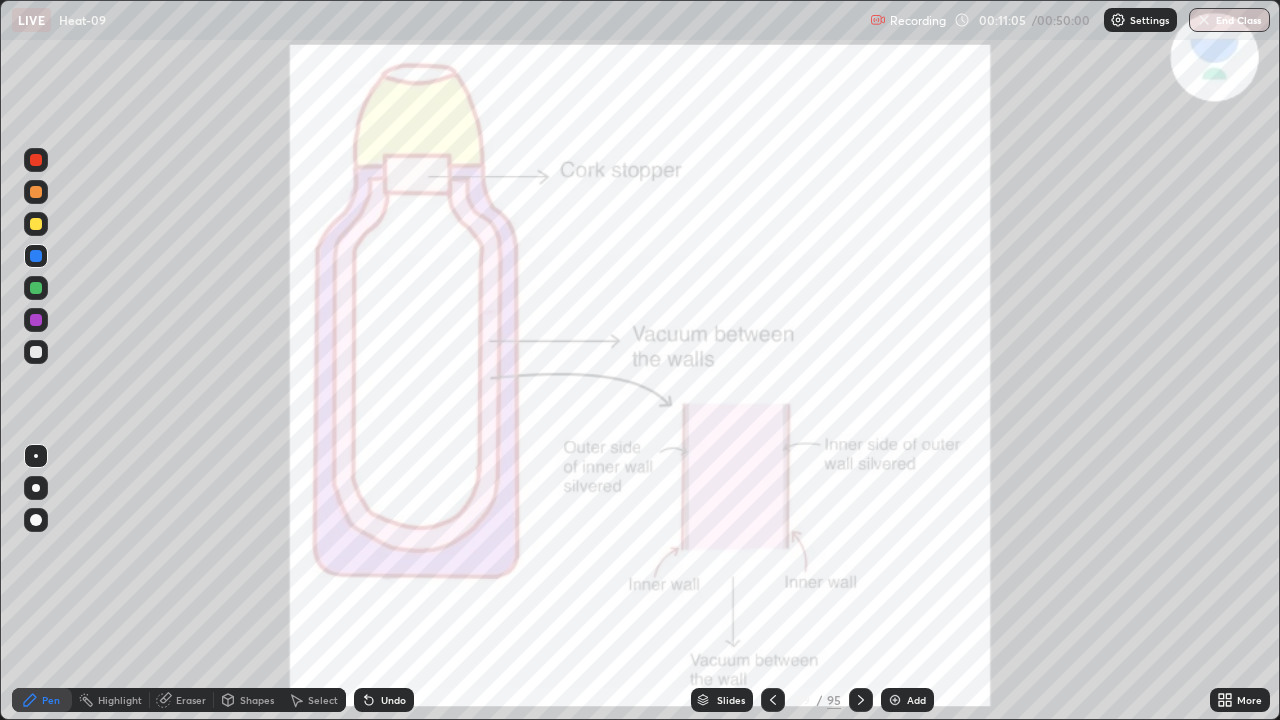 click 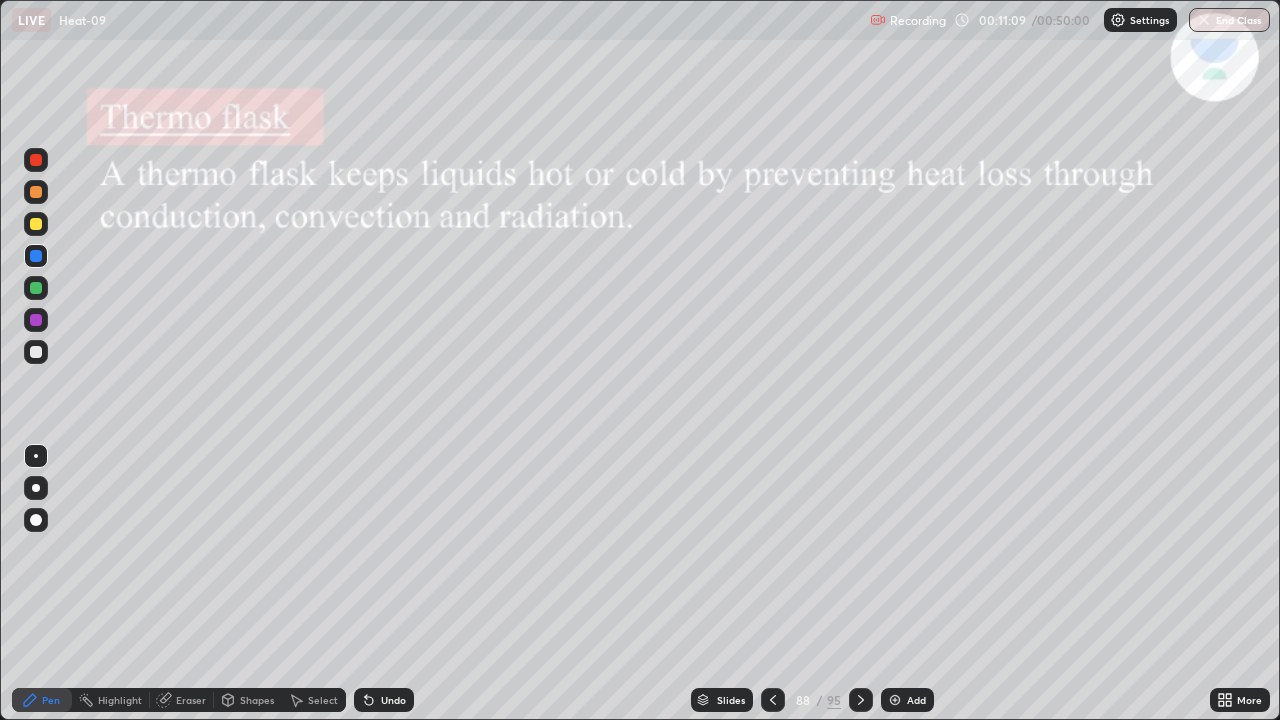 click 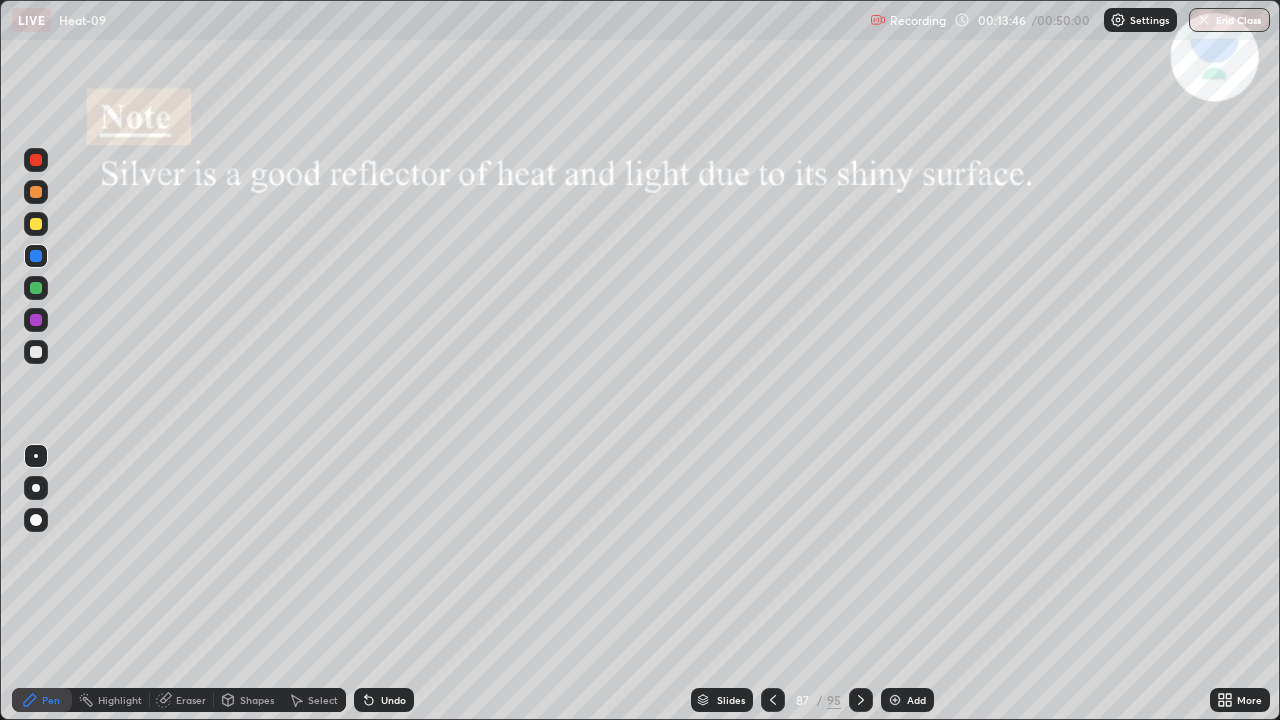 click on "Eraser" at bounding box center (191, 700) 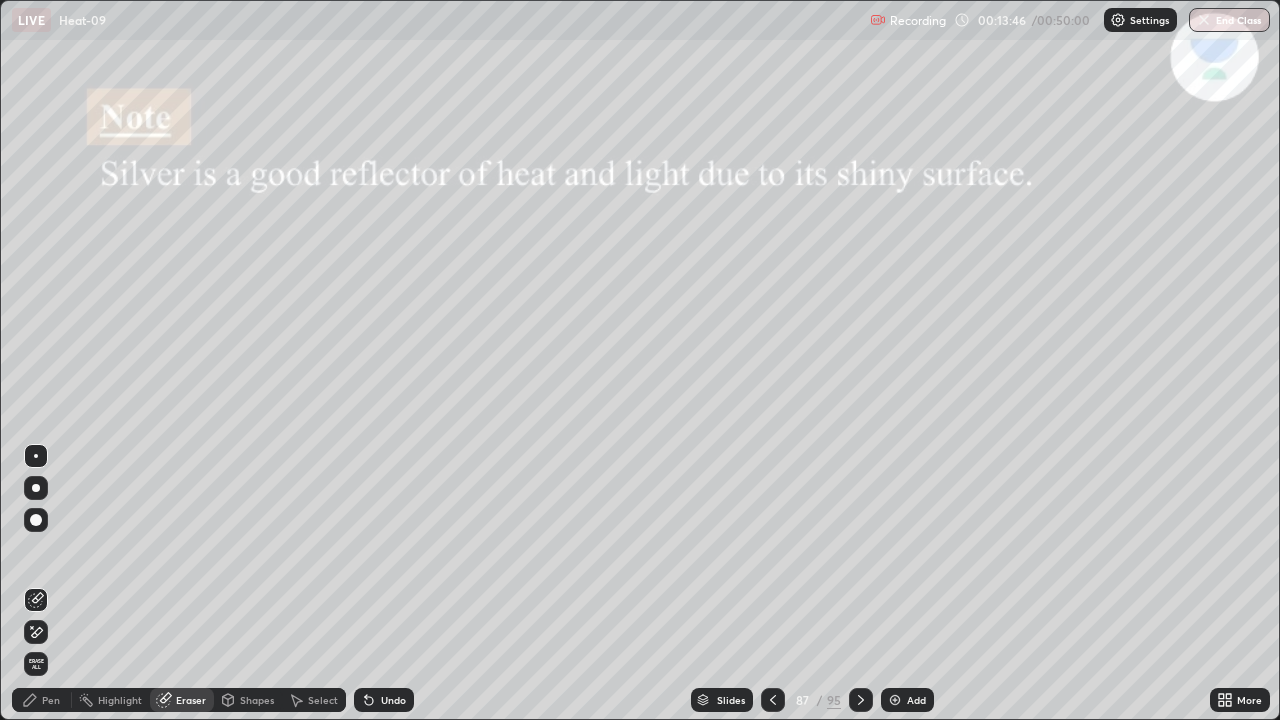 click on "Eraser" at bounding box center (191, 700) 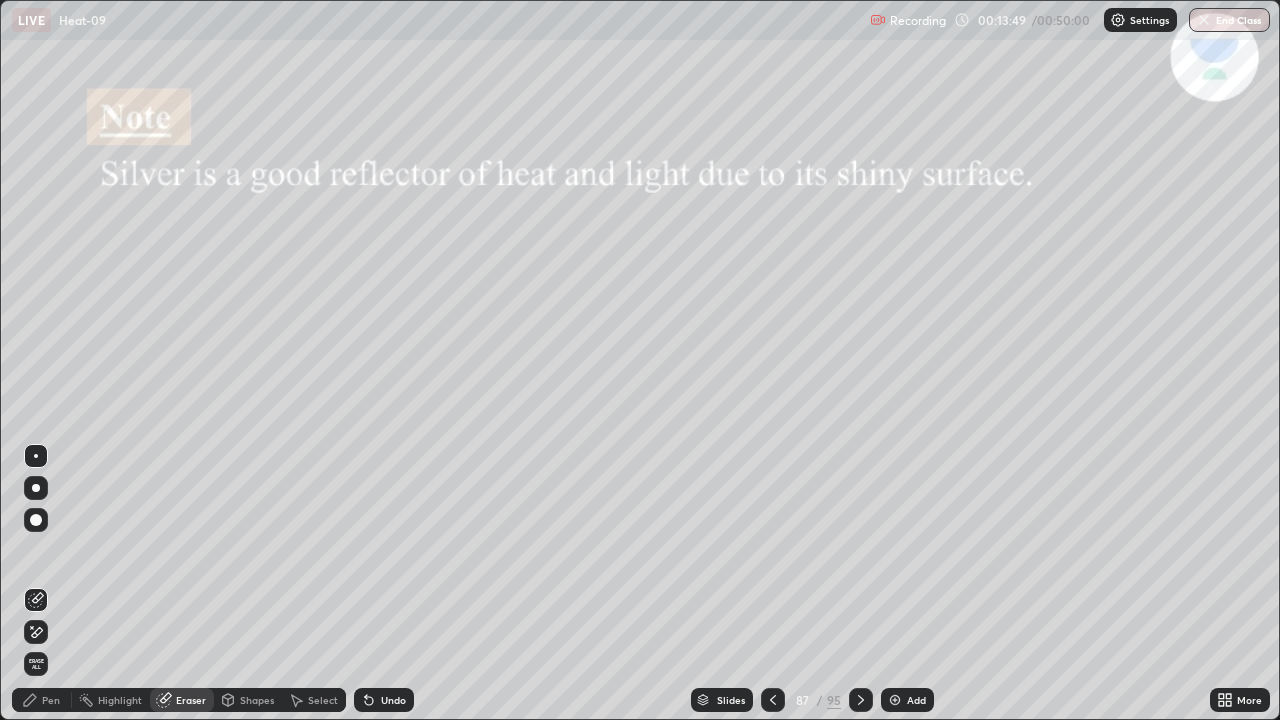click on "Erase all" at bounding box center [36, 664] 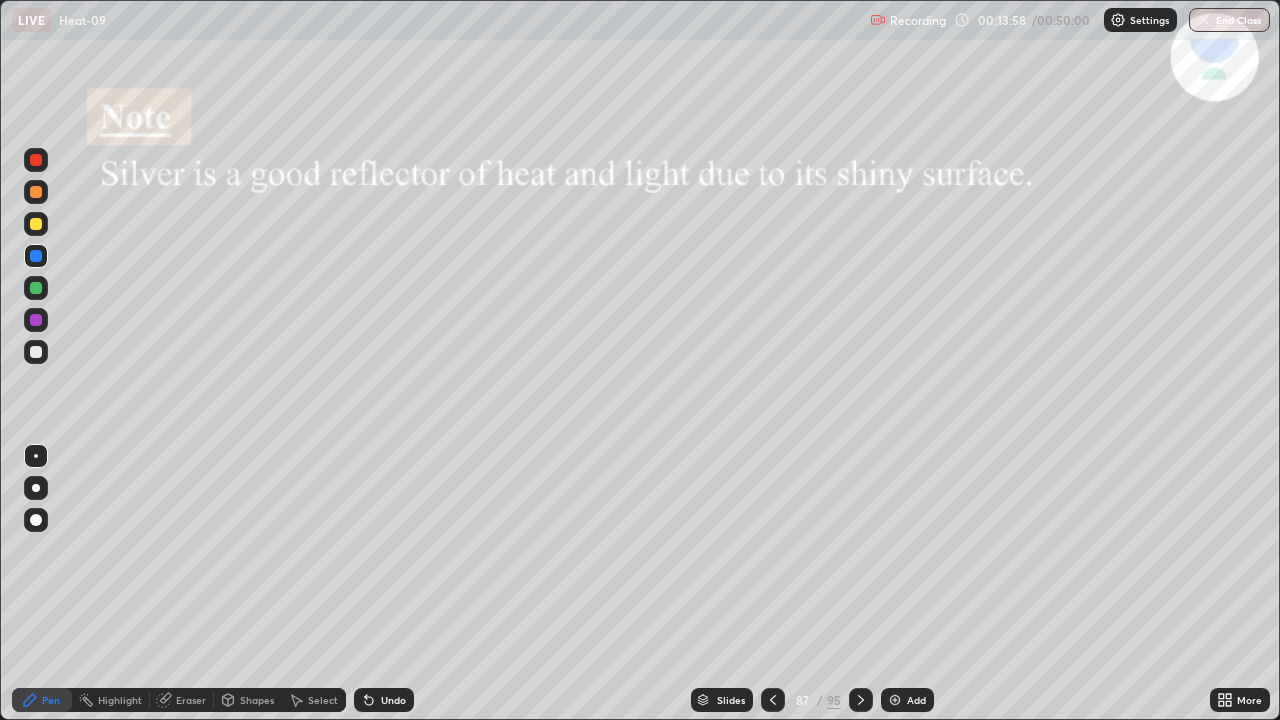 click 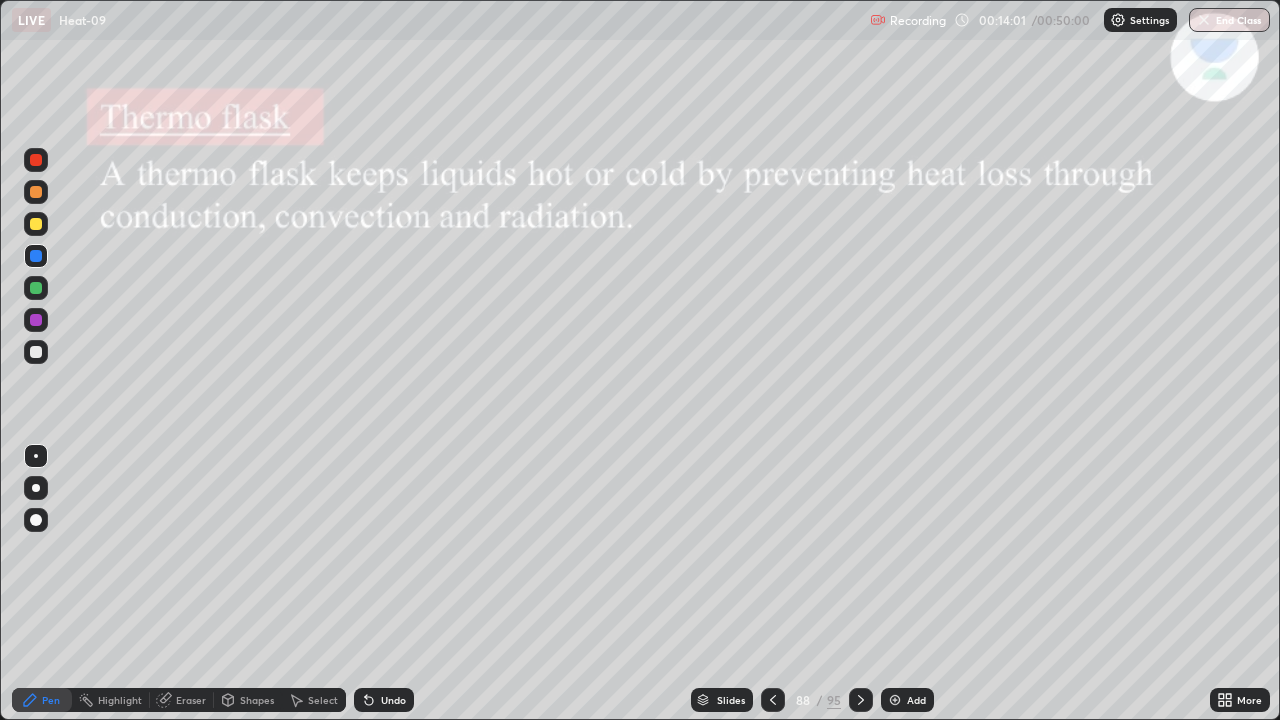 click at bounding box center [773, 700] 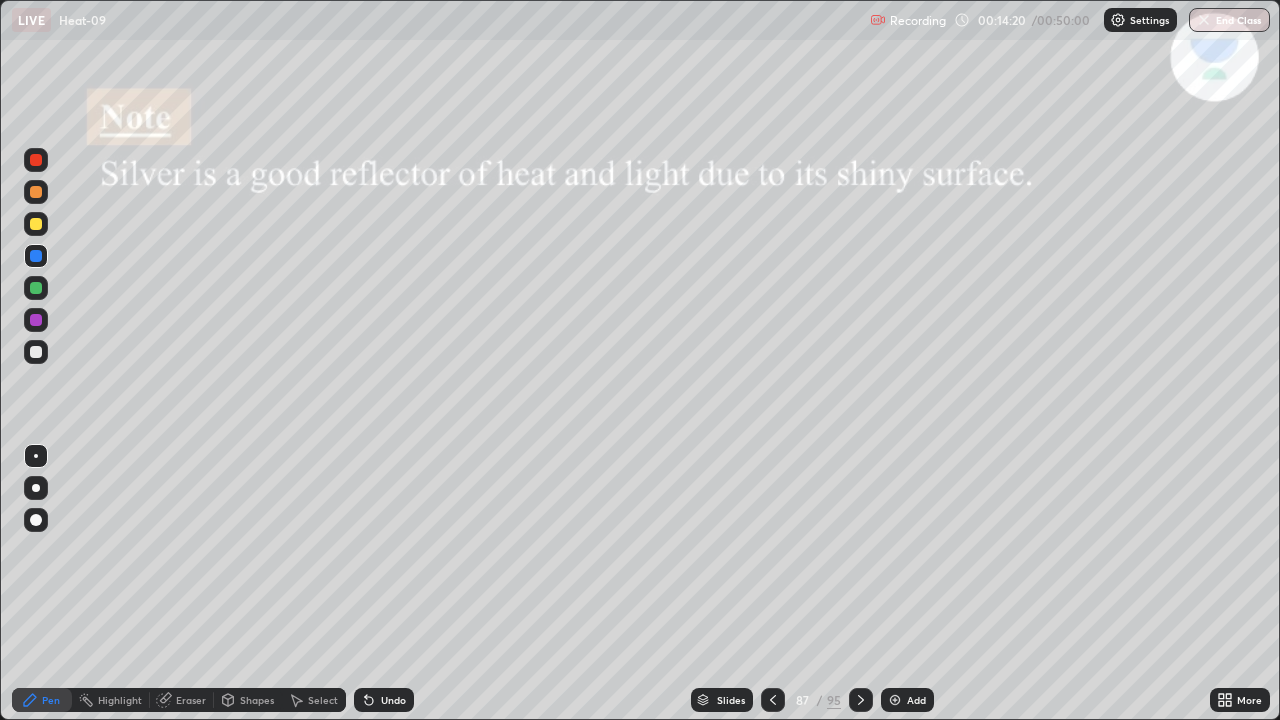 click 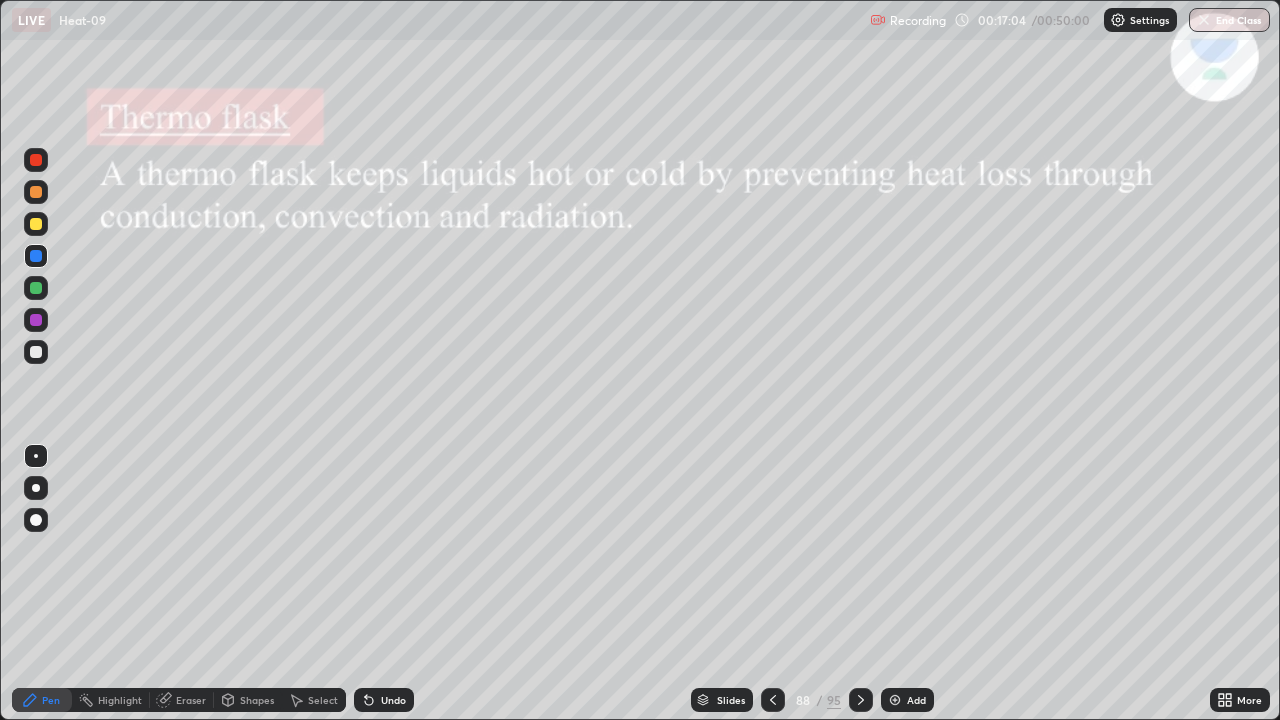 click 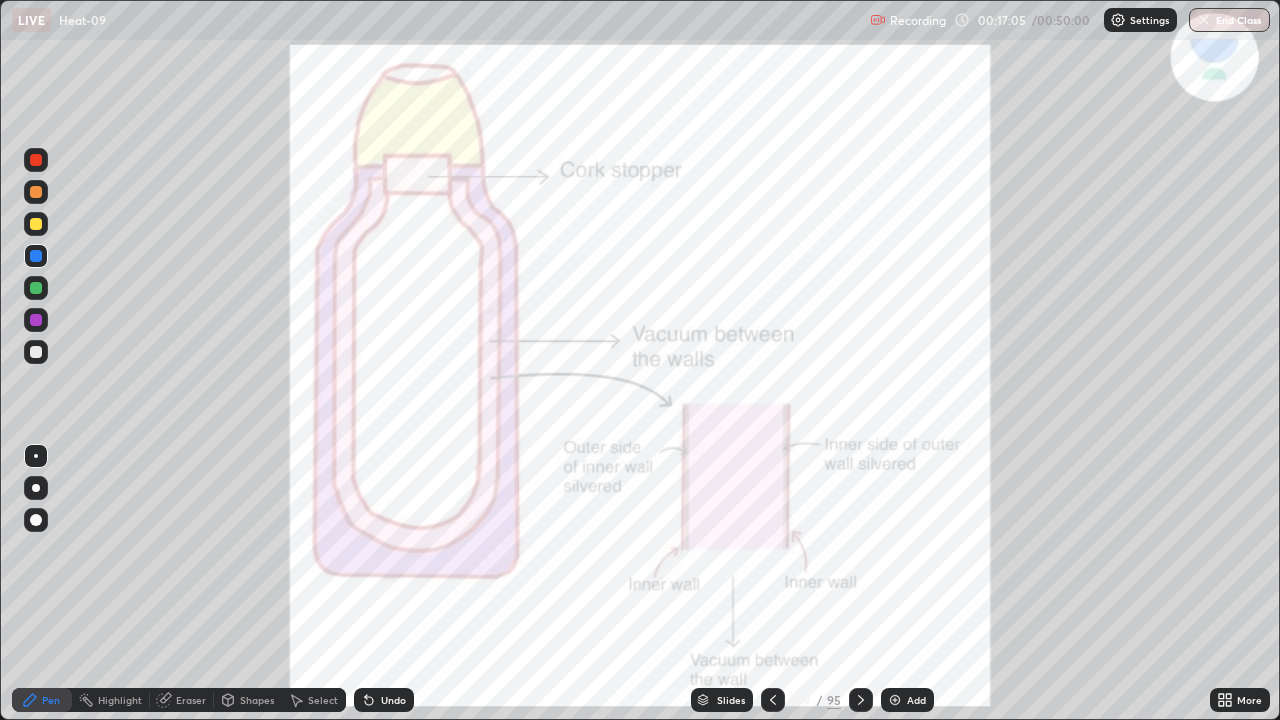 click 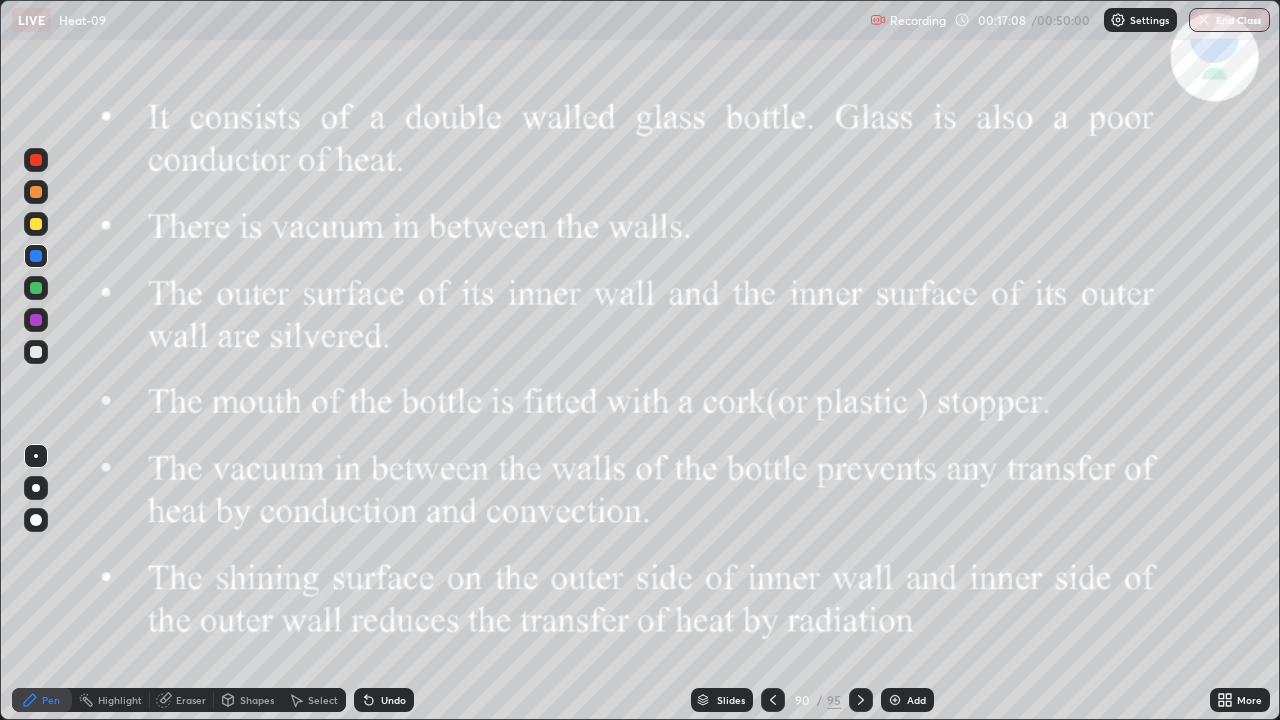 click on "Eraser" at bounding box center (191, 700) 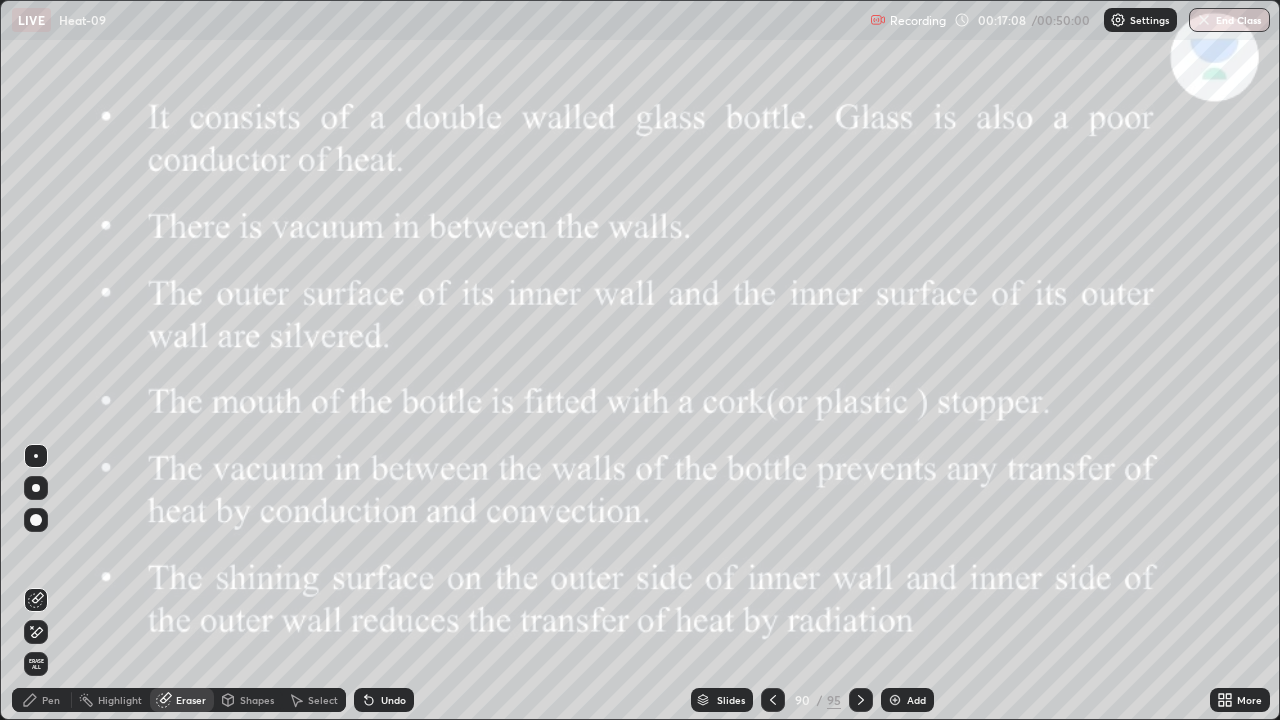 click on "Eraser" at bounding box center (191, 700) 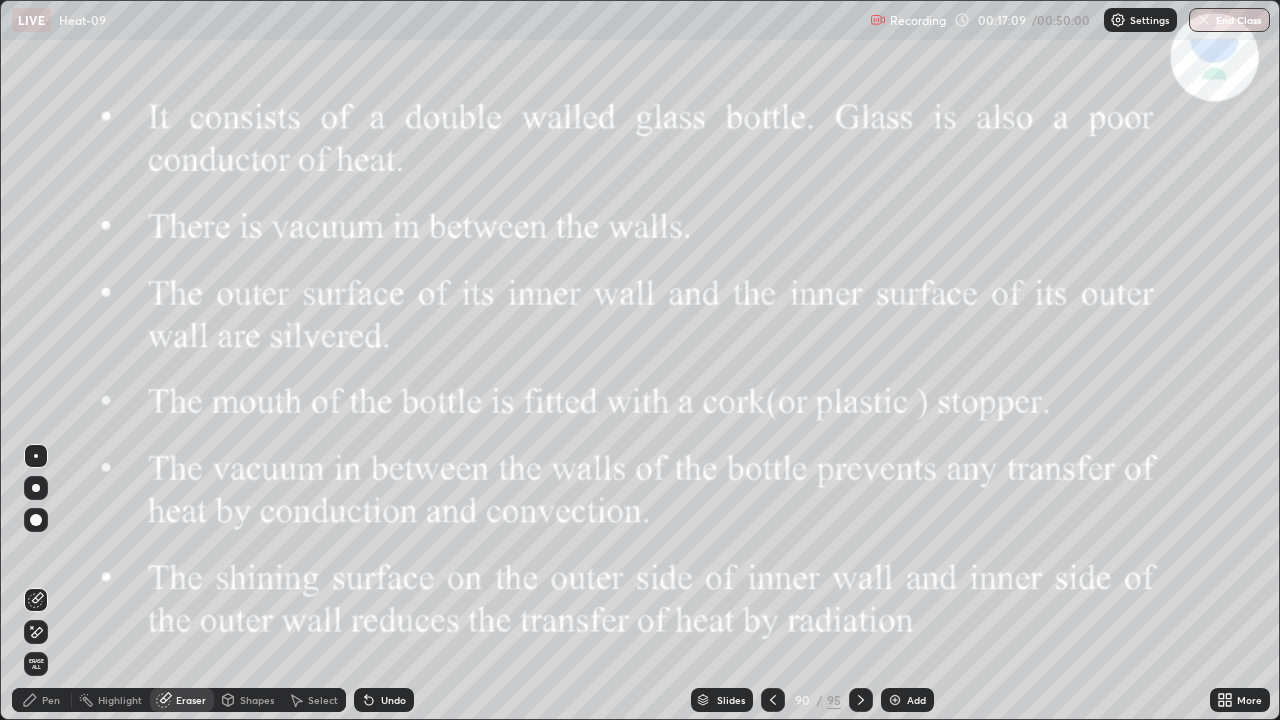click on "Erase all" at bounding box center [36, 664] 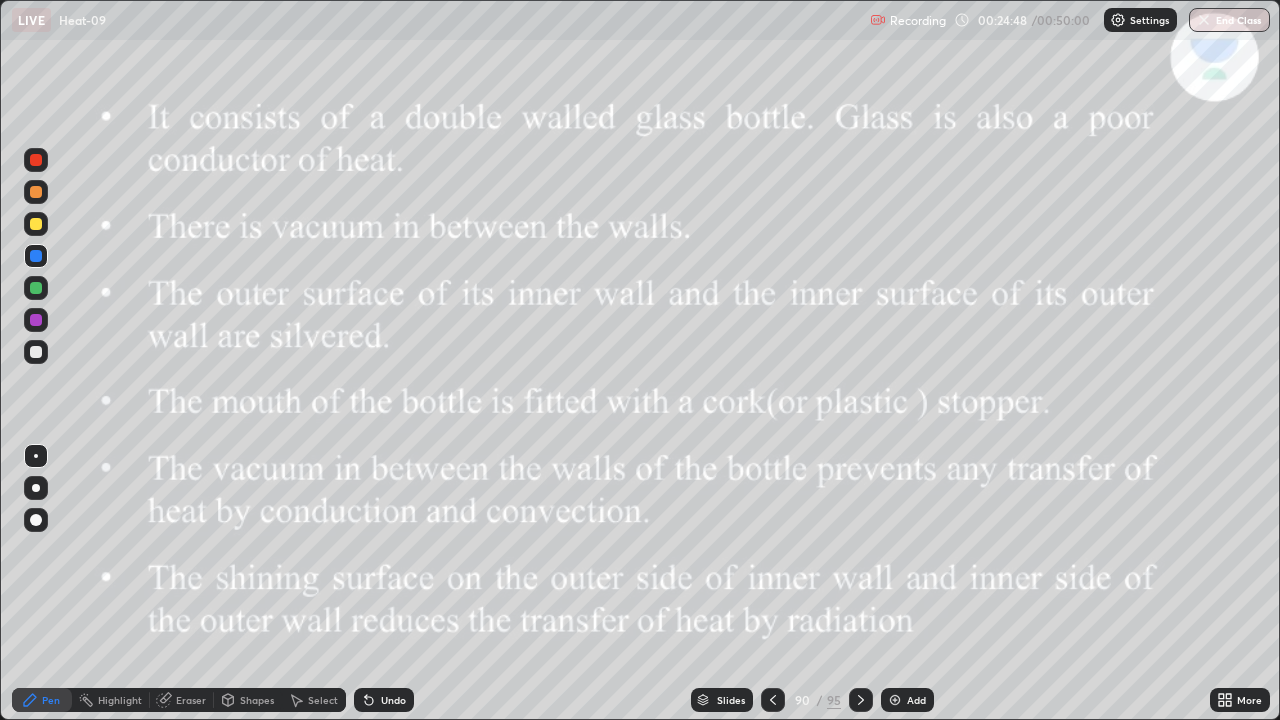 click 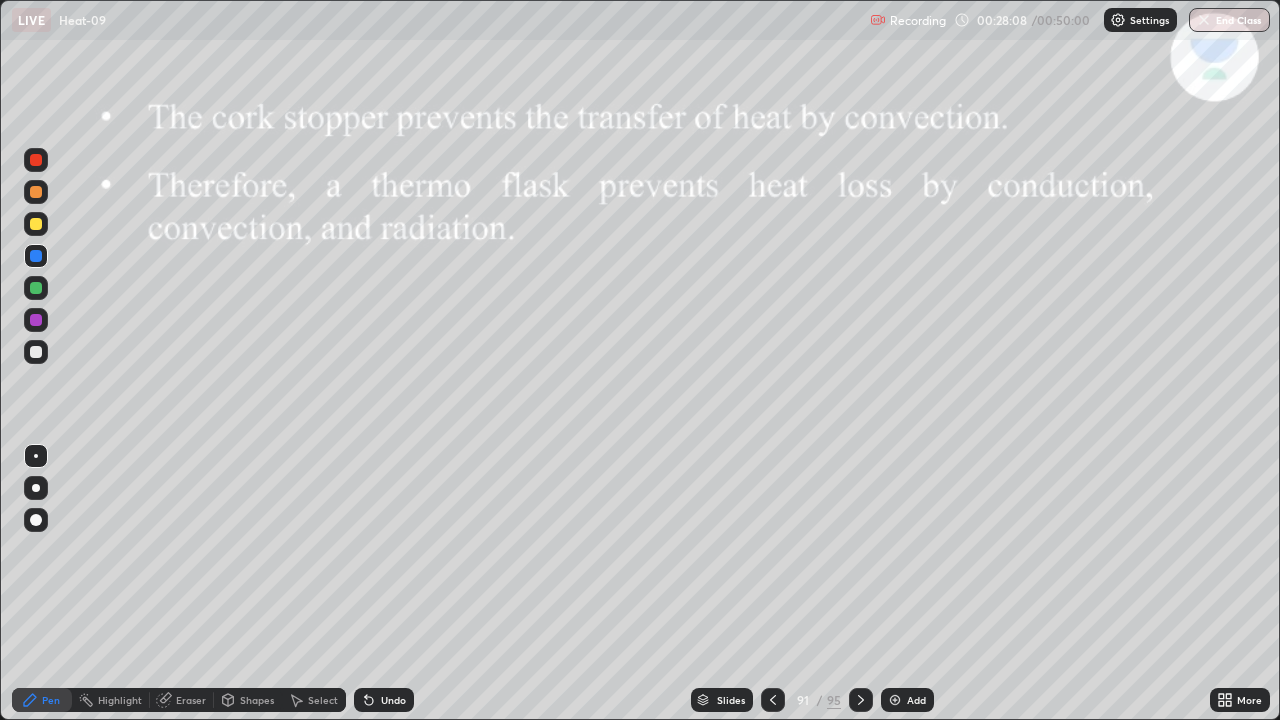 click 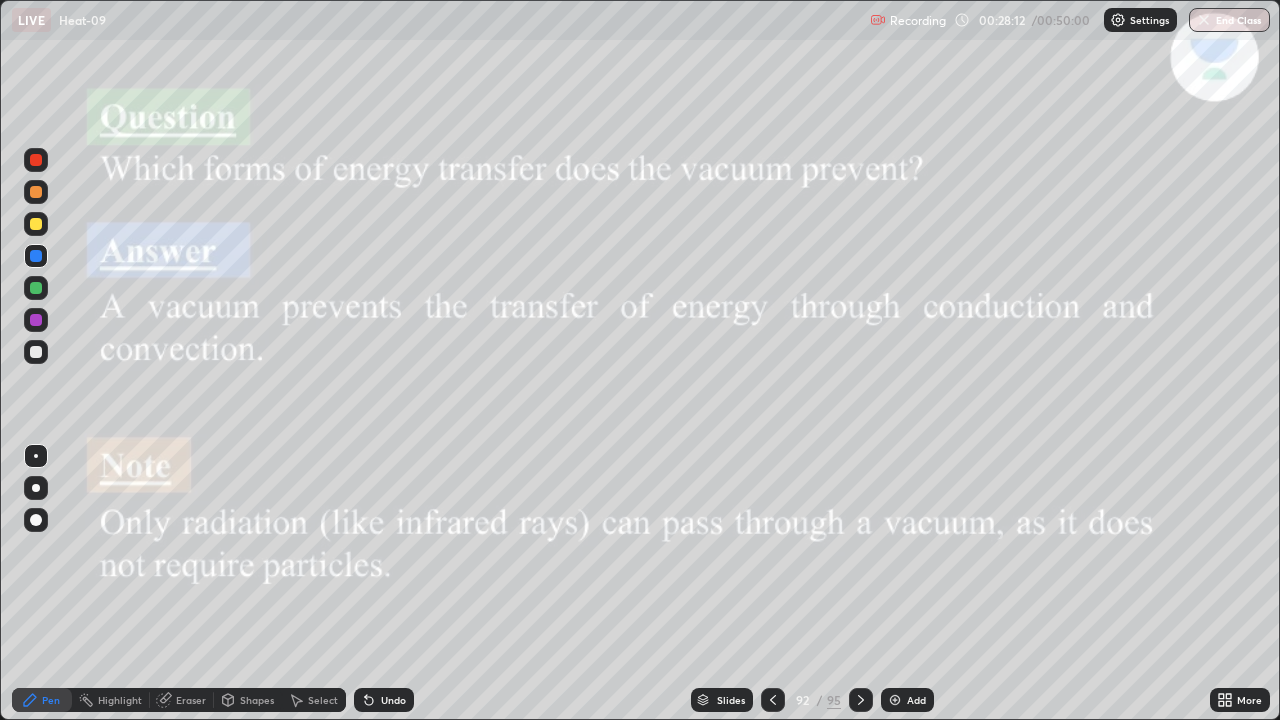 click on "Eraser" at bounding box center [191, 700] 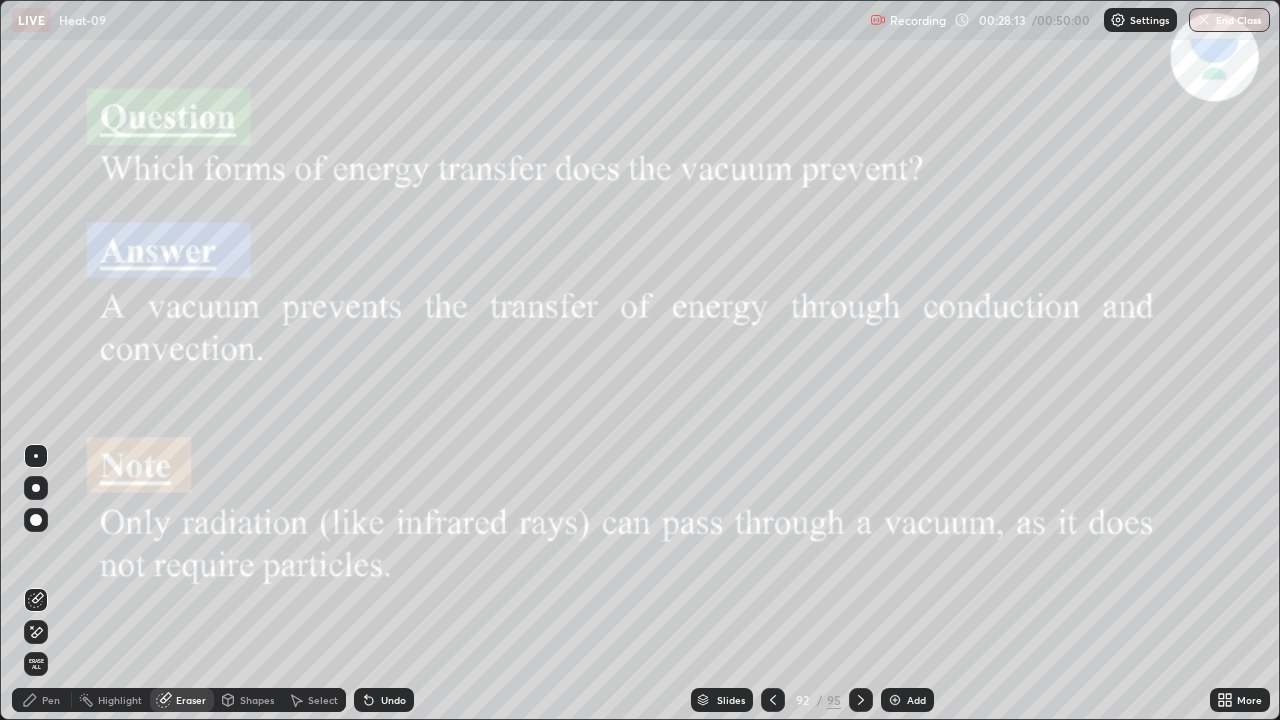 click on "Erase all" at bounding box center [36, 664] 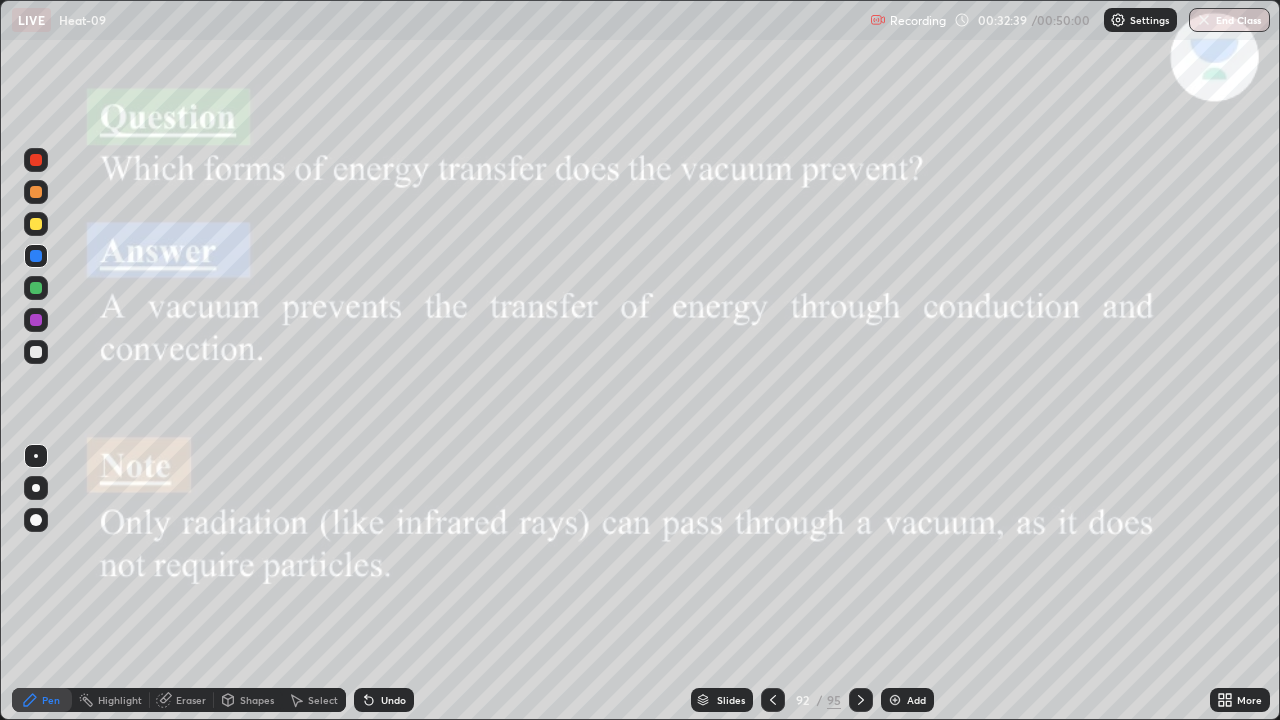 click 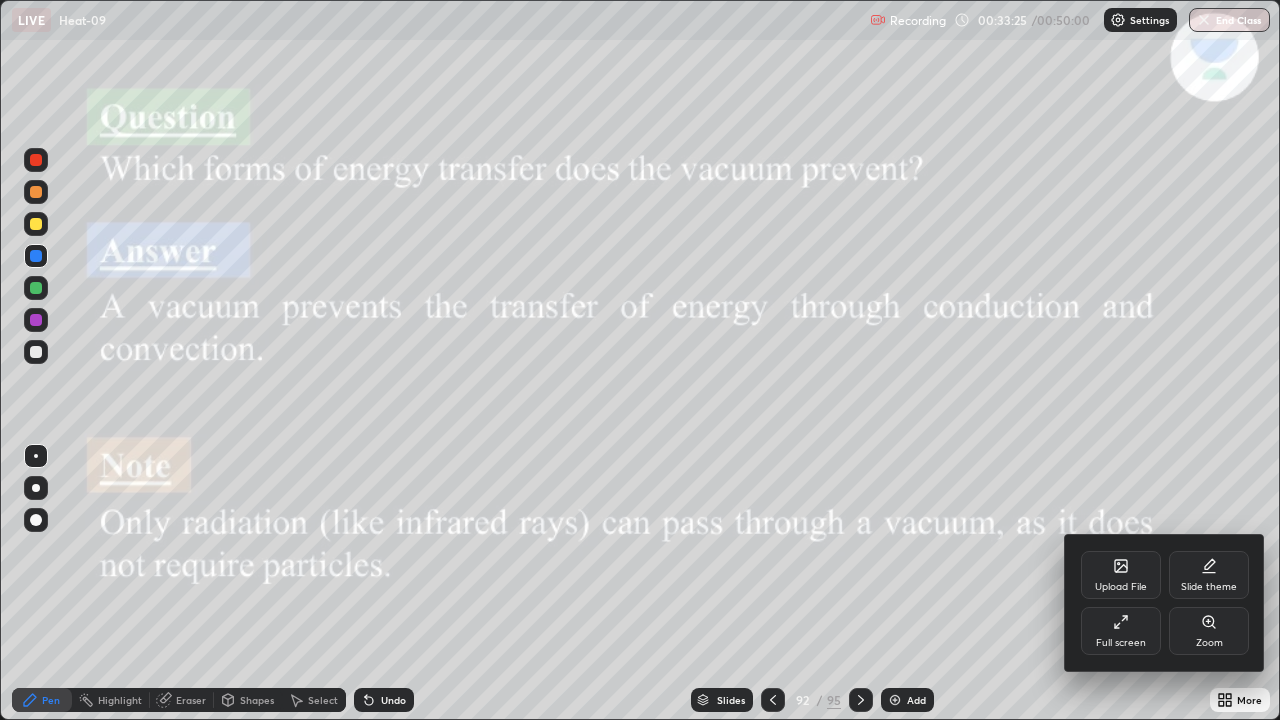 click on "Upload File" at bounding box center (1121, 587) 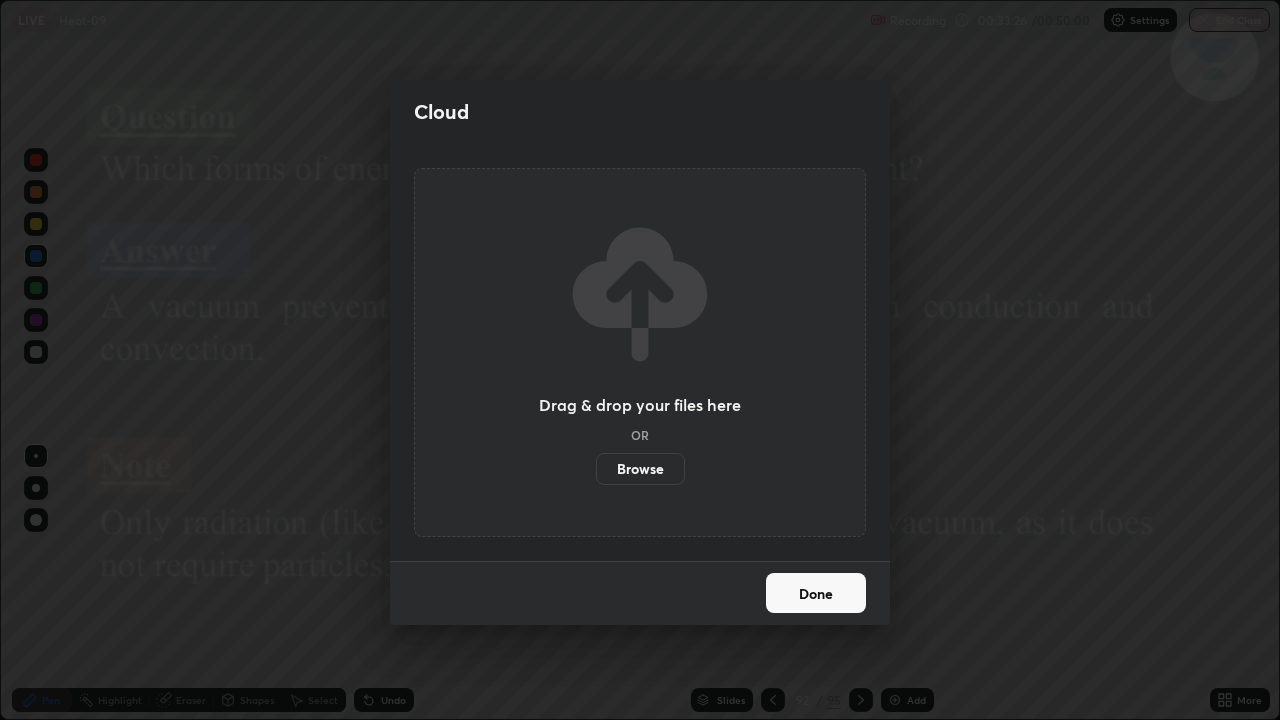 click on "Browse" at bounding box center [640, 469] 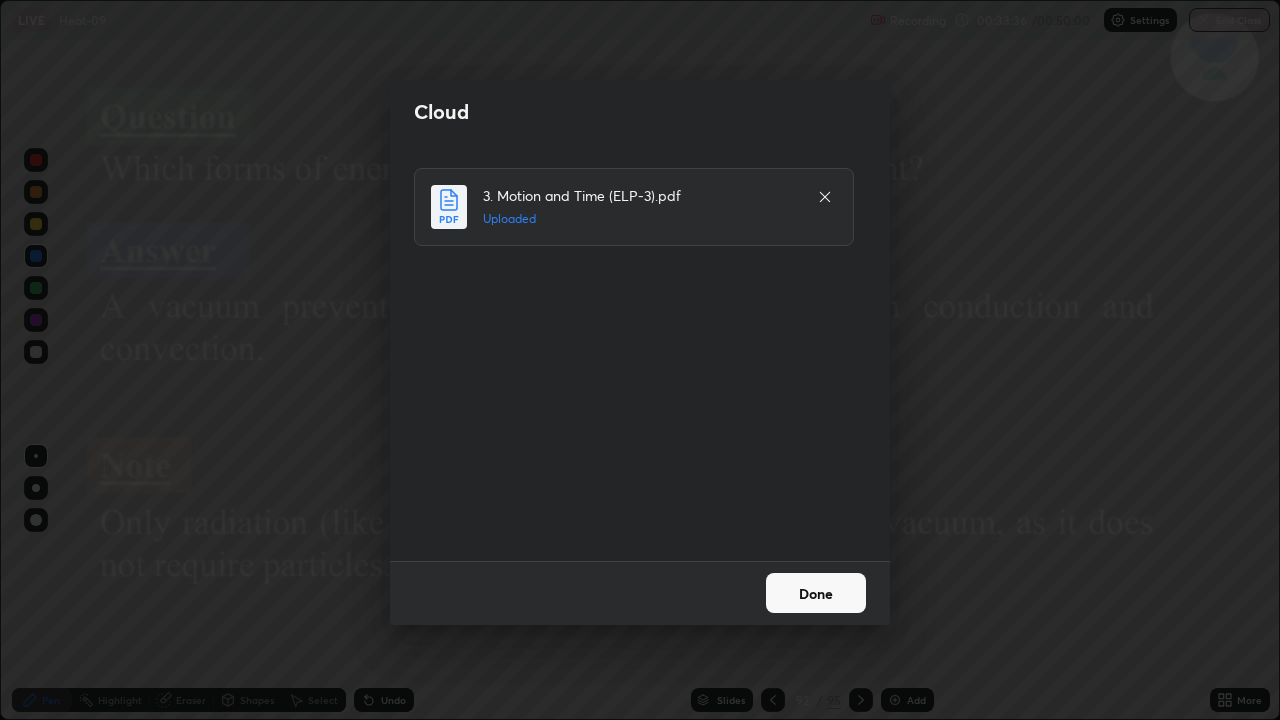 click on "Done" at bounding box center [816, 593] 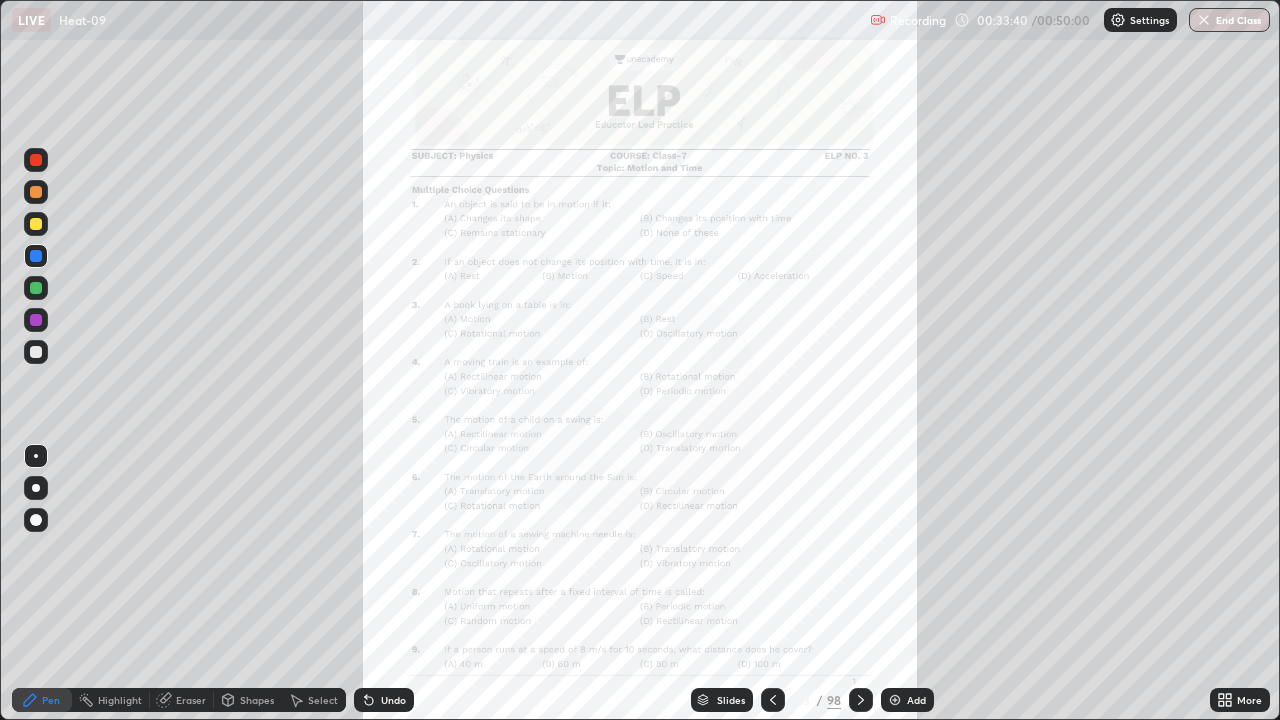 click 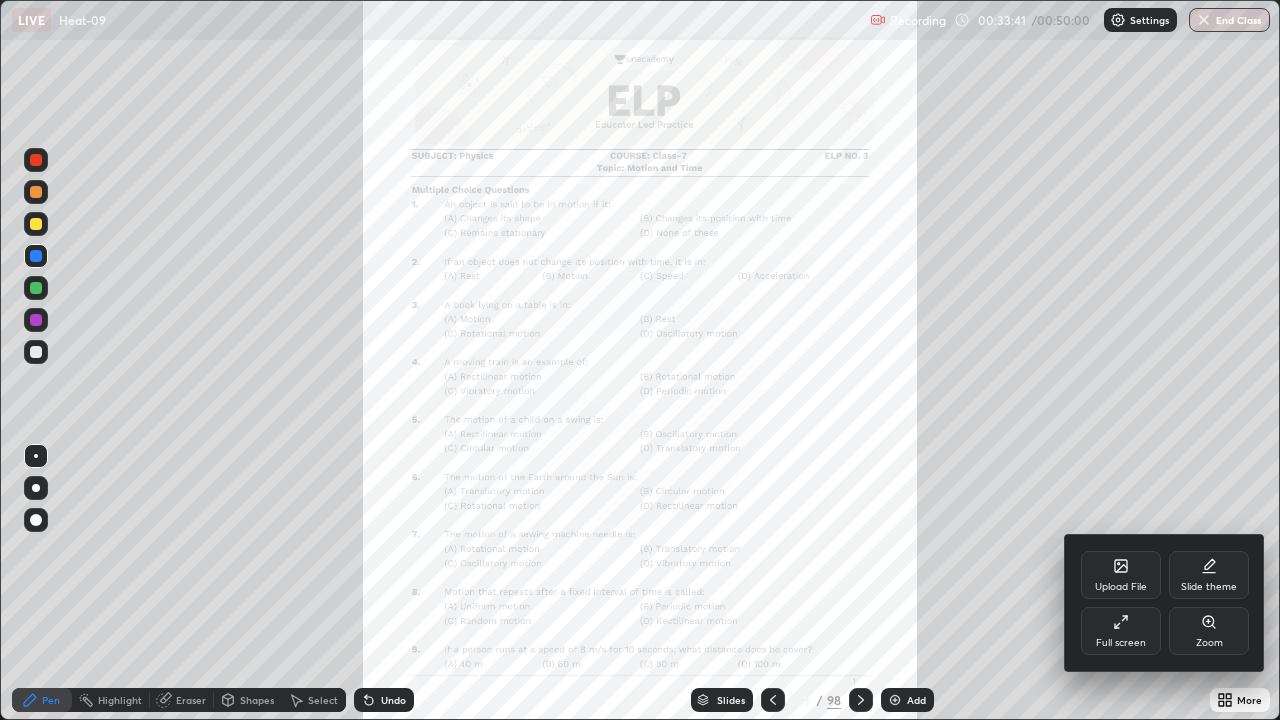 click on "Zoom" at bounding box center (1209, 631) 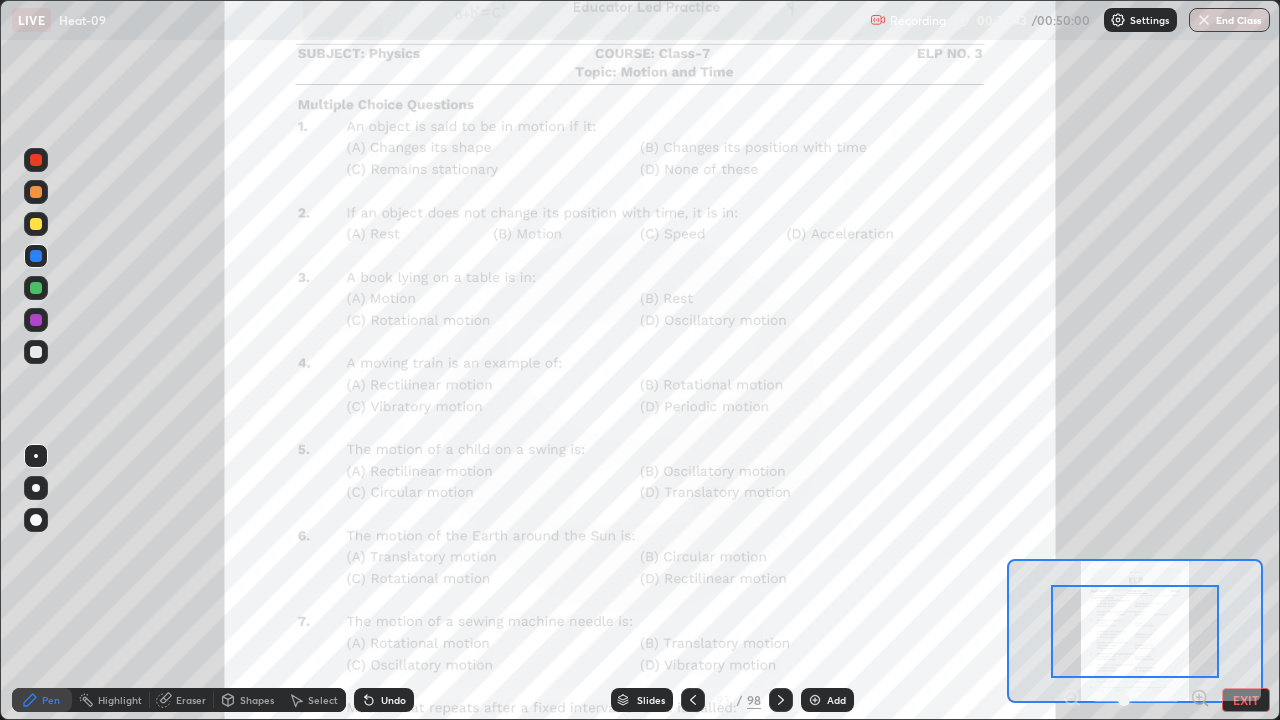 click 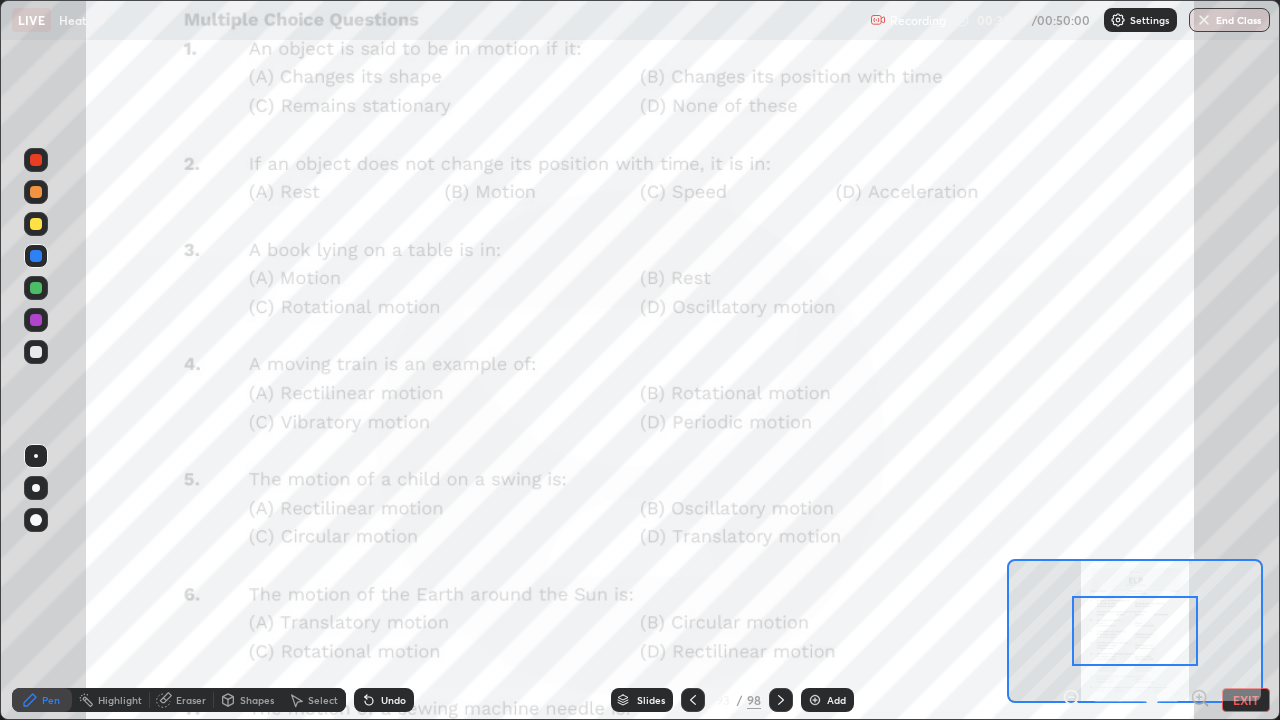 click 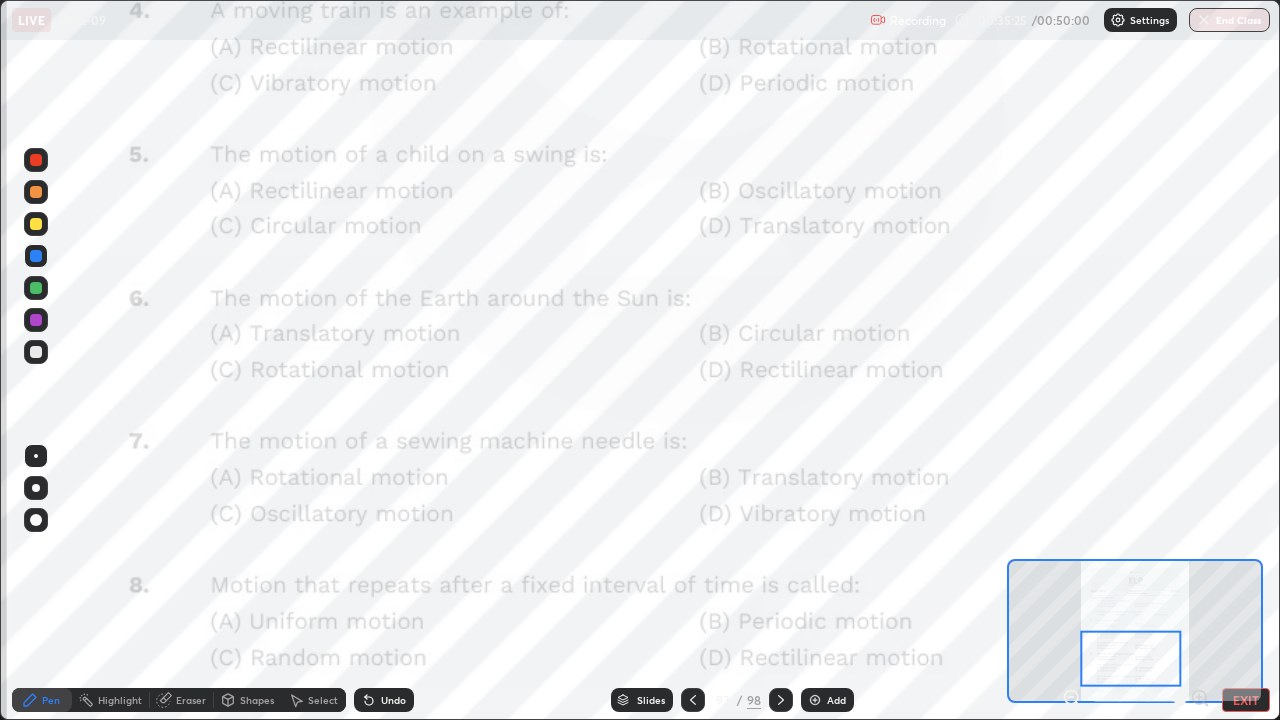 click on "Eraser" at bounding box center (191, 700) 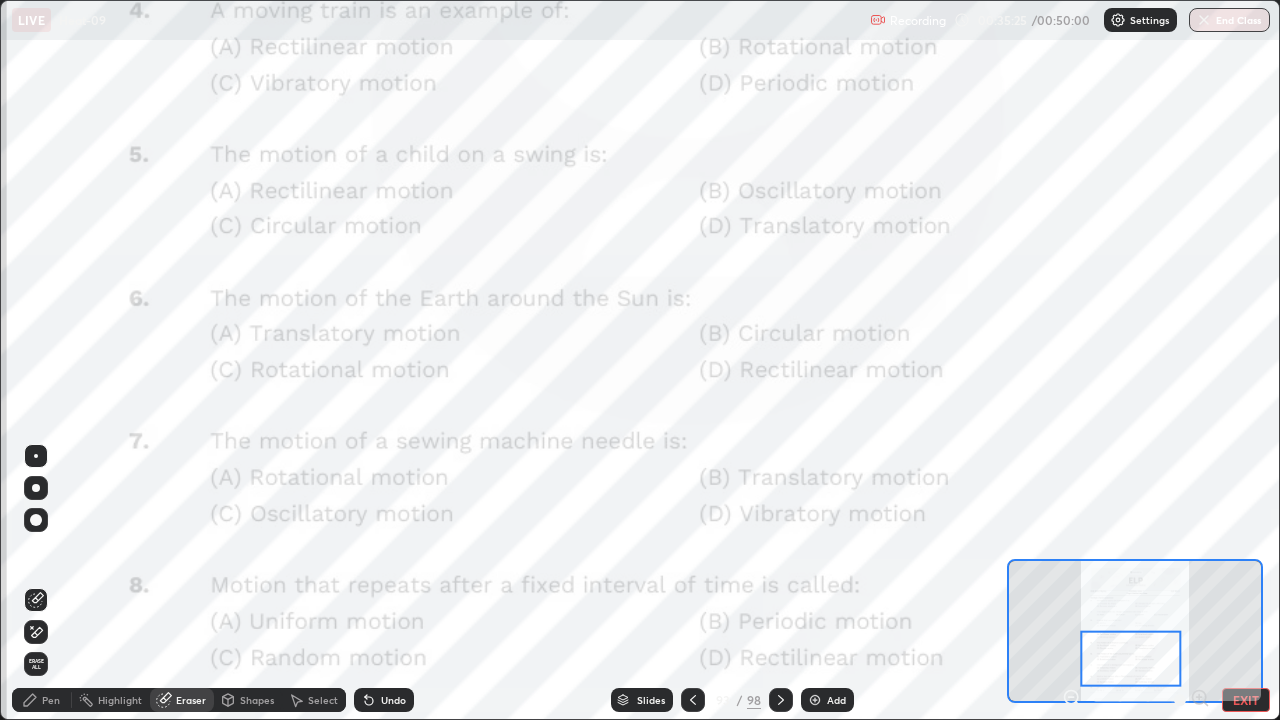click on "Eraser" at bounding box center (182, 700) 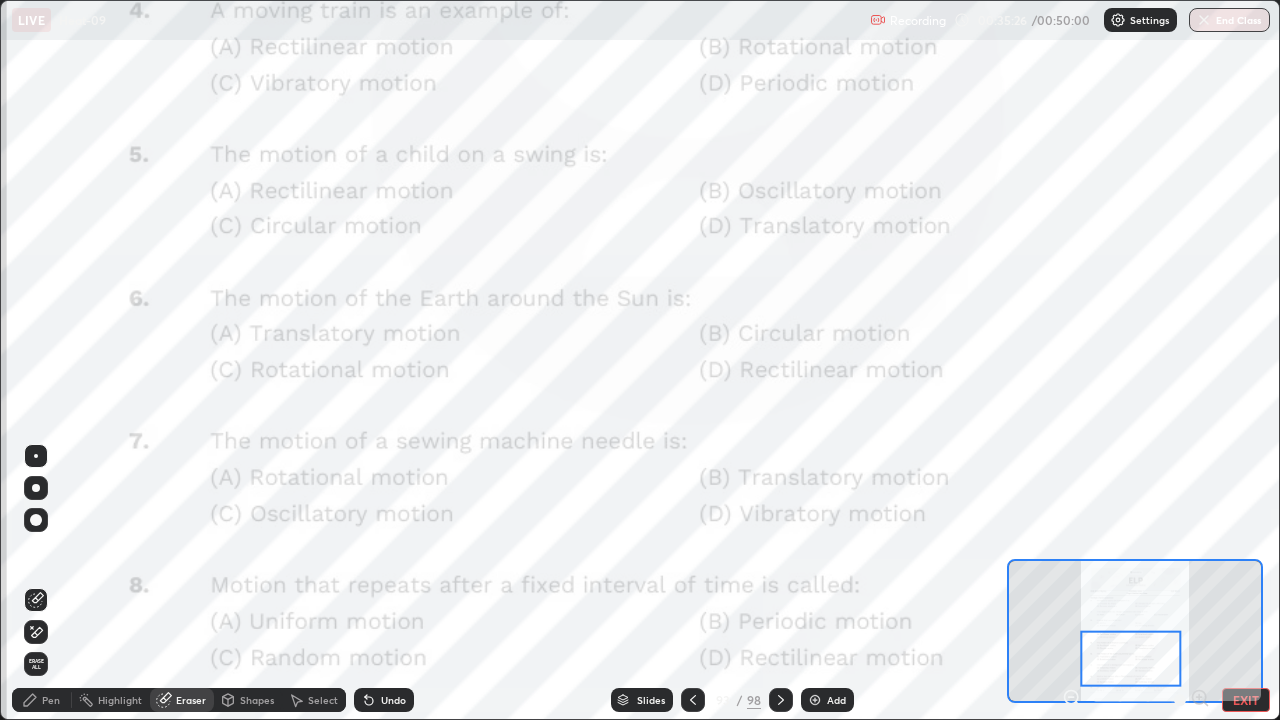 click on "Erase all" at bounding box center [36, 664] 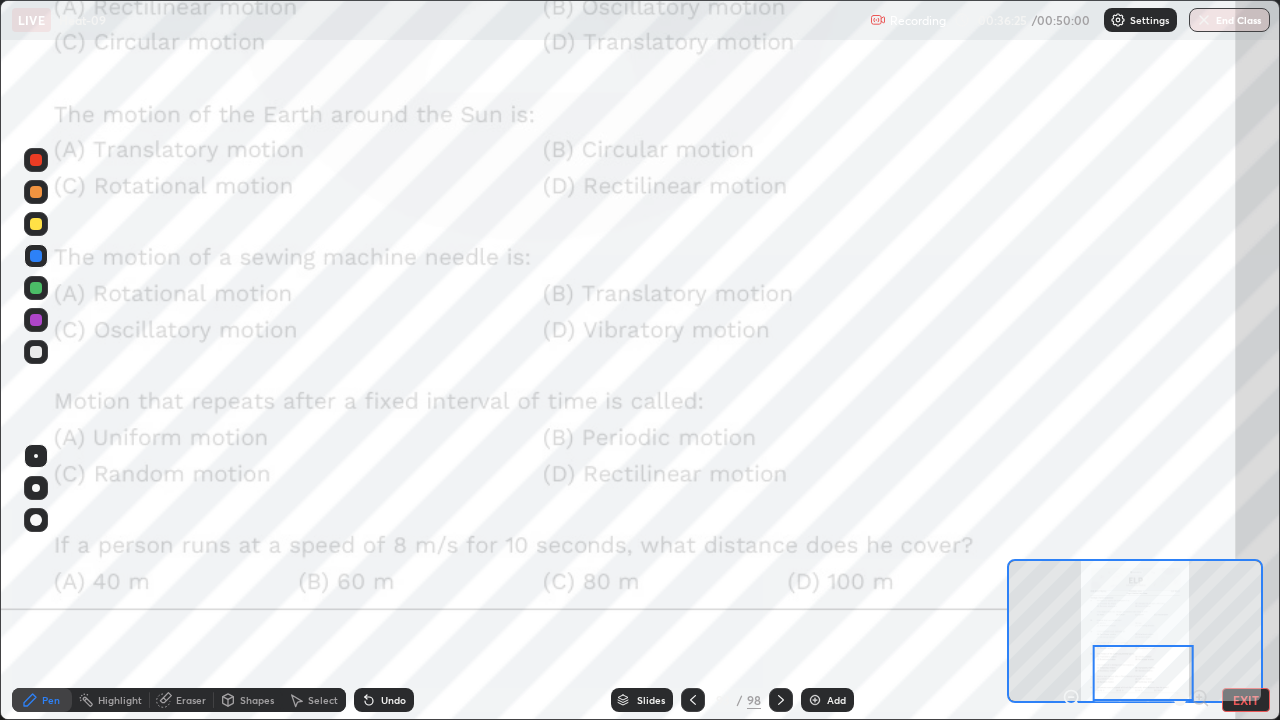 click at bounding box center [36, 160] 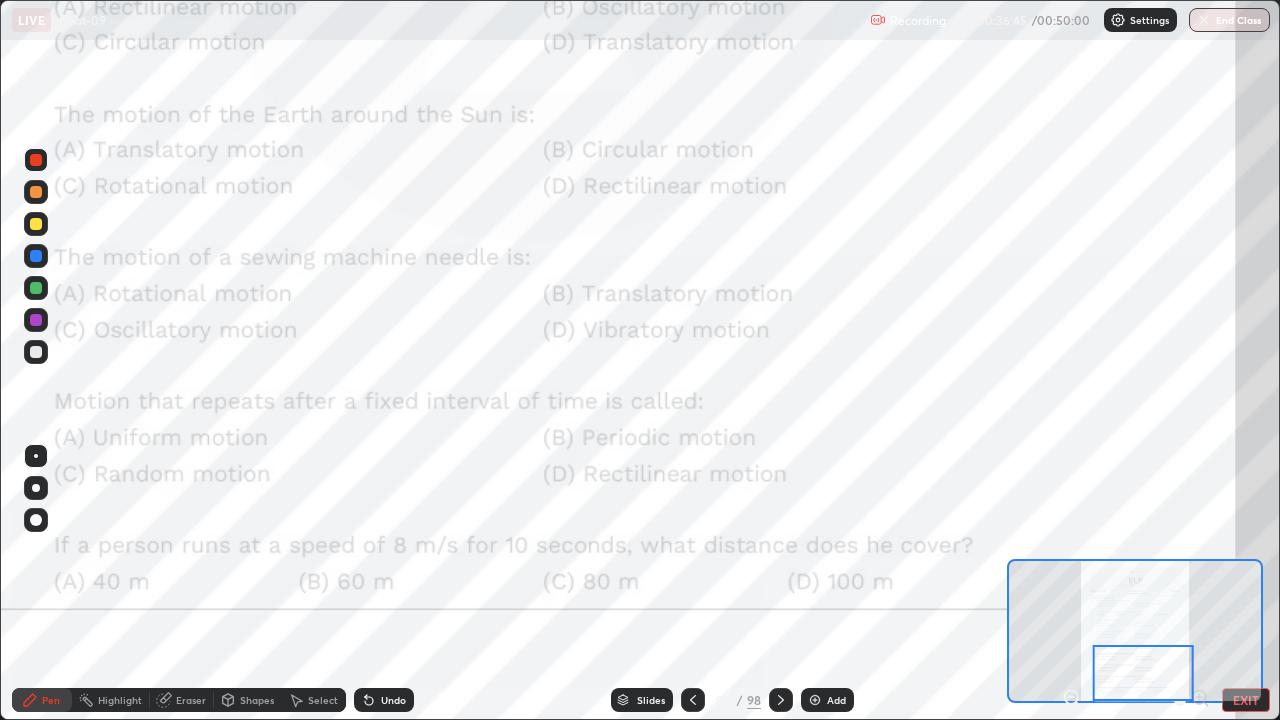 click 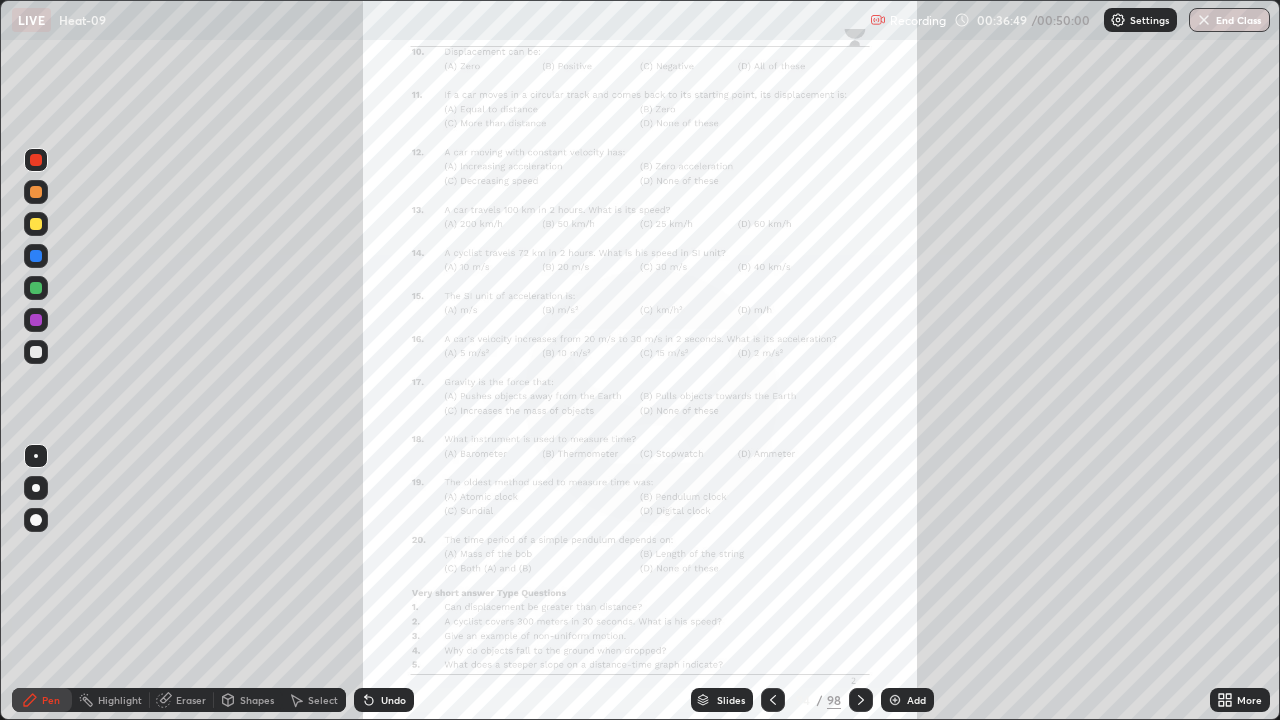 click 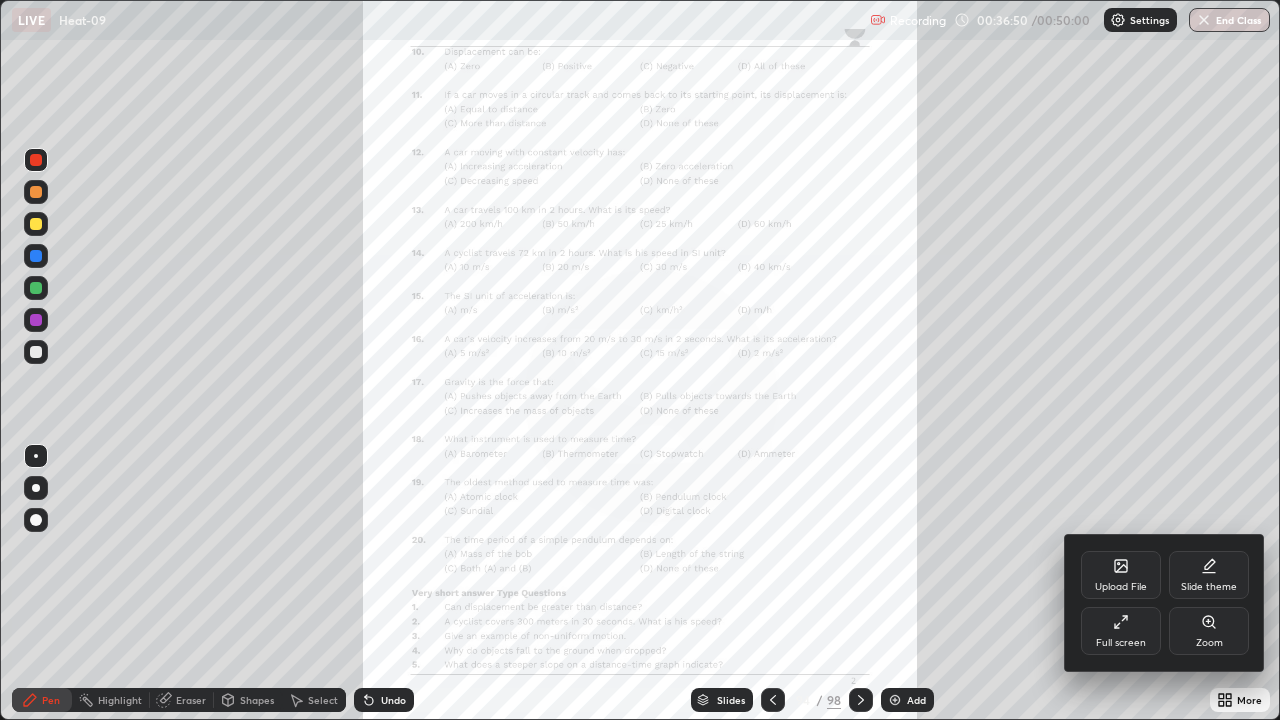 click on "Zoom" at bounding box center [1209, 631] 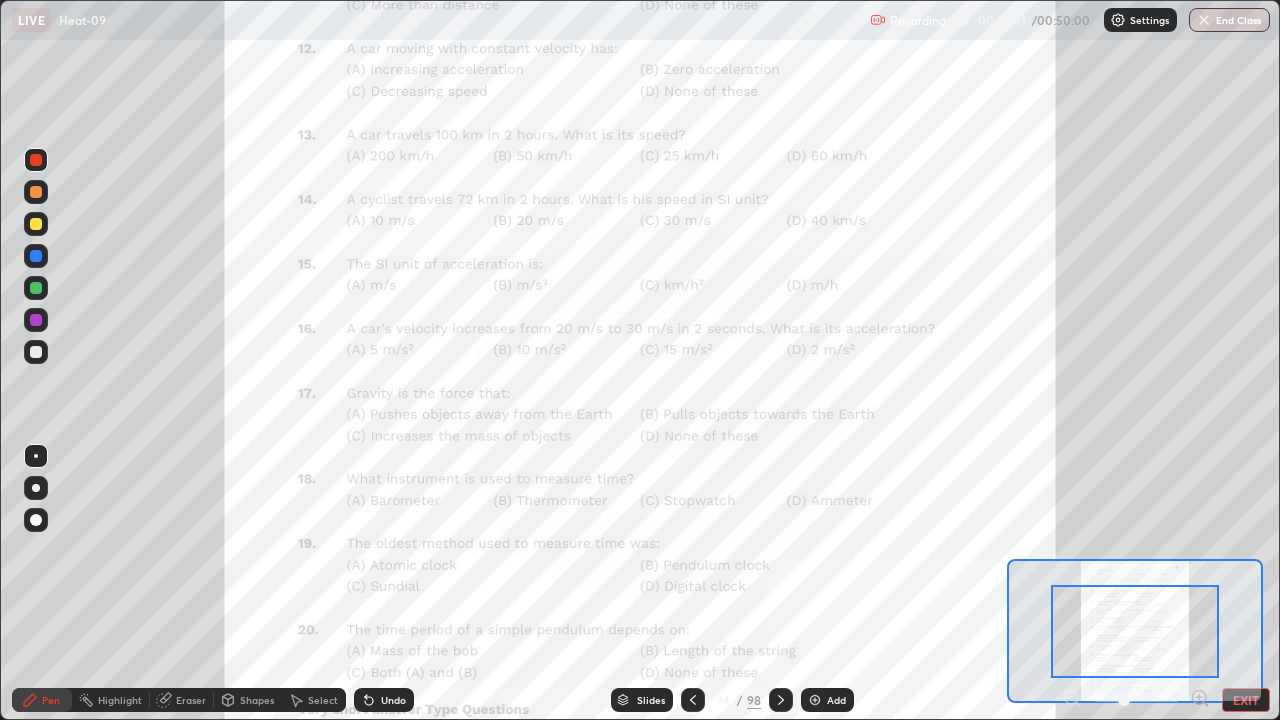 click 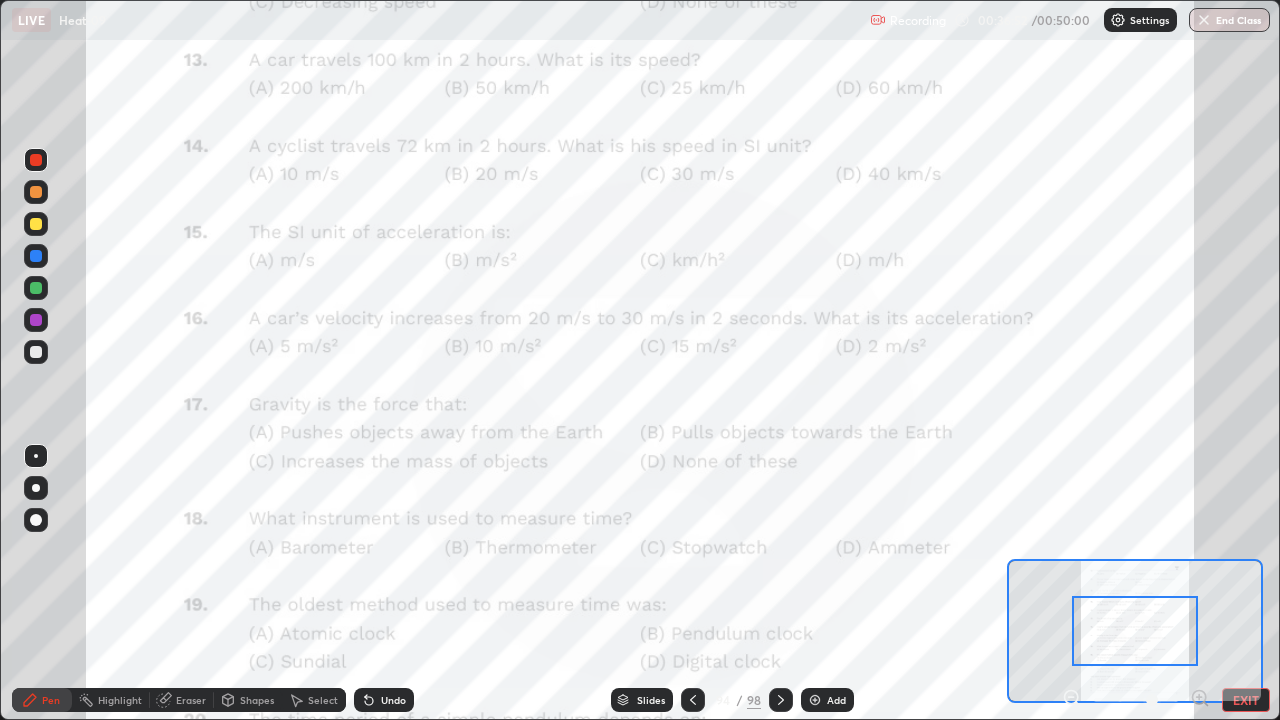 click 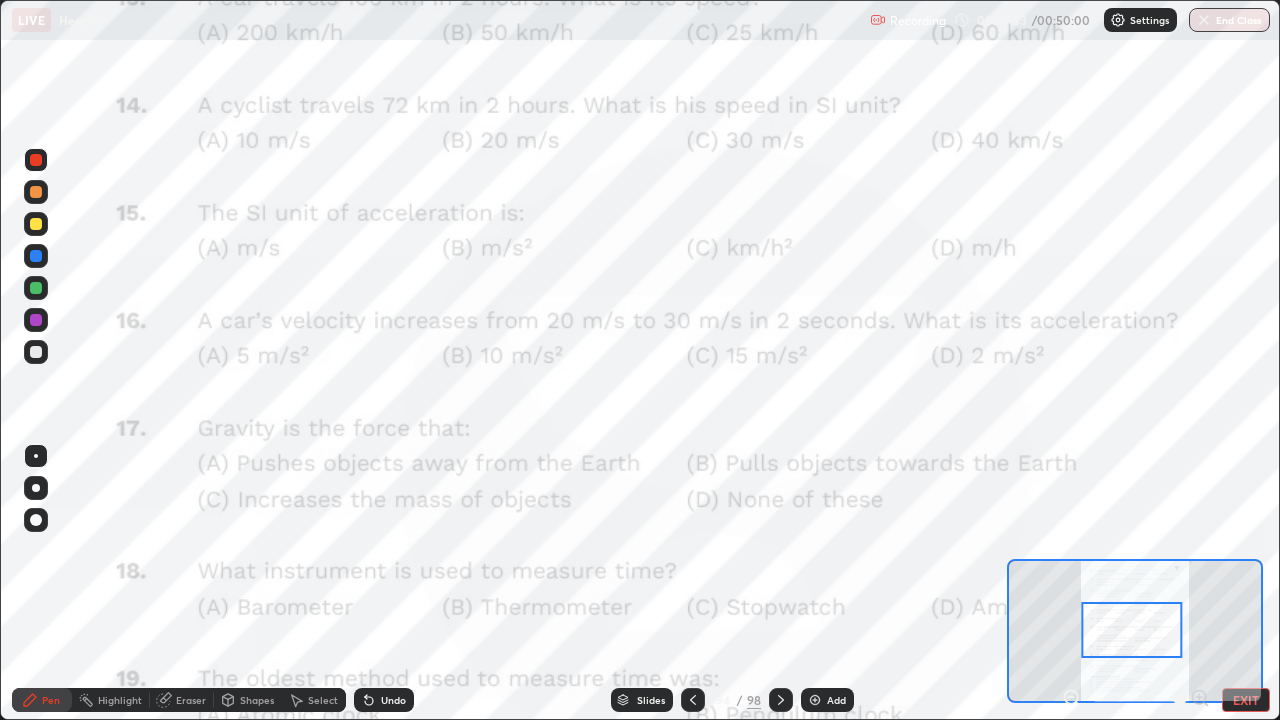 click on "Eraser" at bounding box center [191, 700] 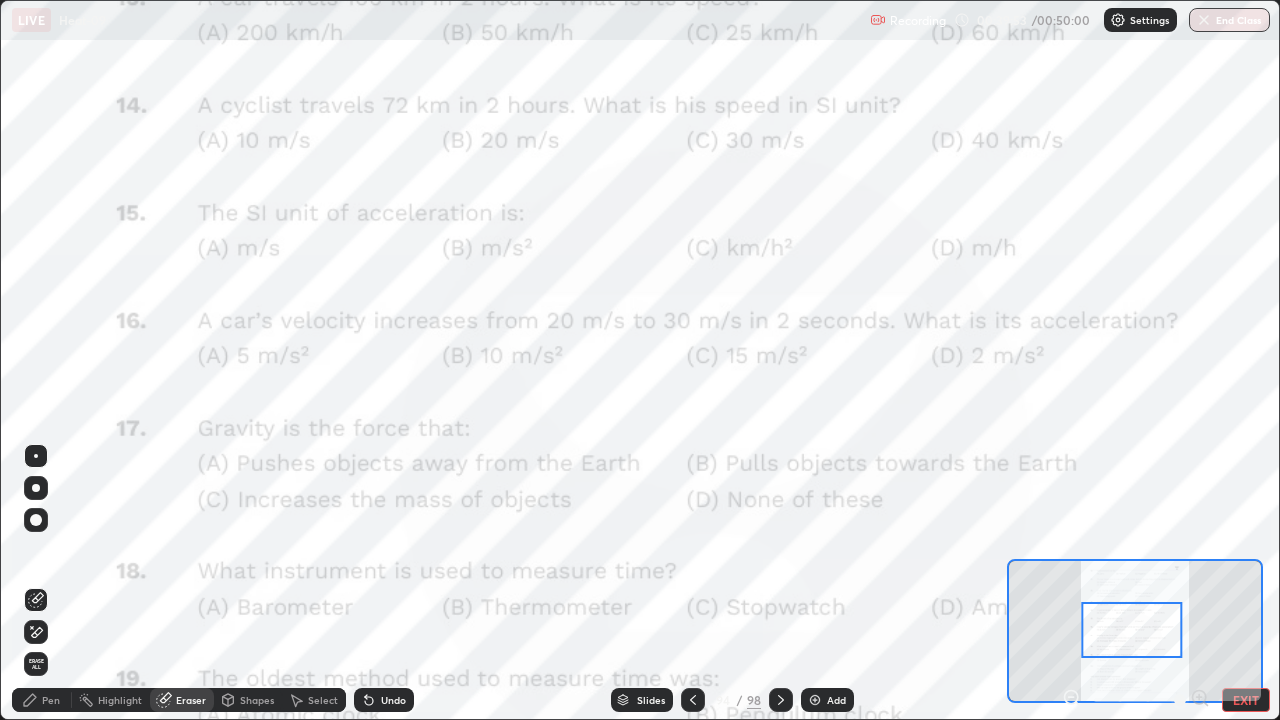 click on "Eraser" at bounding box center [191, 700] 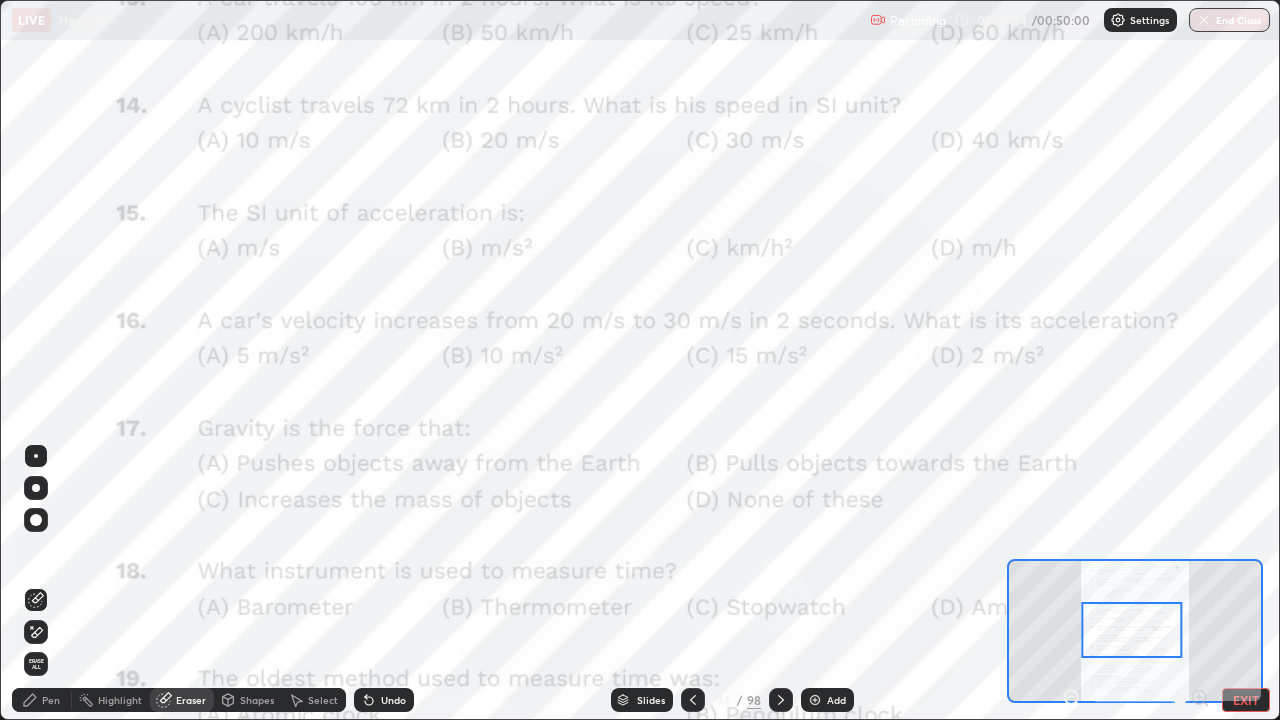 click on "Erase all" at bounding box center (36, 664) 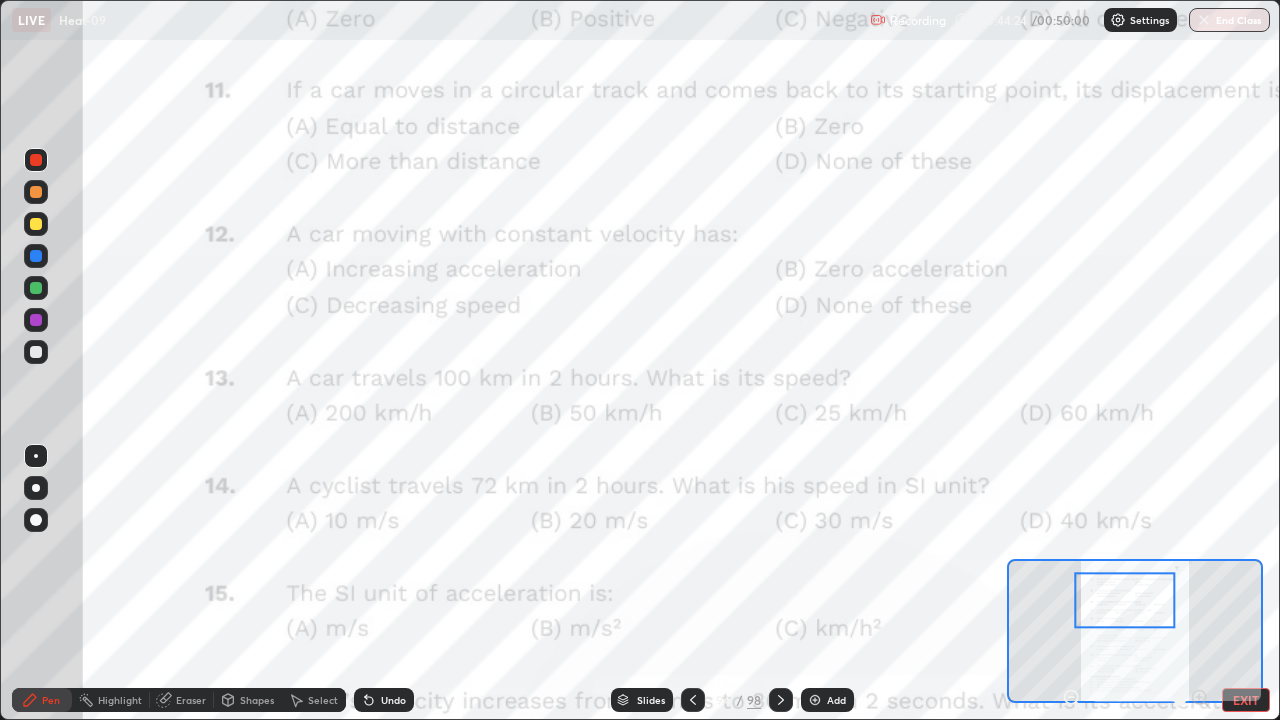 click 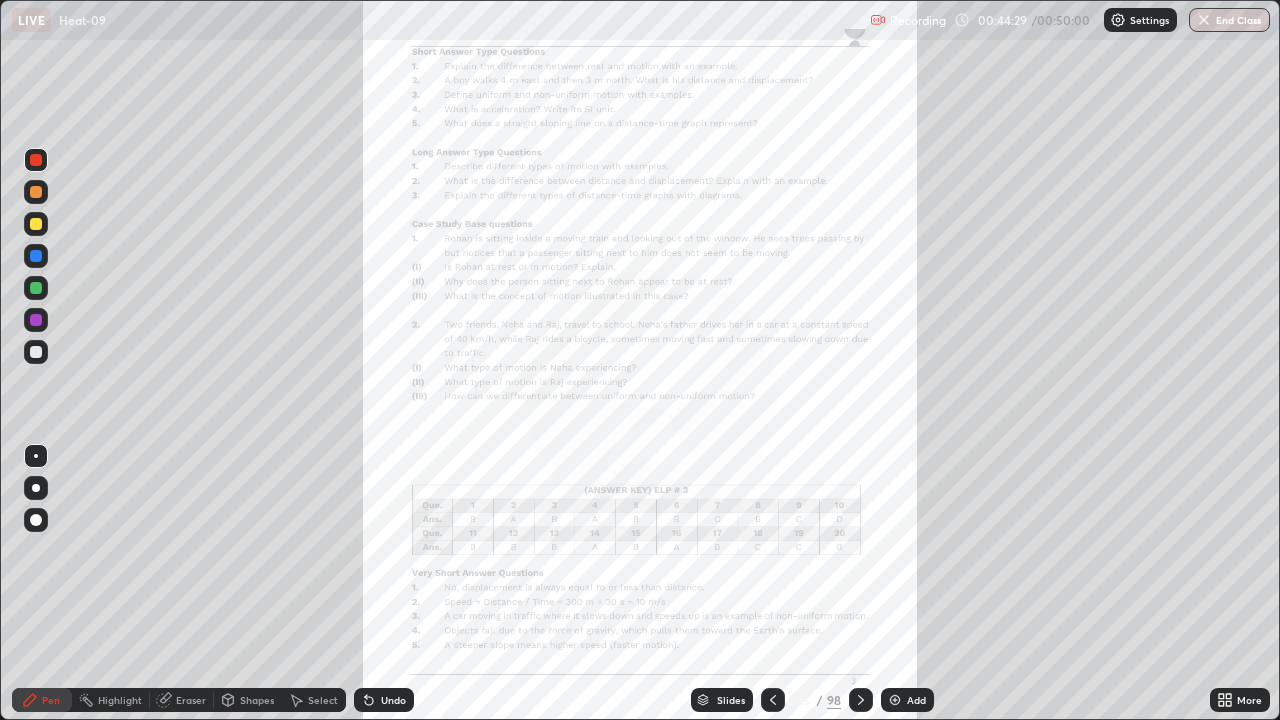 click 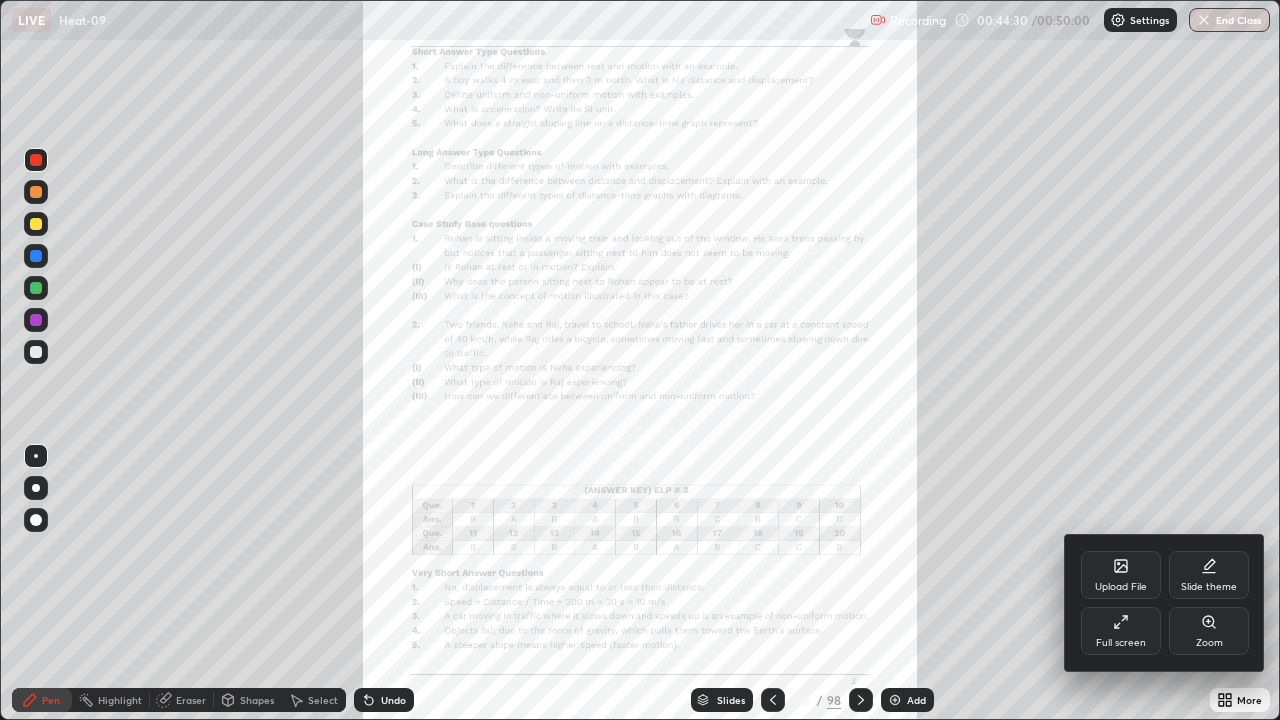 click on "Zoom" at bounding box center [1209, 631] 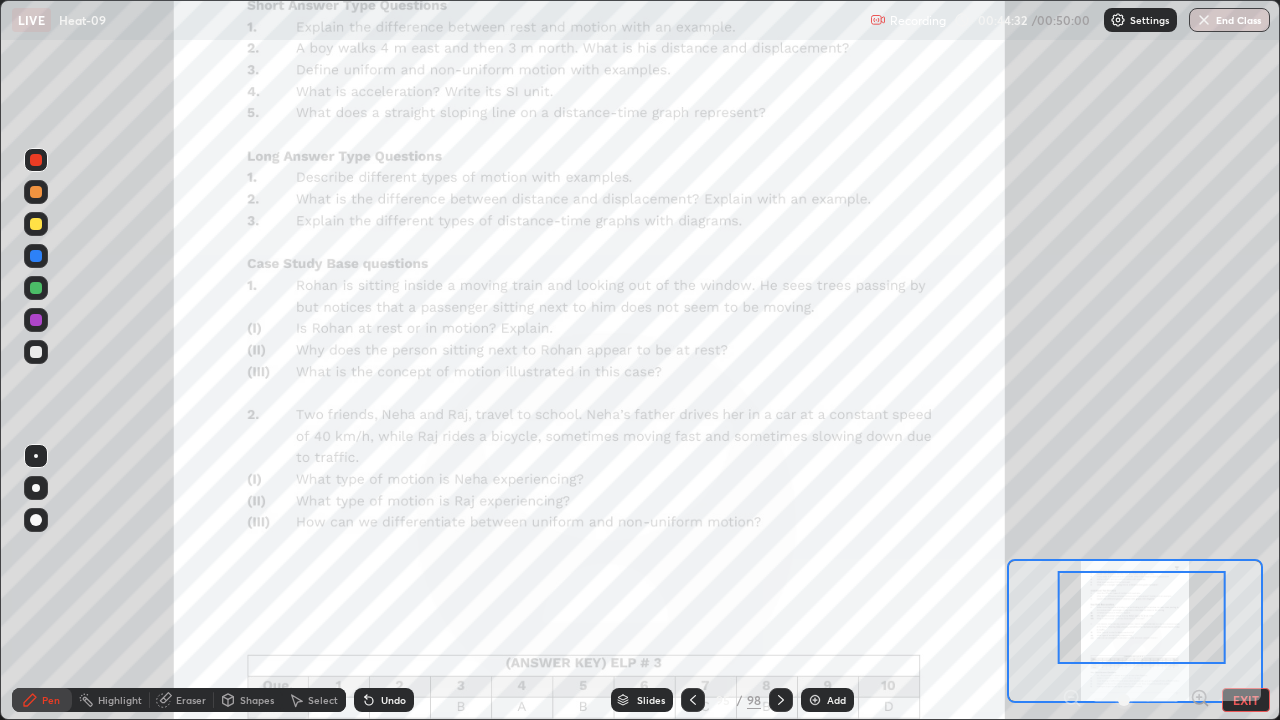 click 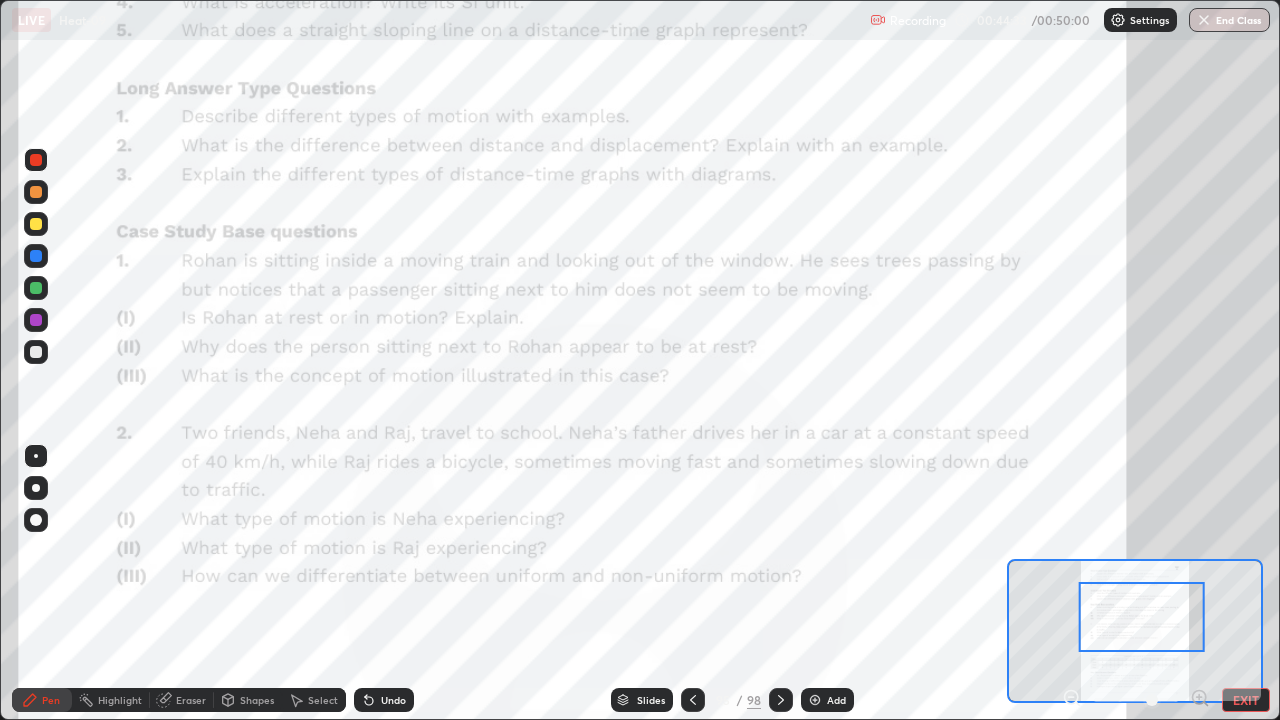 click 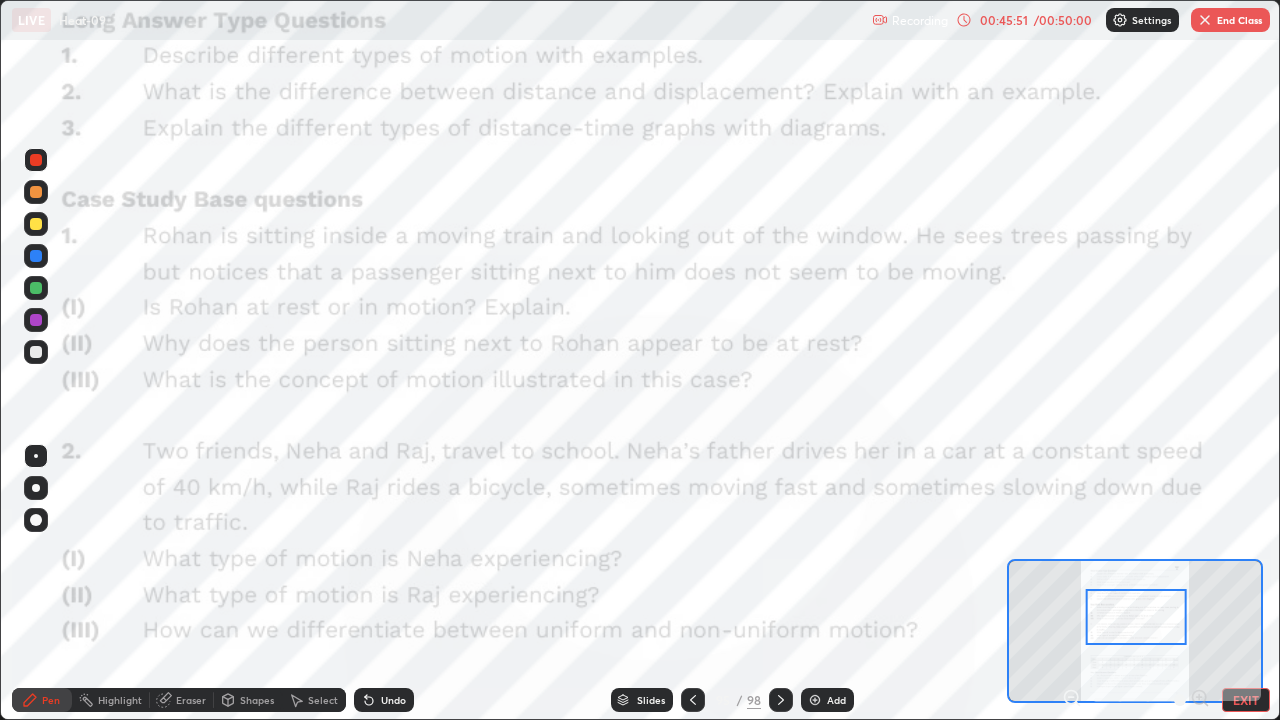 click 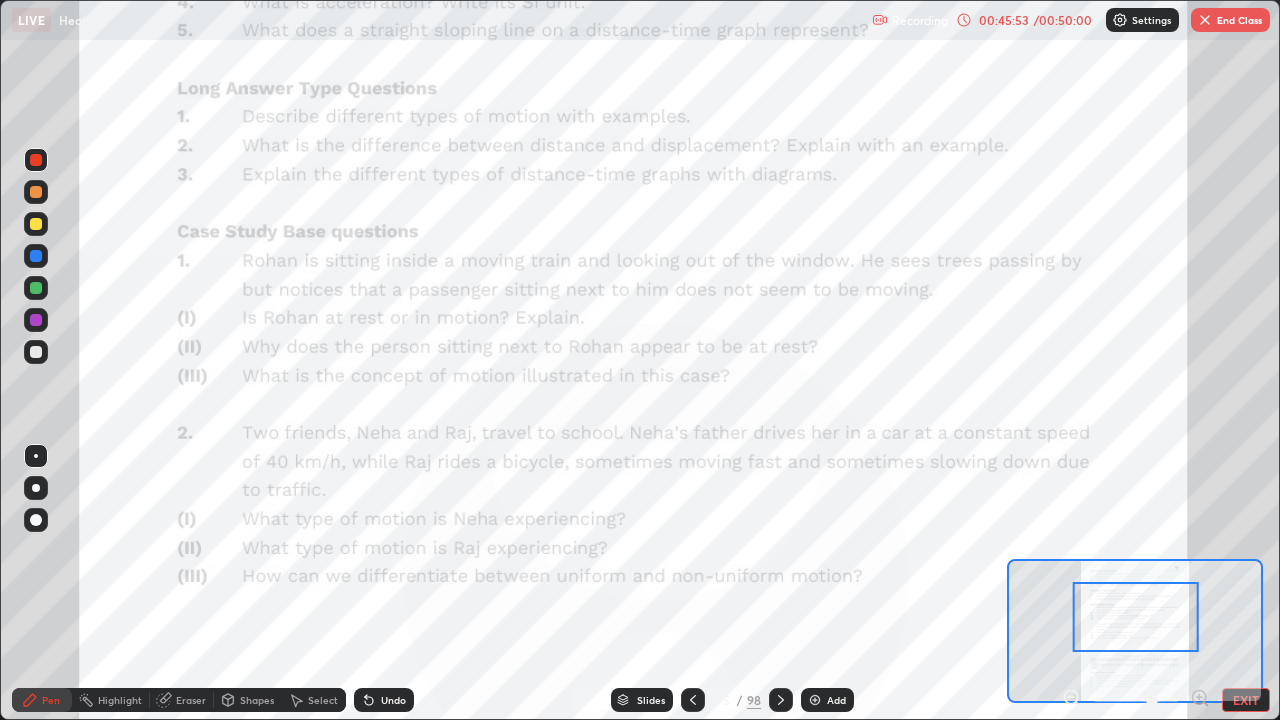 click 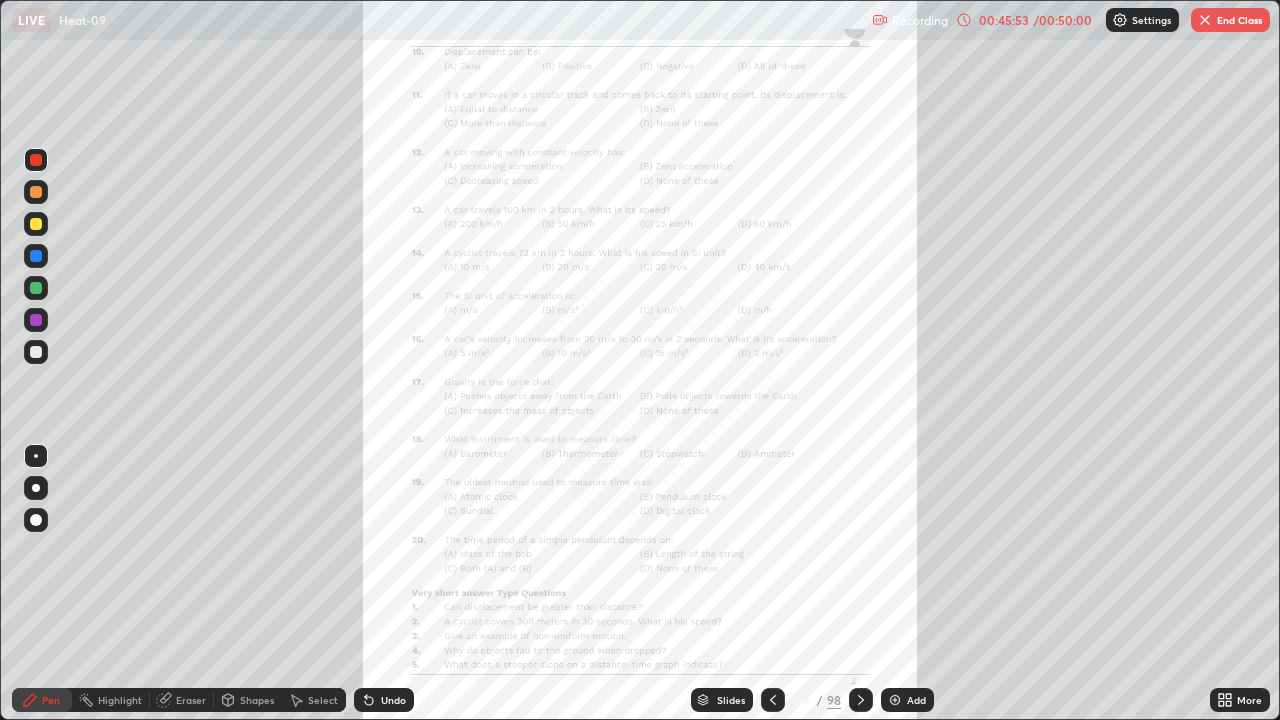 click on "Slides" at bounding box center [722, 700] 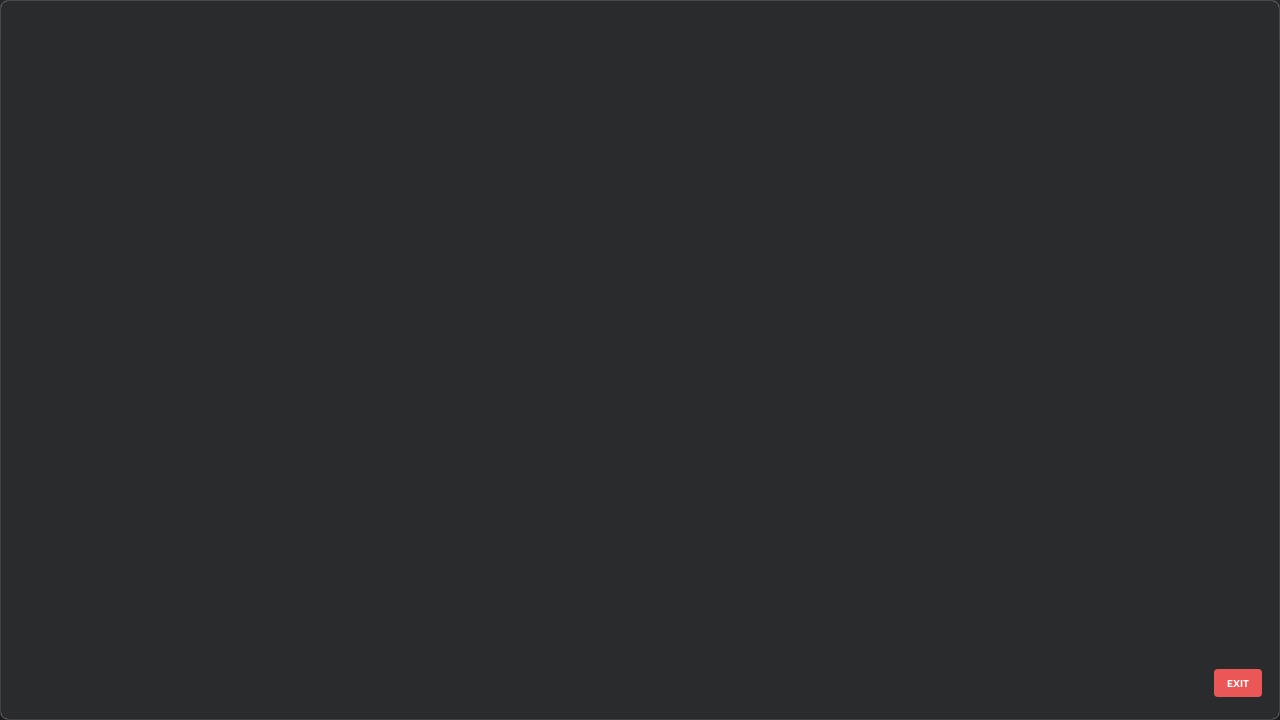 scroll, scrollTop: 6470, scrollLeft: 0, axis: vertical 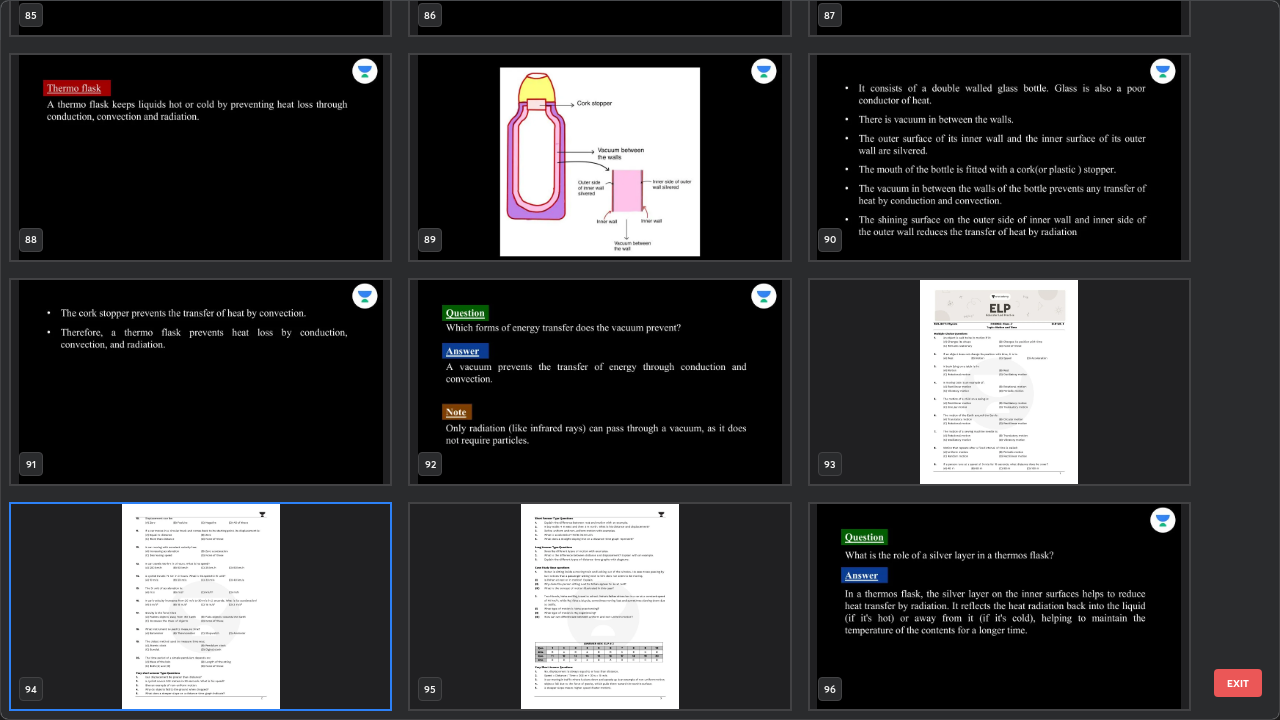 click at bounding box center [999, 382] 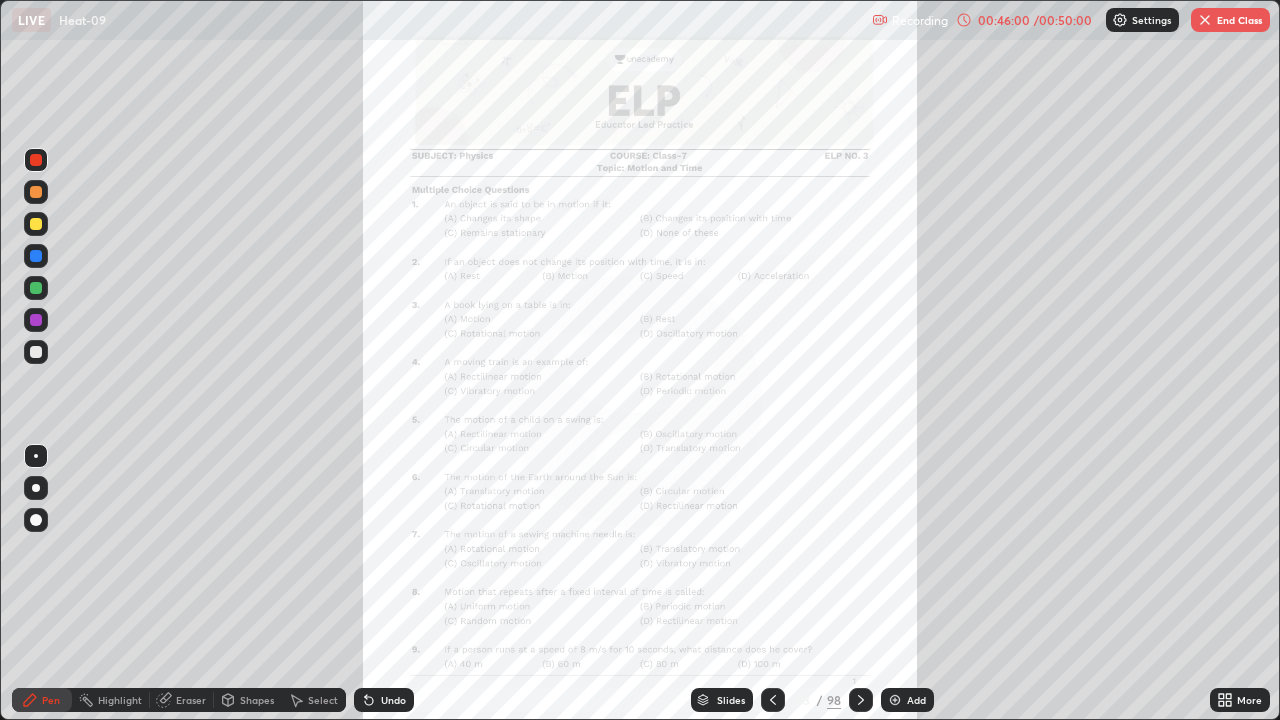 click 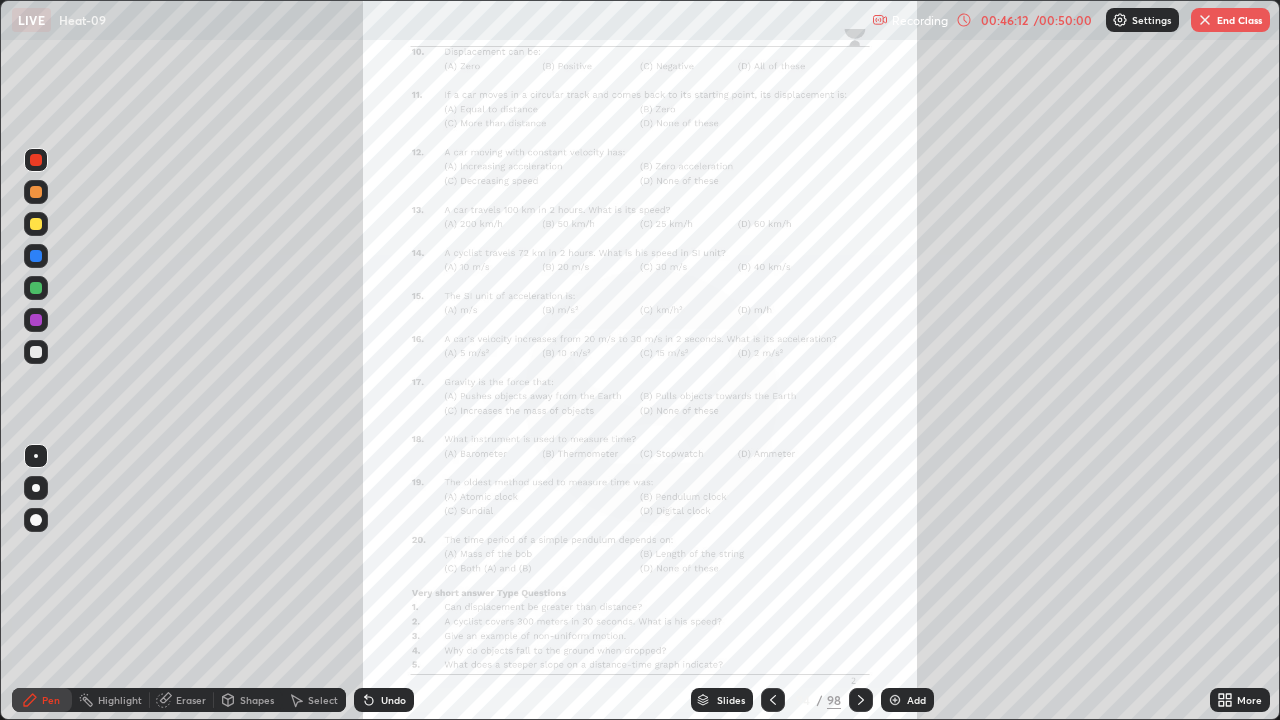 click 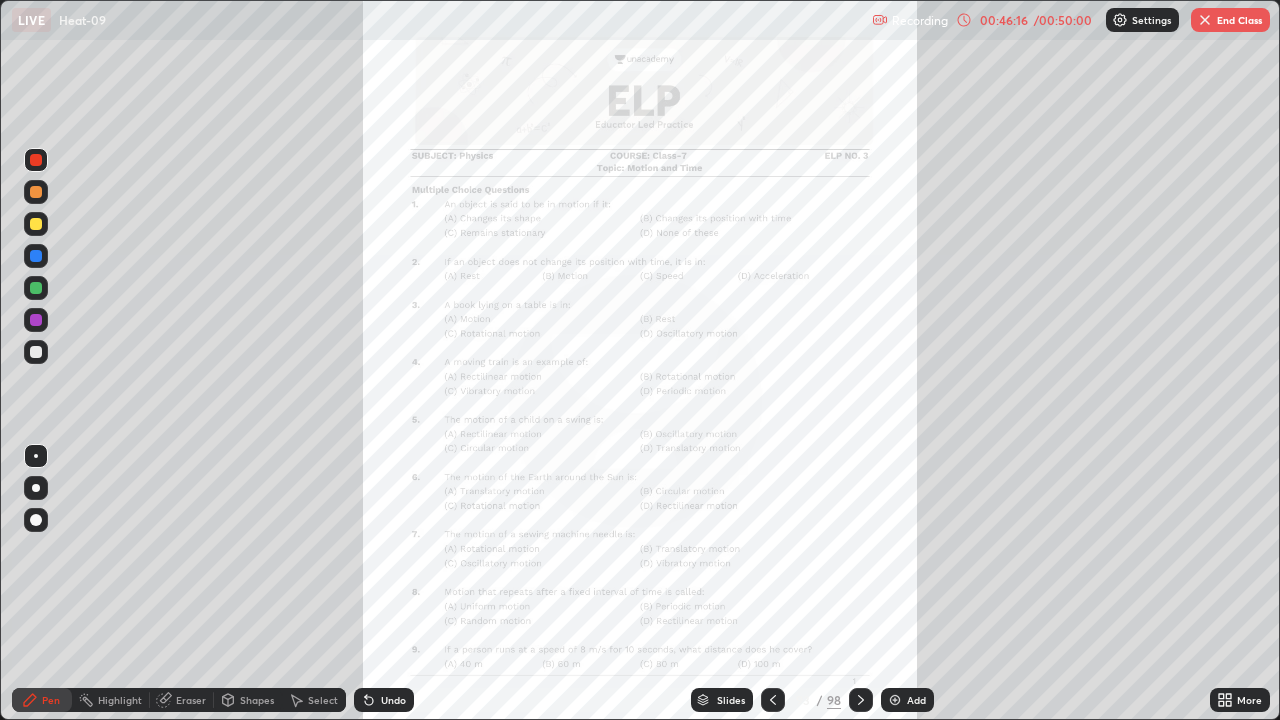 click 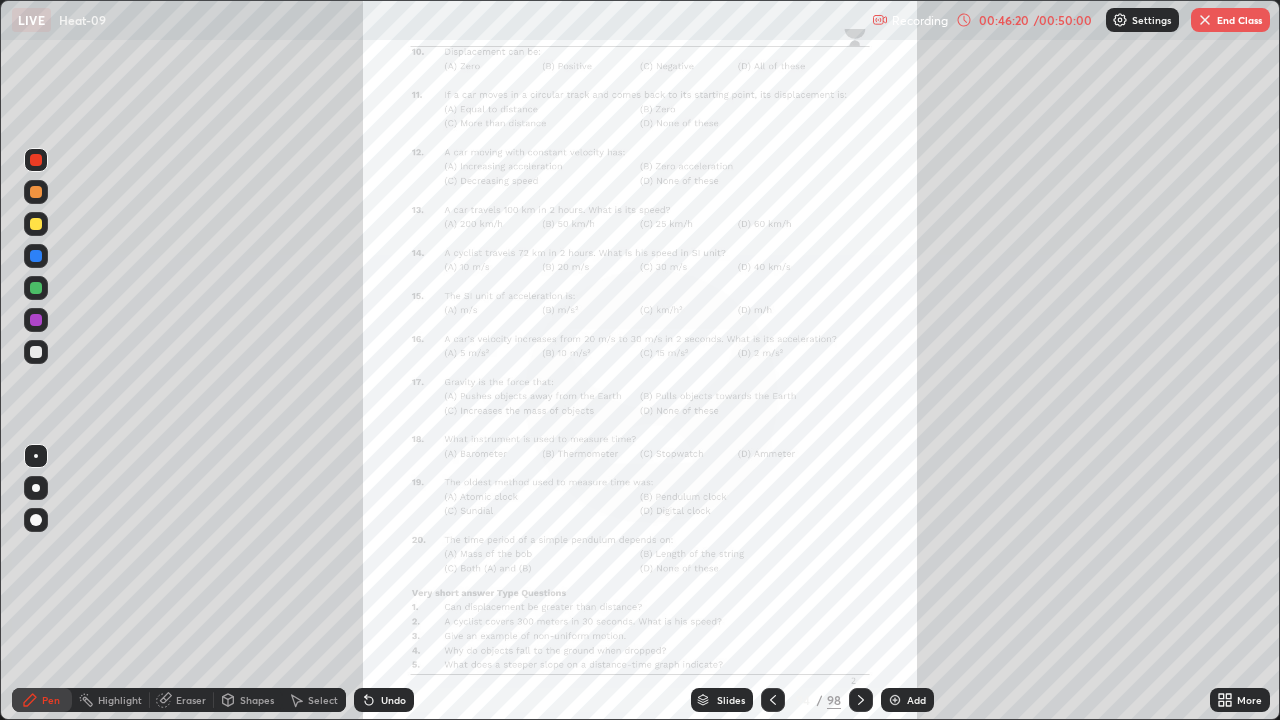 click 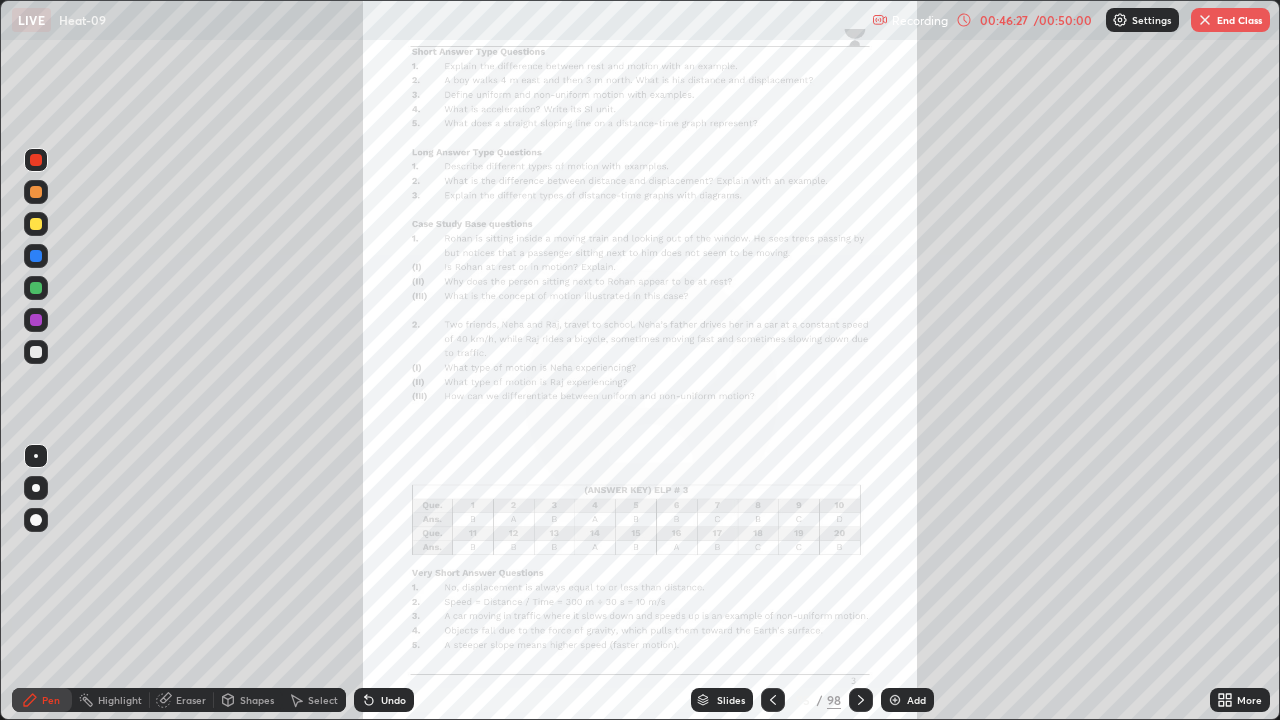 click on "Eraser" at bounding box center (191, 700) 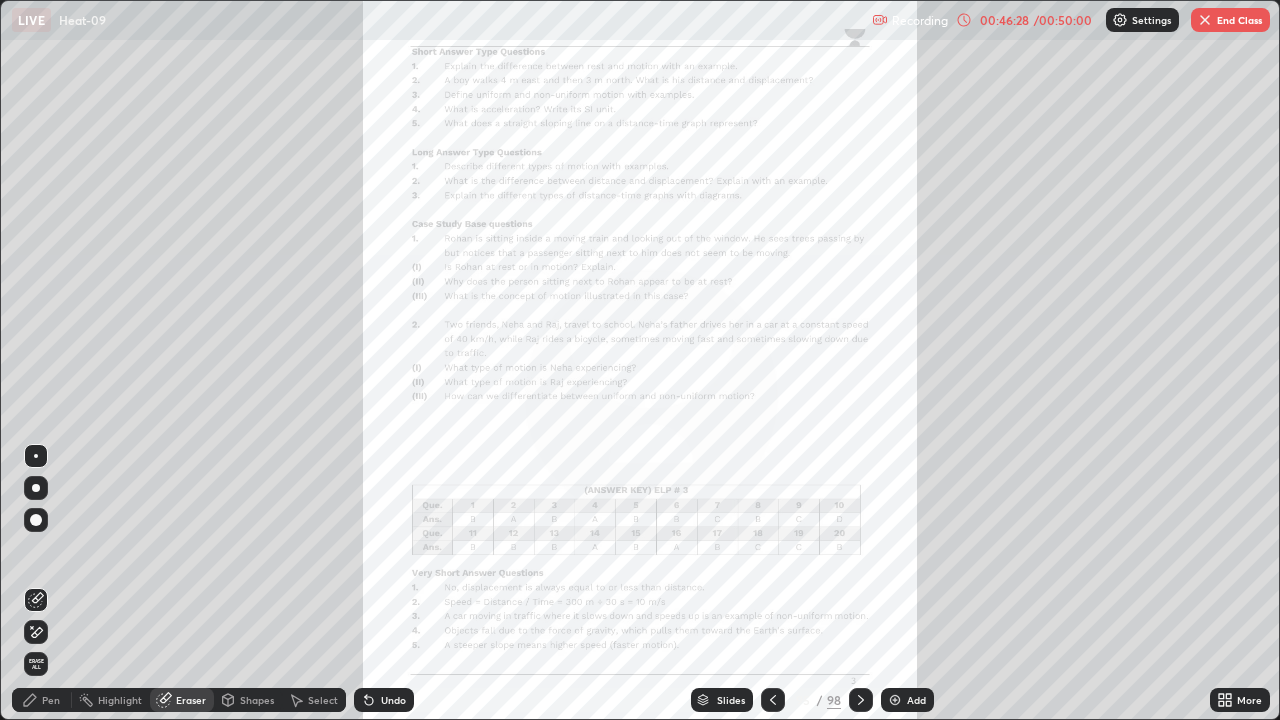 click on "Eraser" at bounding box center (182, 700) 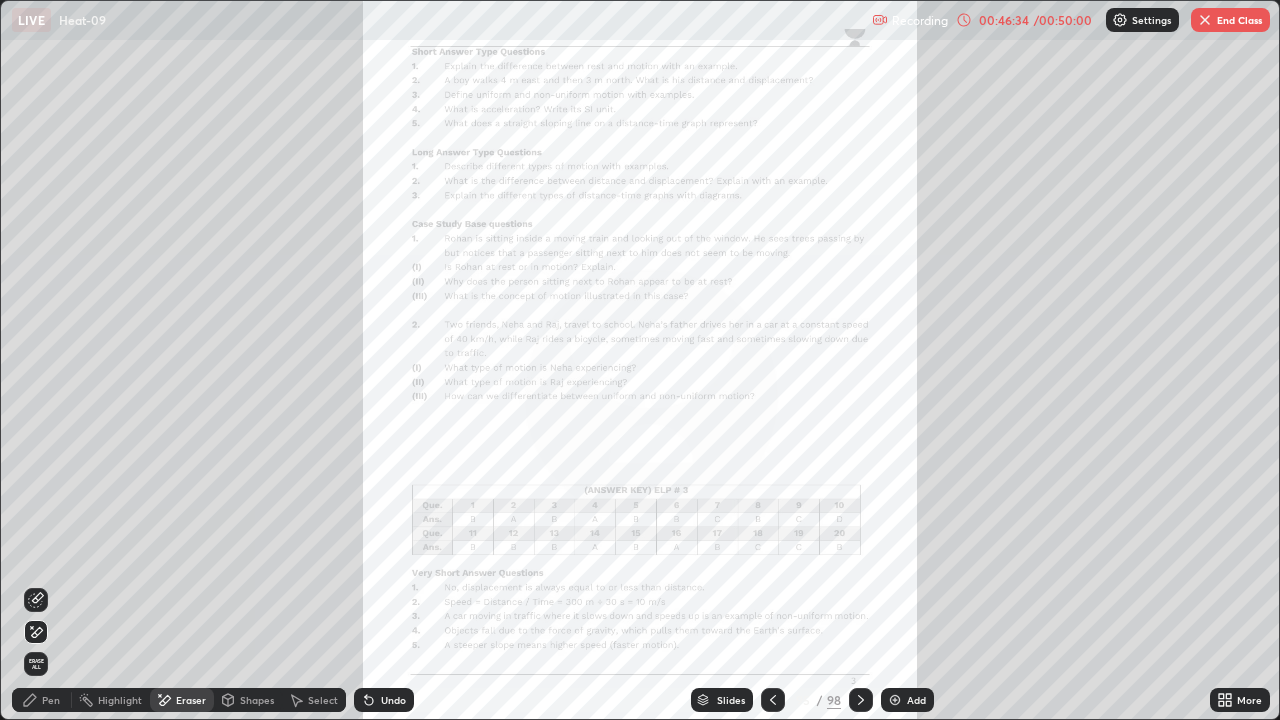 click 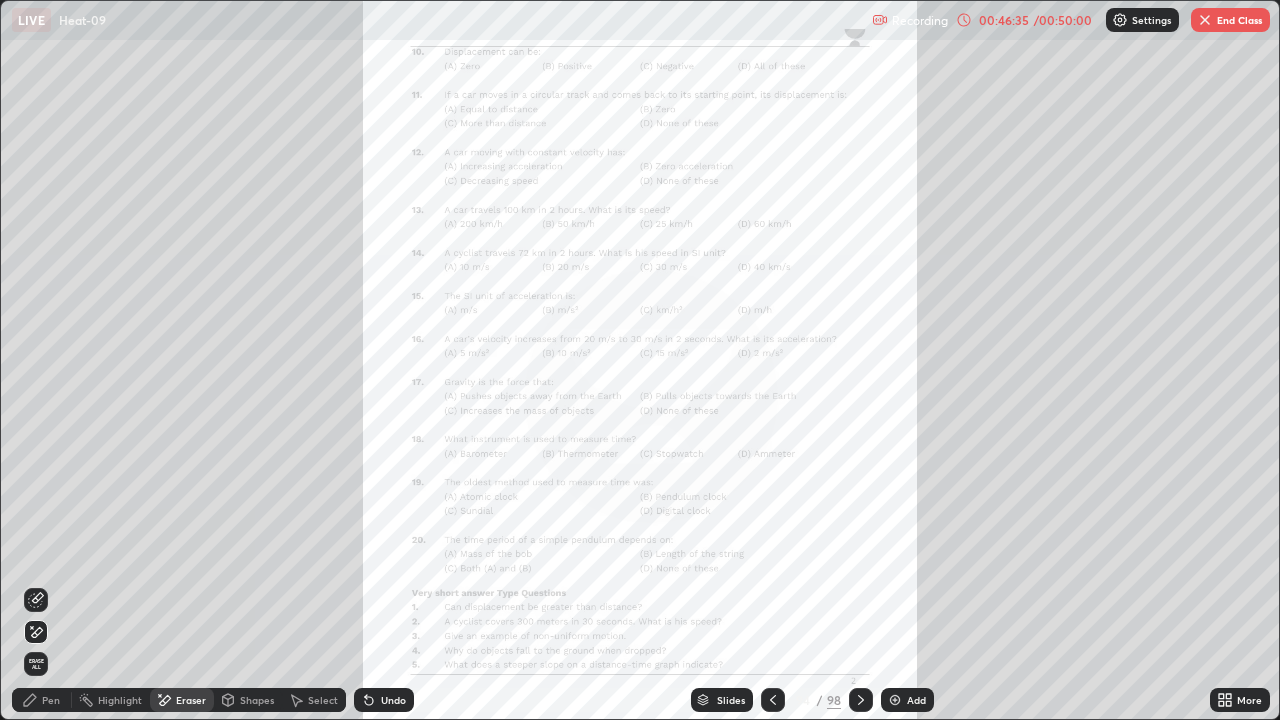 click 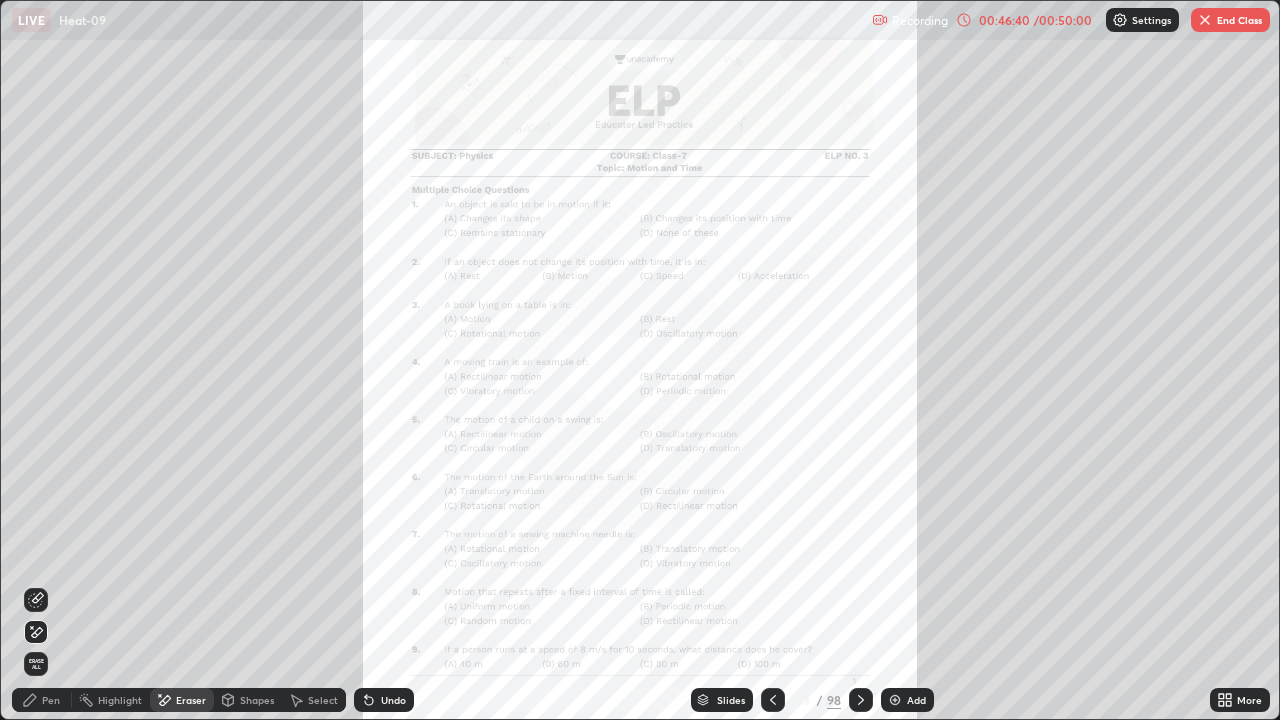 click at bounding box center [1205, 20] 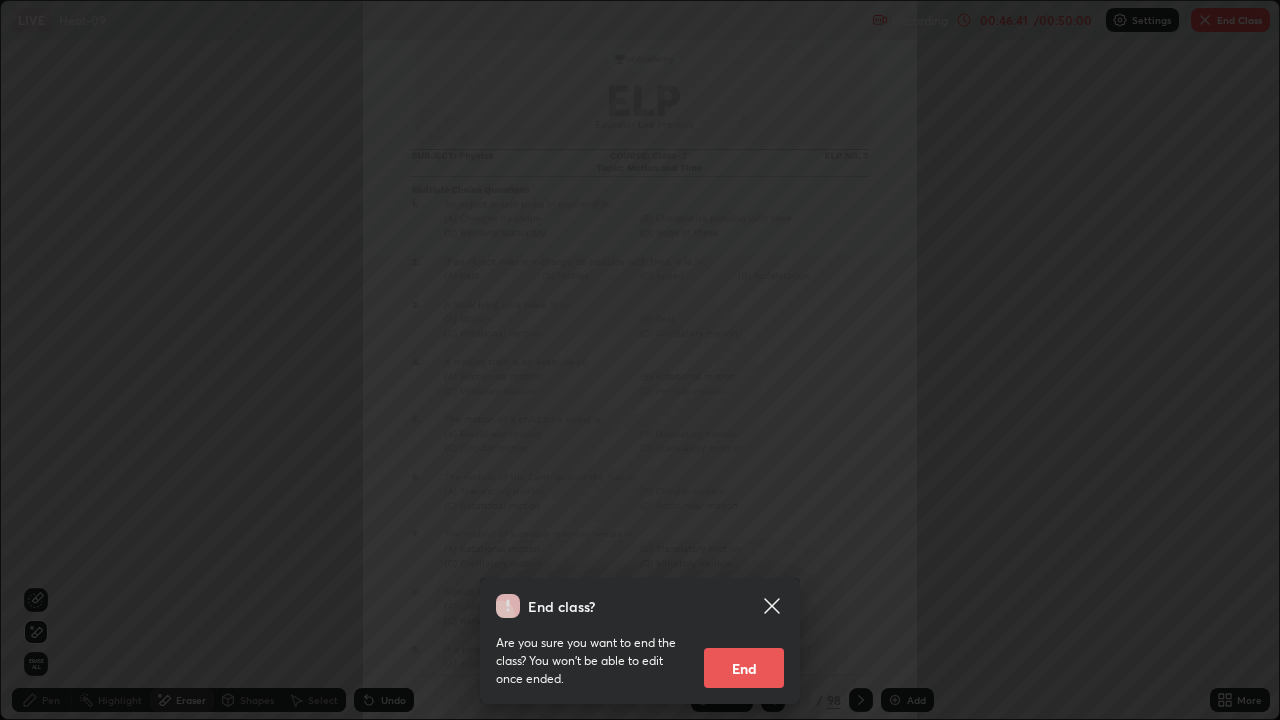 click on "End" at bounding box center [744, 668] 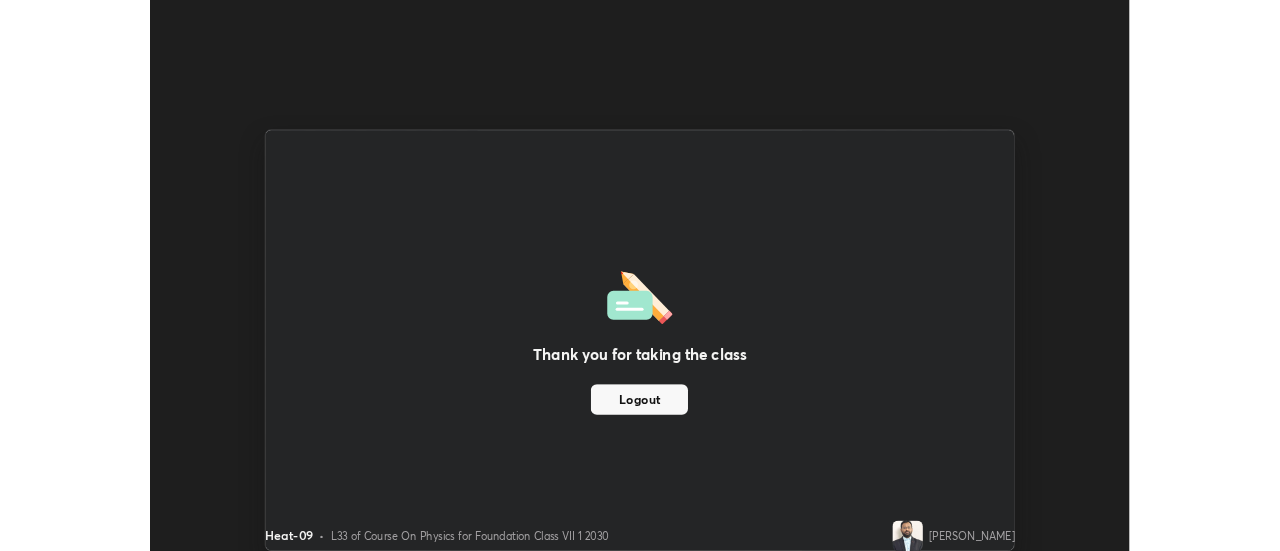 scroll, scrollTop: 551, scrollLeft: 1280, axis: both 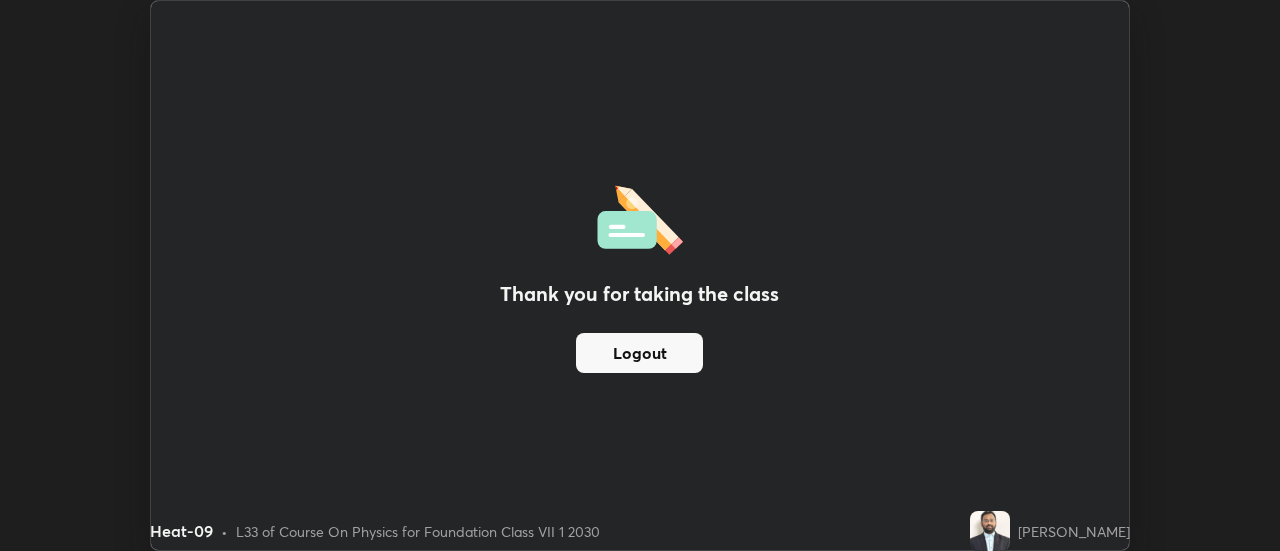 click on "Thank you for taking the class Logout" at bounding box center [640, 275] 